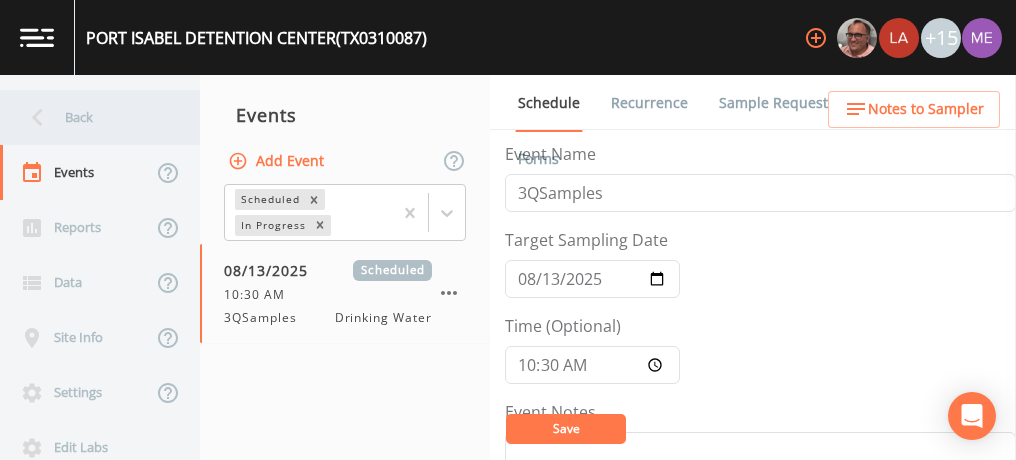 scroll, scrollTop: 0, scrollLeft: 0, axis: both 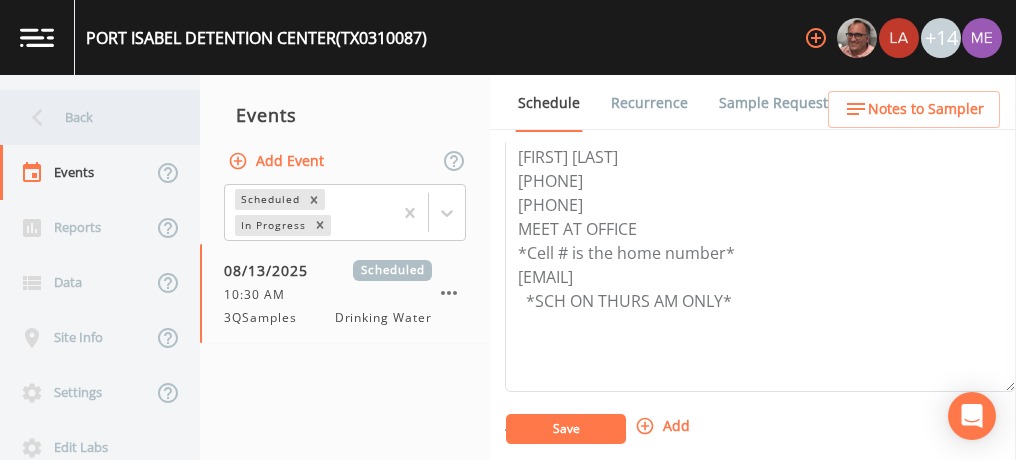 click on "Back" at bounding box center [90, 117] 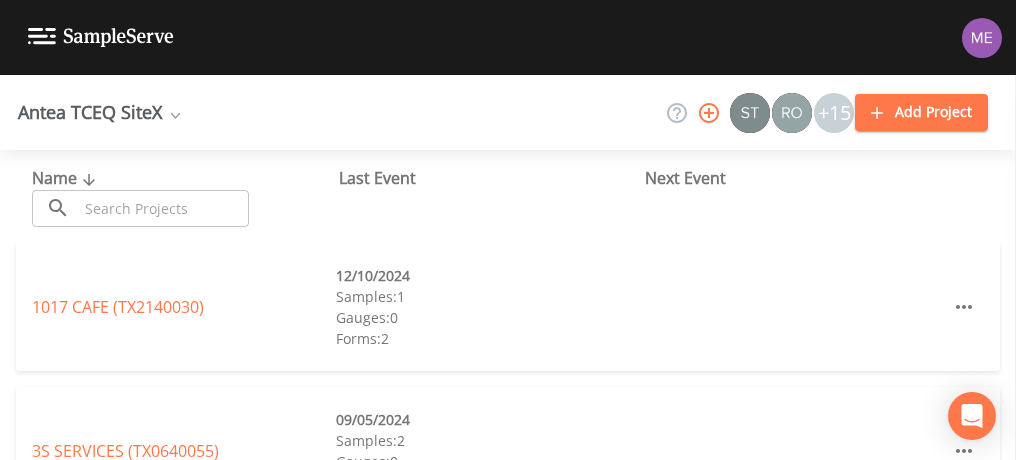 click at bounding box center [163, 208] 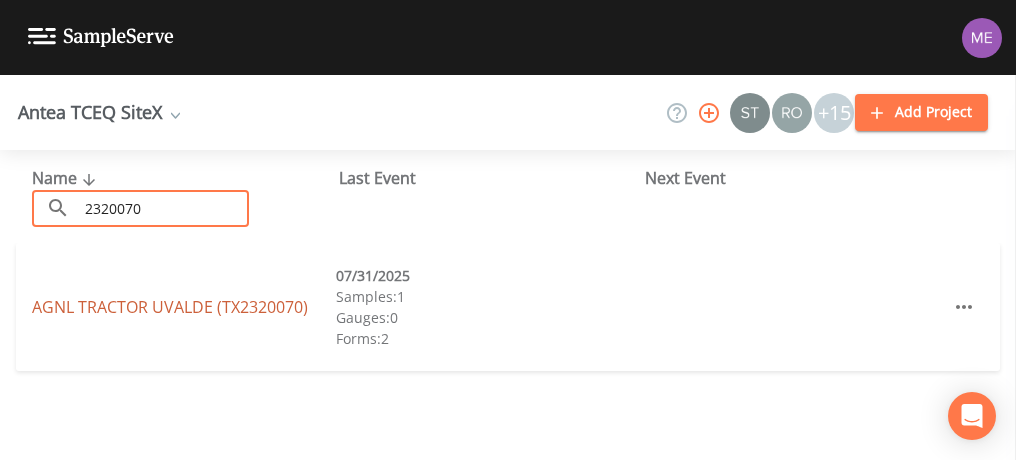 type on "2320070" 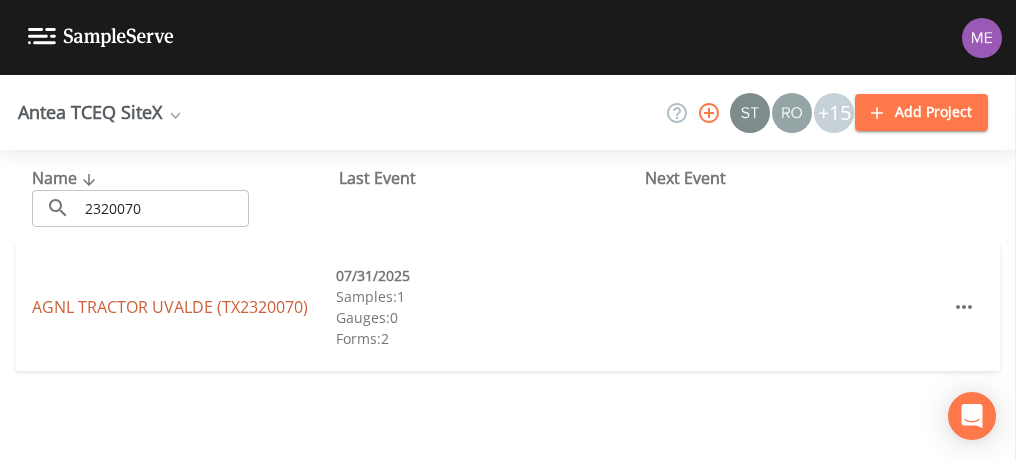 click on "AGNL TRACTOR UVALDE   ([STATE][NUMBER])" at bounding box center [170, 307] 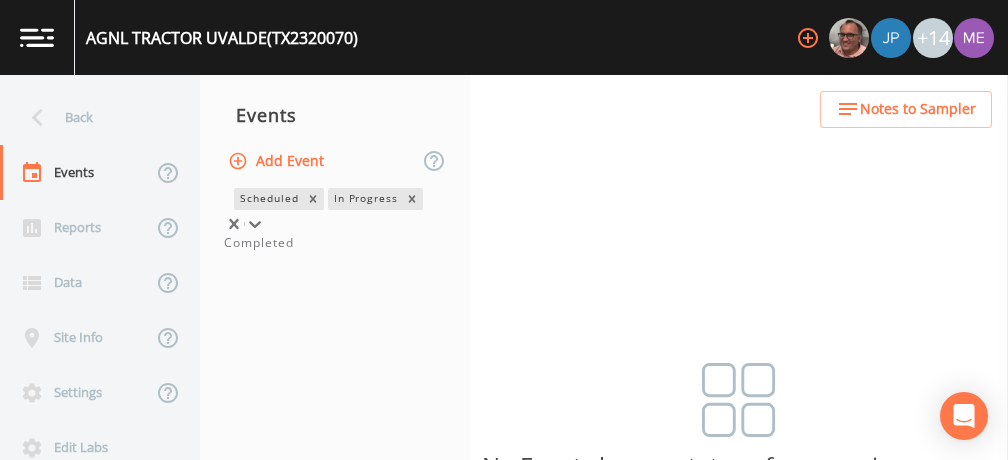 click 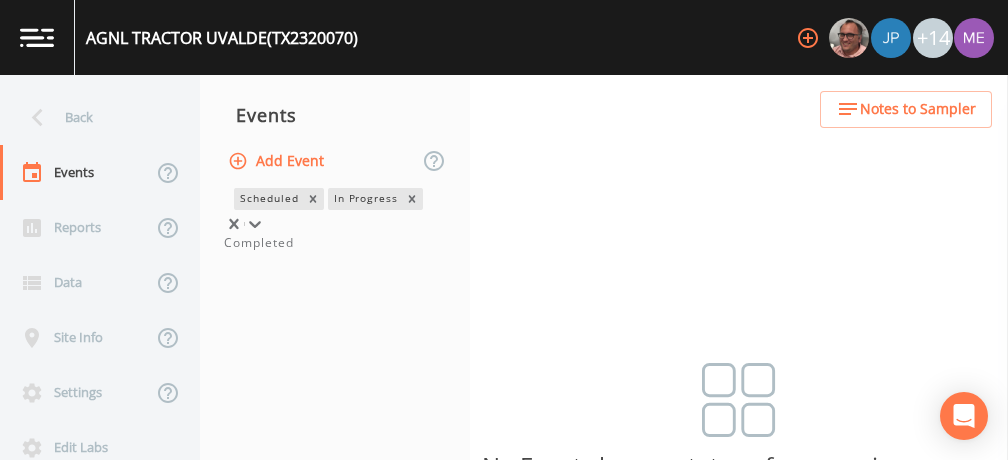 click on "Completed" at bounding box center (335, 243) 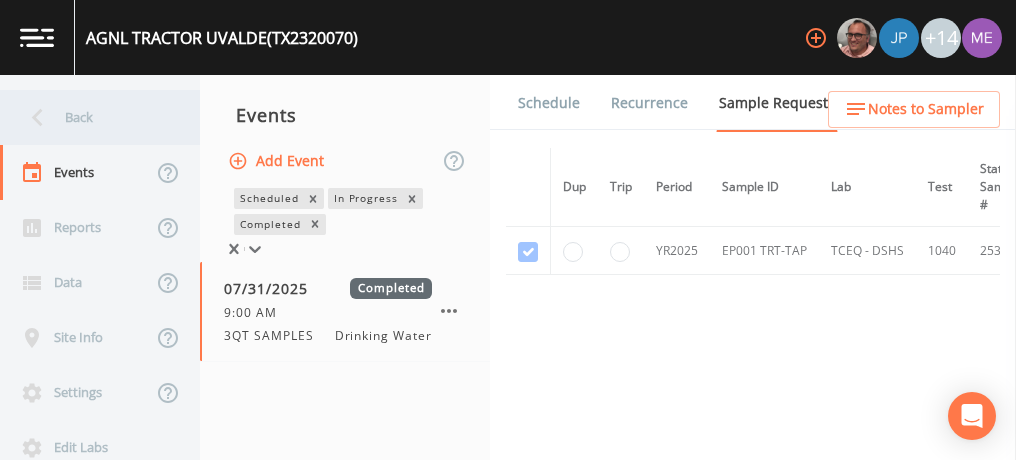 click on "Back" at bounding box center (90, 117) 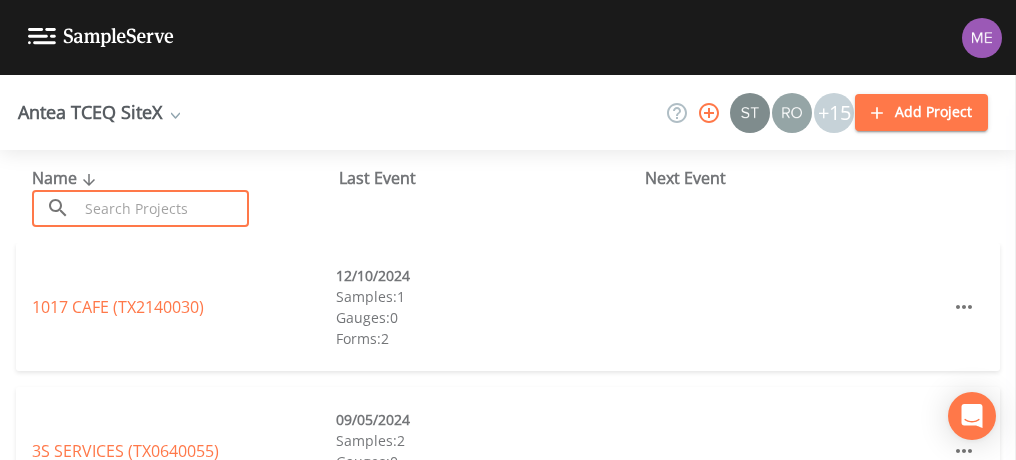 click at bounding box center [163, 208] 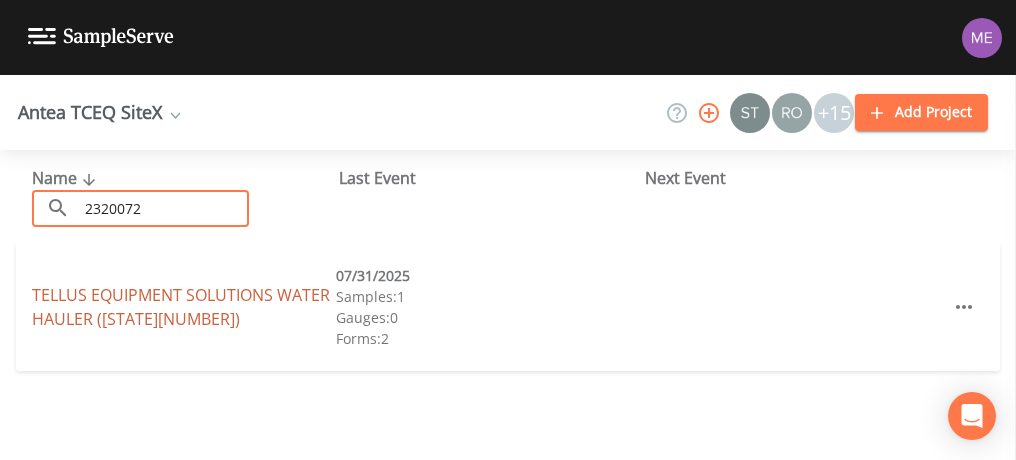 type on "2320072" 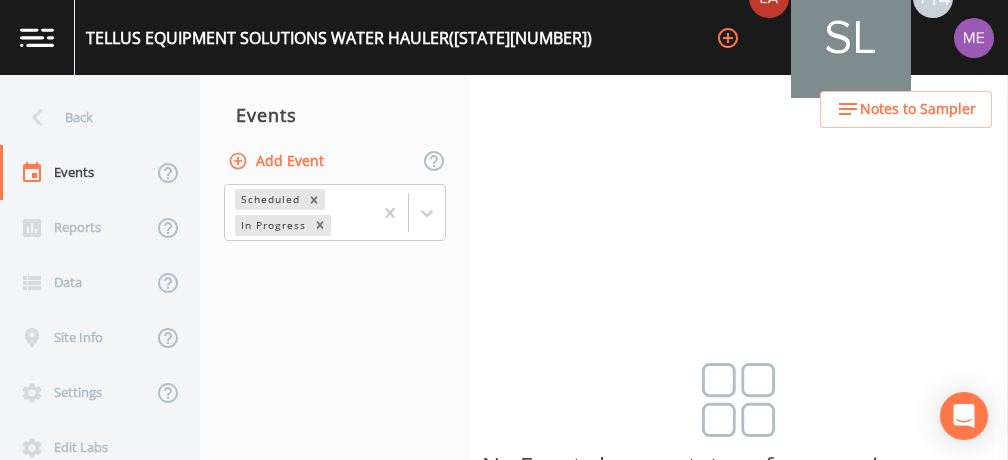 click on "Back Events Reports Data Site Info Settings Edit Labs Help Mobile App Training Events Add Event Scheduled In Progress No Events have a status of open or in progress Notes to Sampler" at bounding box center (504, 267) 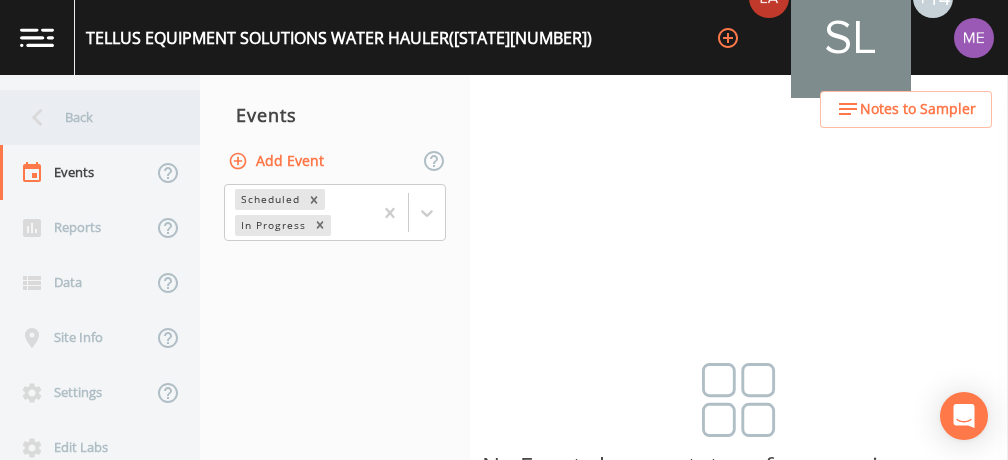 click on "Back" at bounding box center [90, 117] 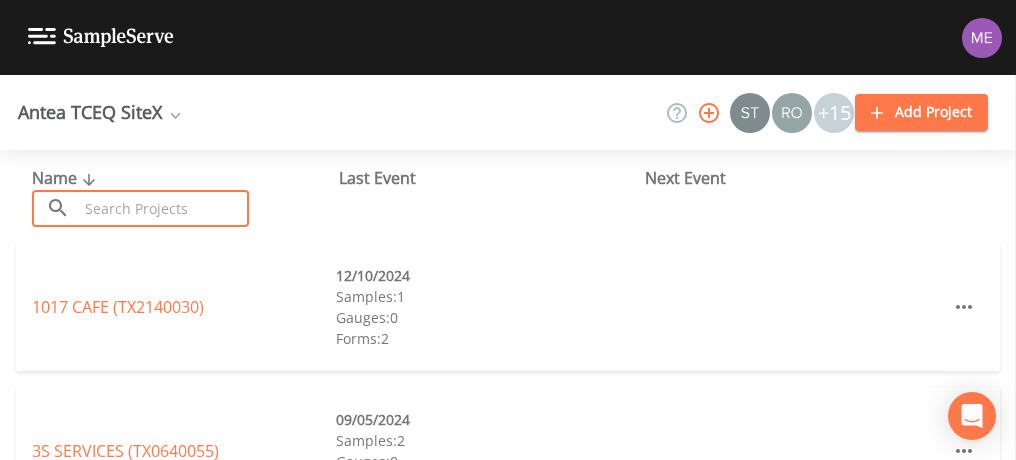 click at bounding box center (163, 208) 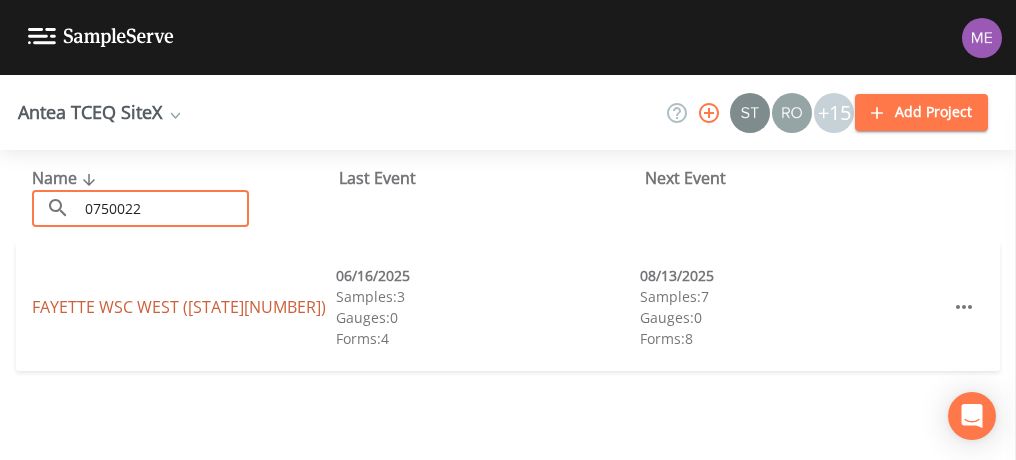 type on "0750022" 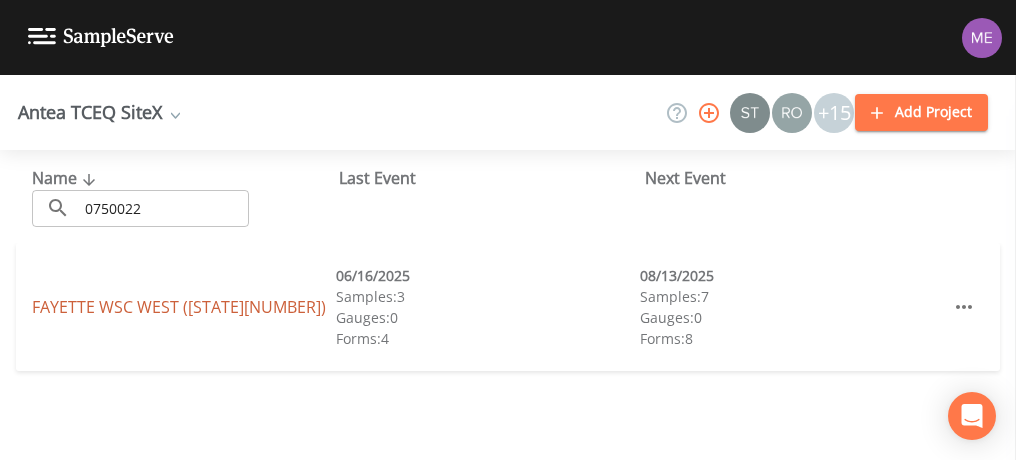 click on "FAYETTE WSC WEST   (TX0750022)" at bounding box center (179, 307) 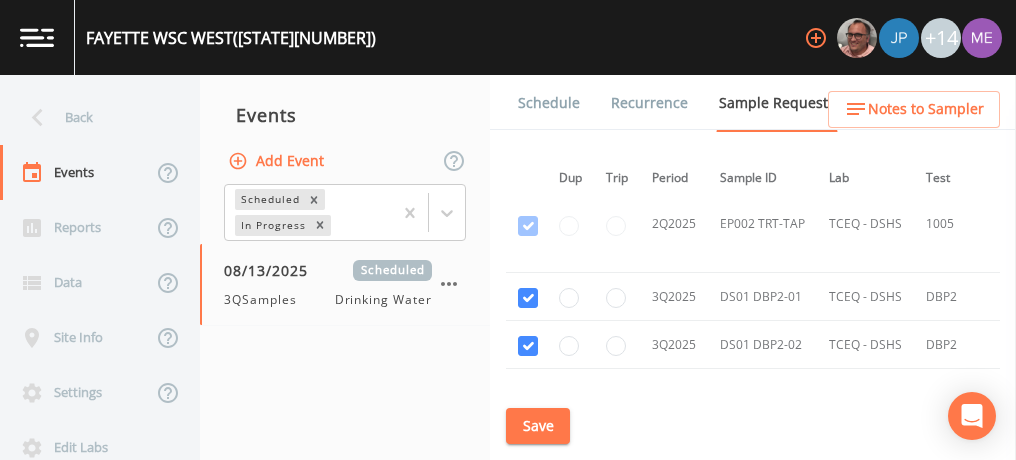 scroll, scrollTop: 6382, scrollLeft: 4, axis: both 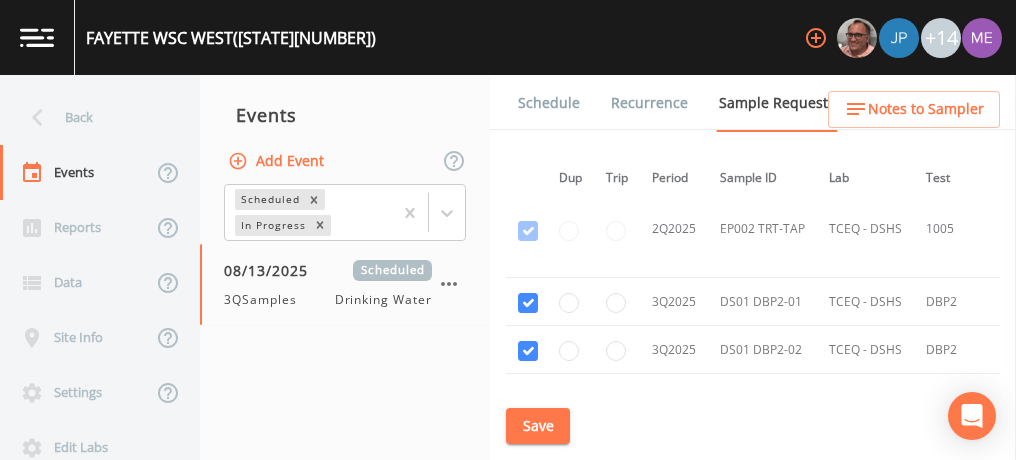 click on "Schedule" at bounding box center [549, 103] 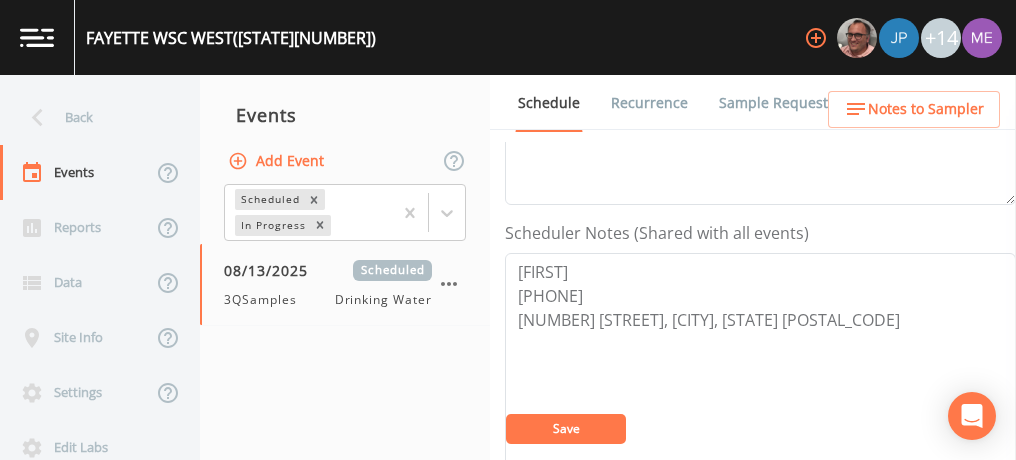 scroll, scrollTop: 515, scrollLeft: 0, axis: vertical 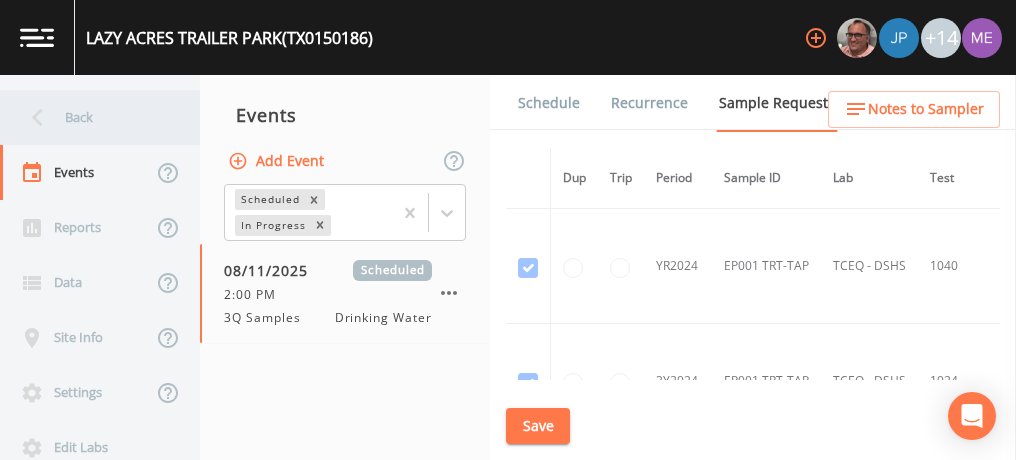 click on "Back" at bounding box center (90, 117) 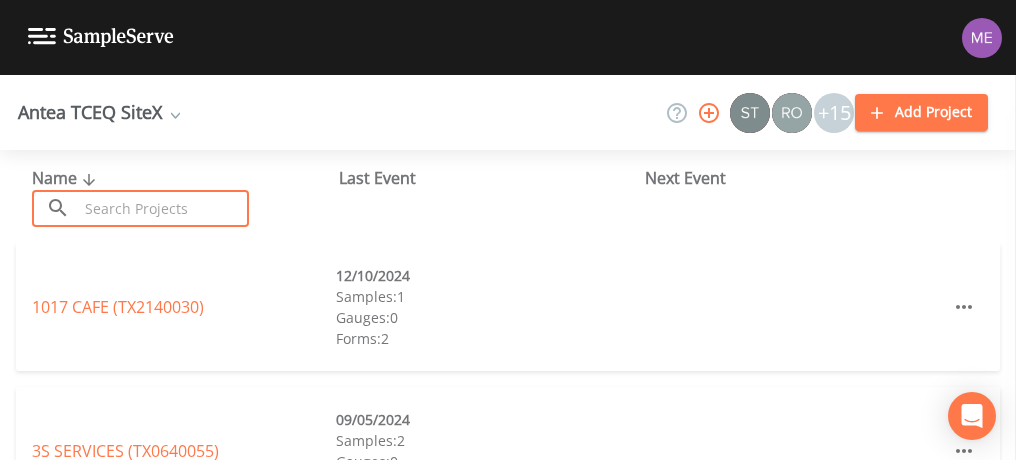 click at bounding box center (163, 208) 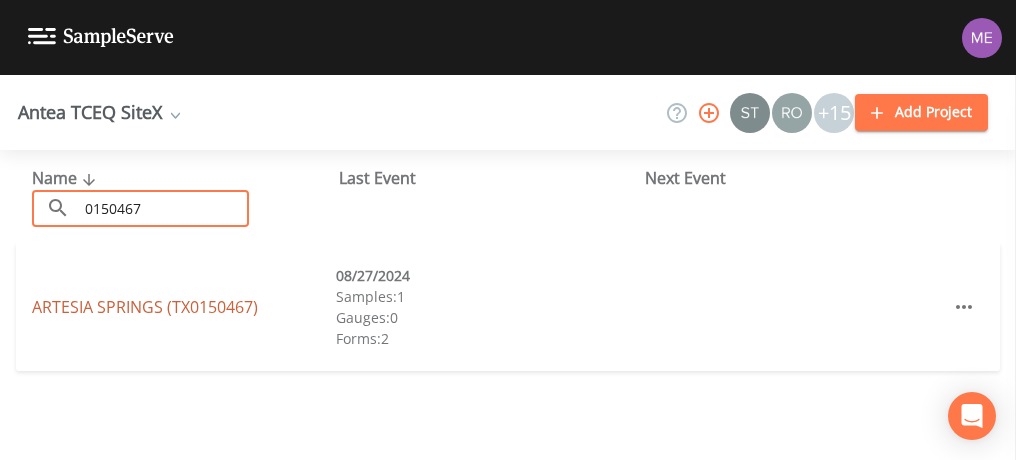 type on "0150467" 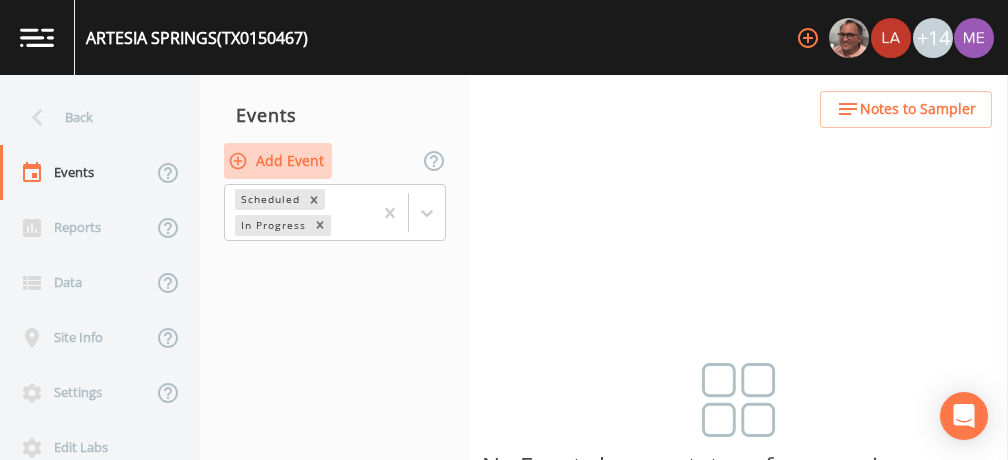 click on "Add Event" at bounding box center [278, 161] 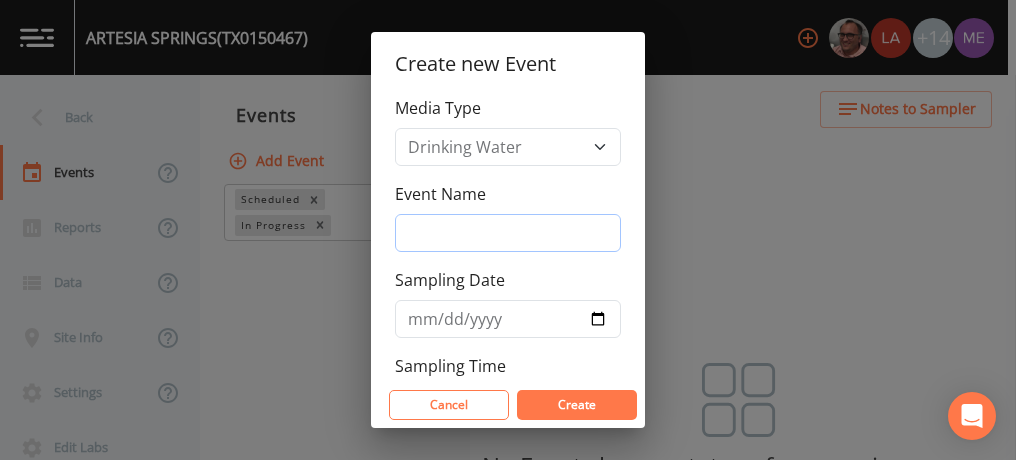 click on "Event Name" at bounding box center [508, 233] 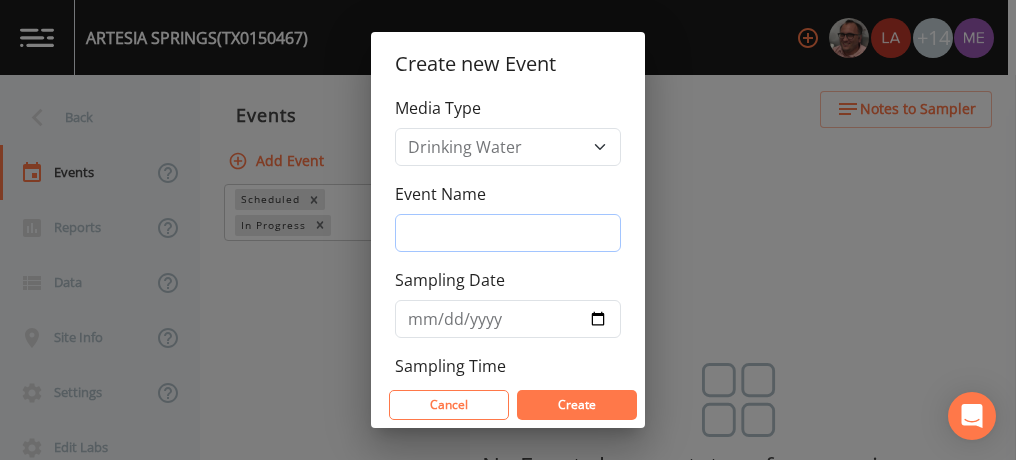 type on "3QSamples" 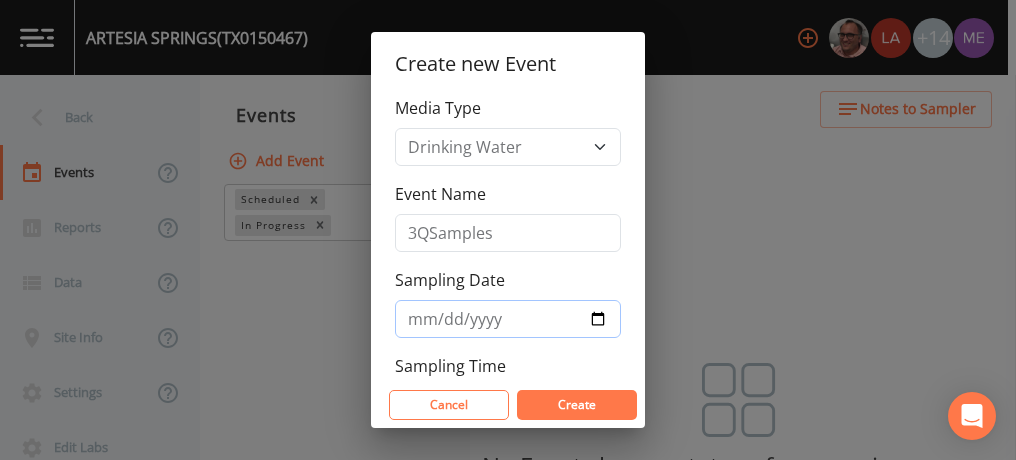 type on "2025-08-13" 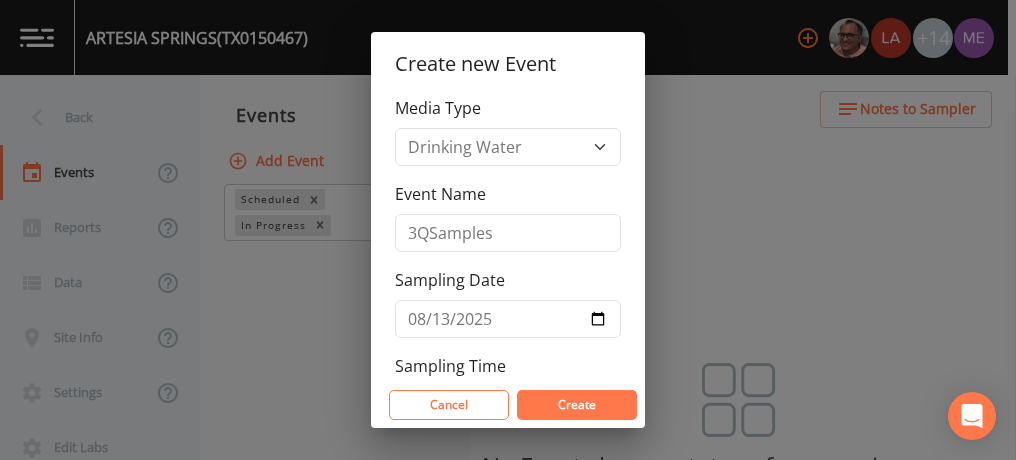 click on "Create" at bounding box center [577, 405] 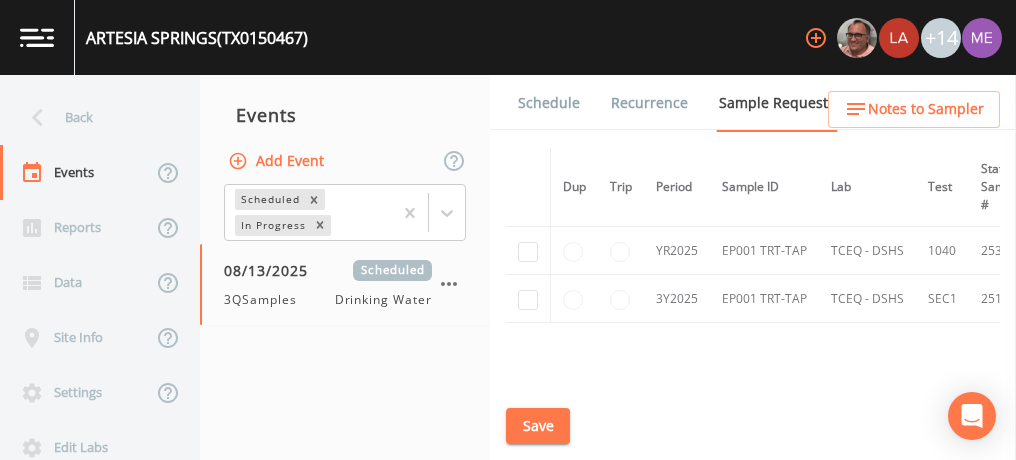 scroll, scrollTop: 113, scrollLeft: 0, axis: vertical 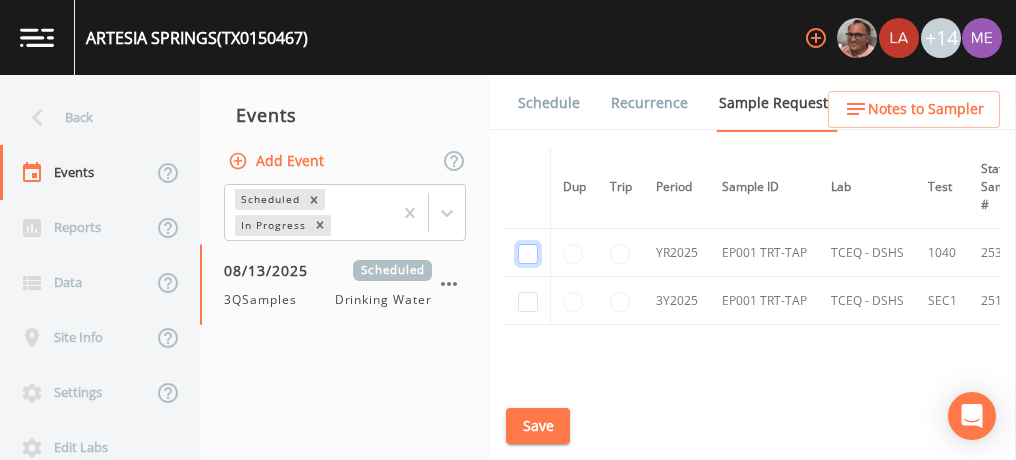 click at bounding box center [528, 173] 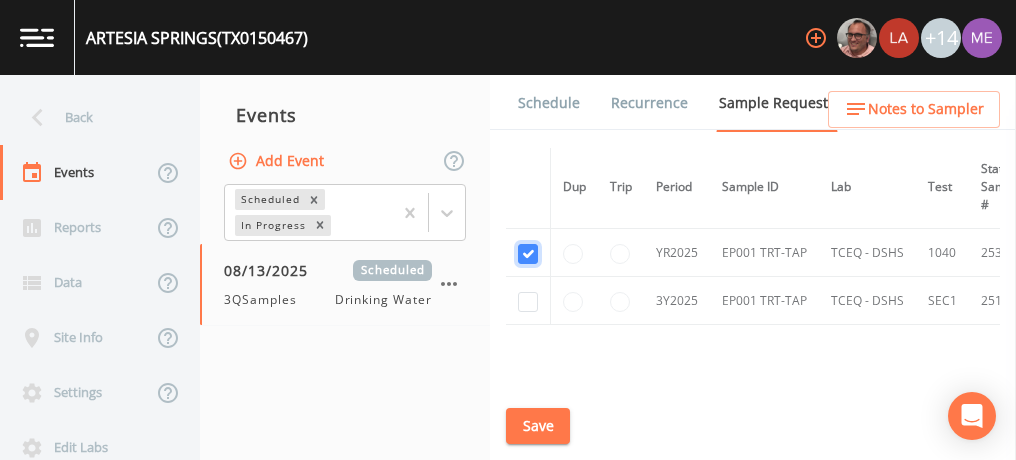 checkbox on "true" 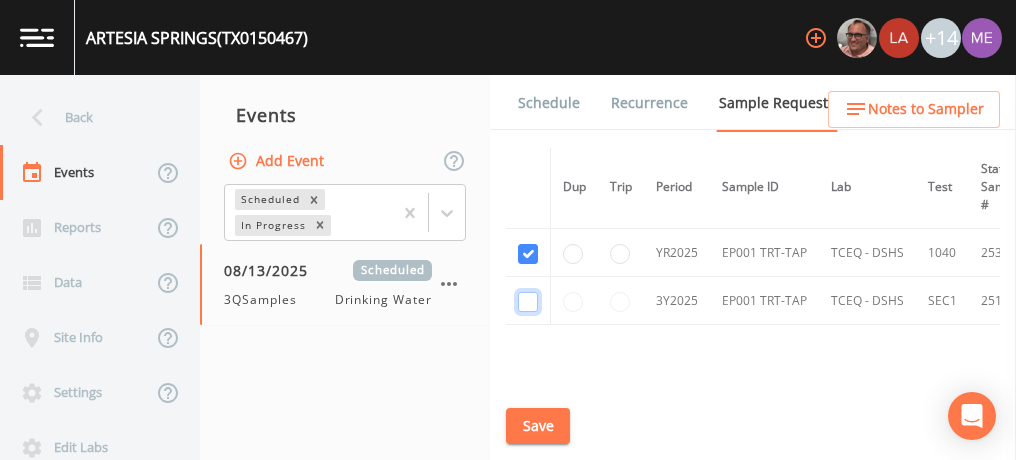 click at bounding box center [528, 302] 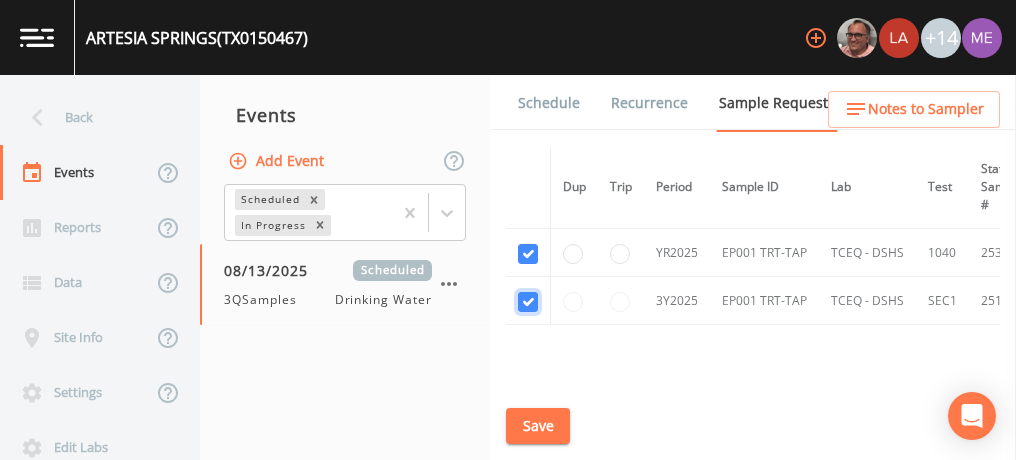 checkbox on "true" 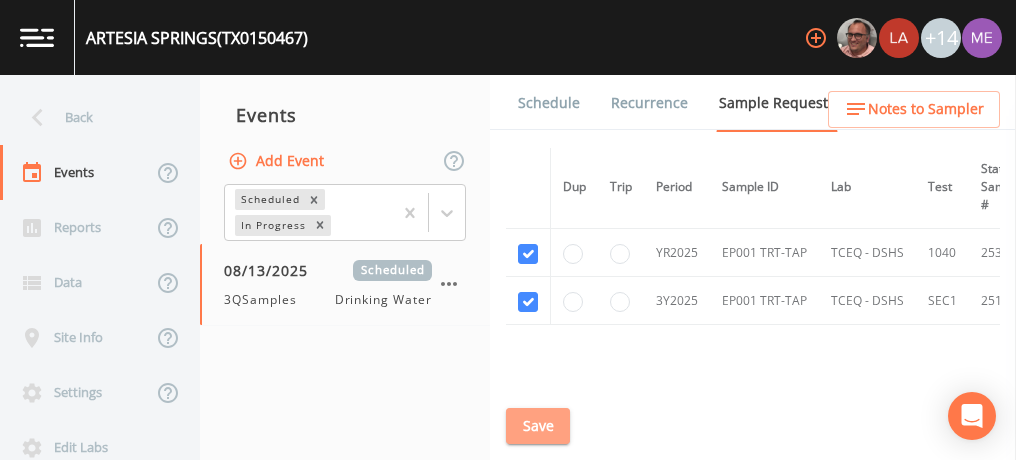click on "Save" at bounding box center (538, 426) 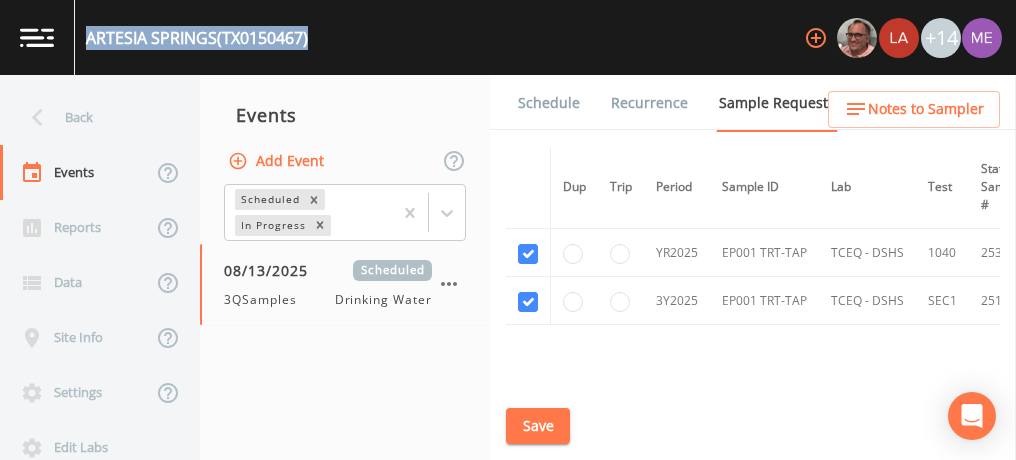 drag, startPoint x: 87, startPoint y: 37, endPoint x: 313, endPoint y: 38, distance: 226.00221 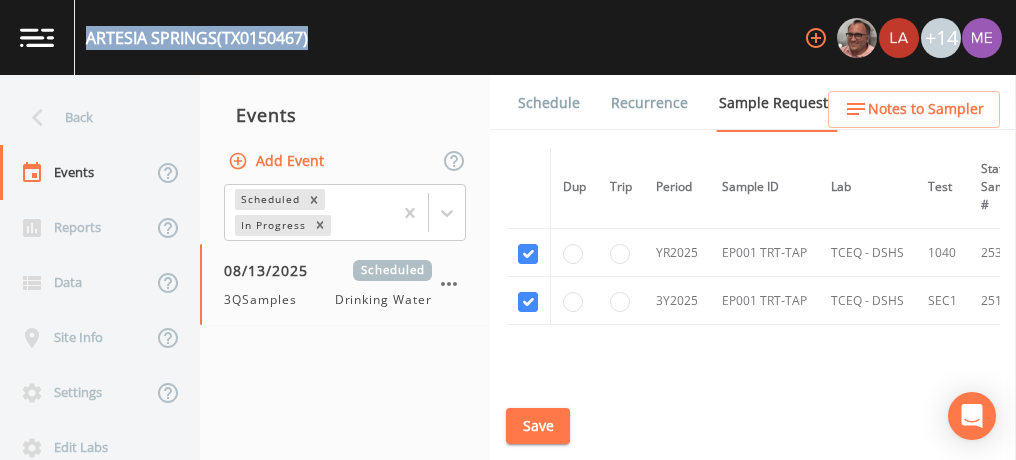 click on "ARTESIA SPRINGS  (TX0150467) +14" at bounding box center [508, 37] 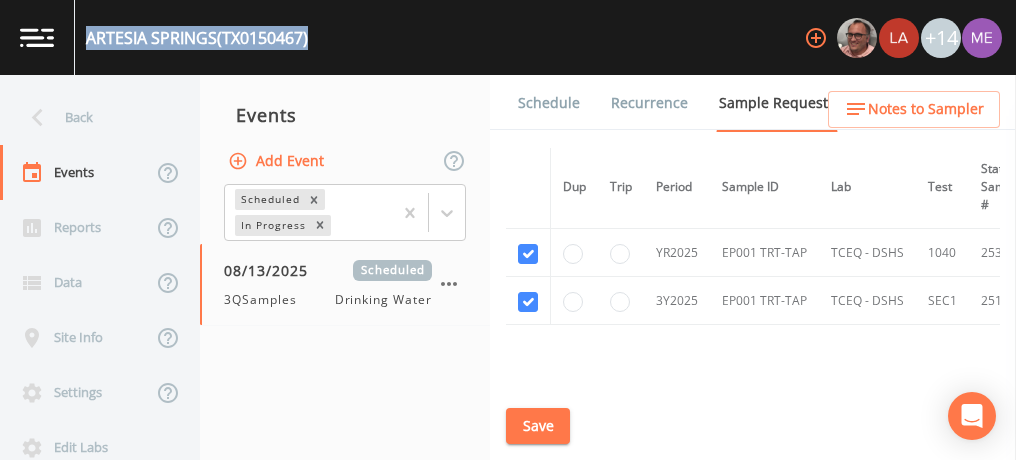 copy on "ARTESIA SPRINGS  (TX0150467)" 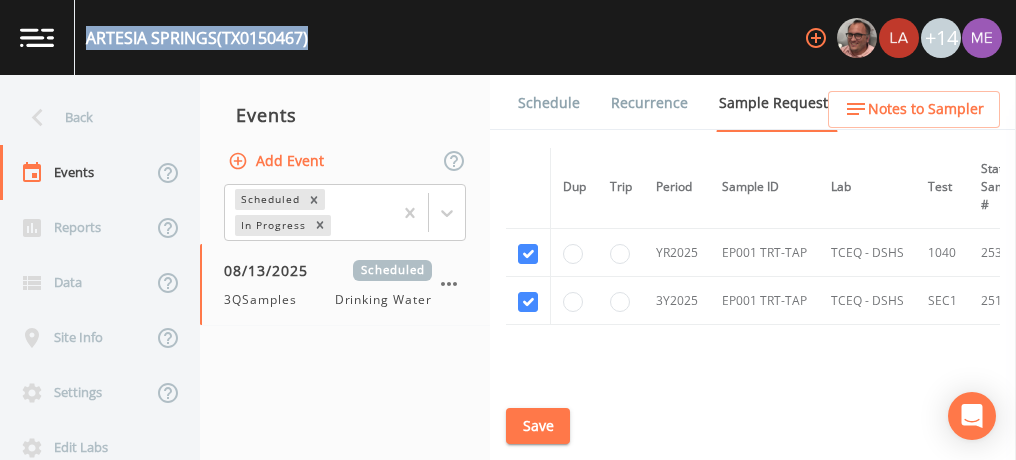 click on "Schedule" at bounding box center (549, 103) 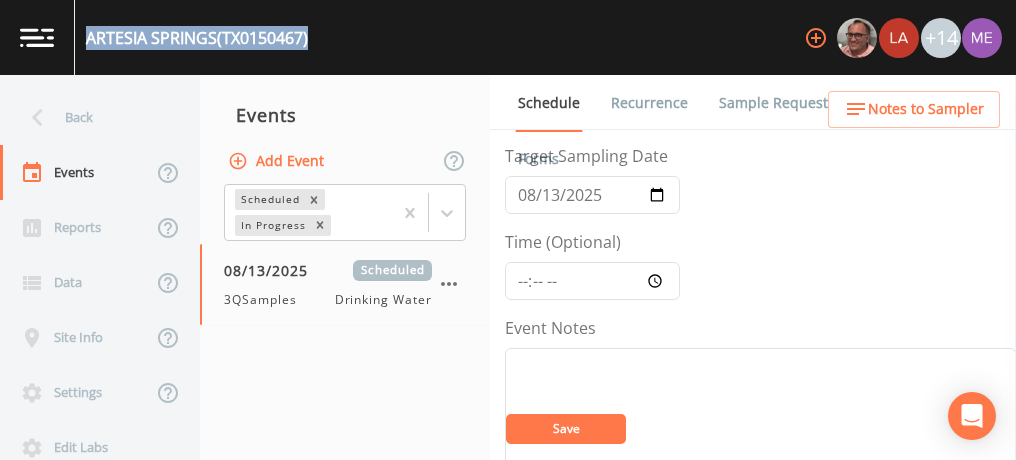 scroll, scrollTop: 89, scrollLeft: 0, axis: vertical 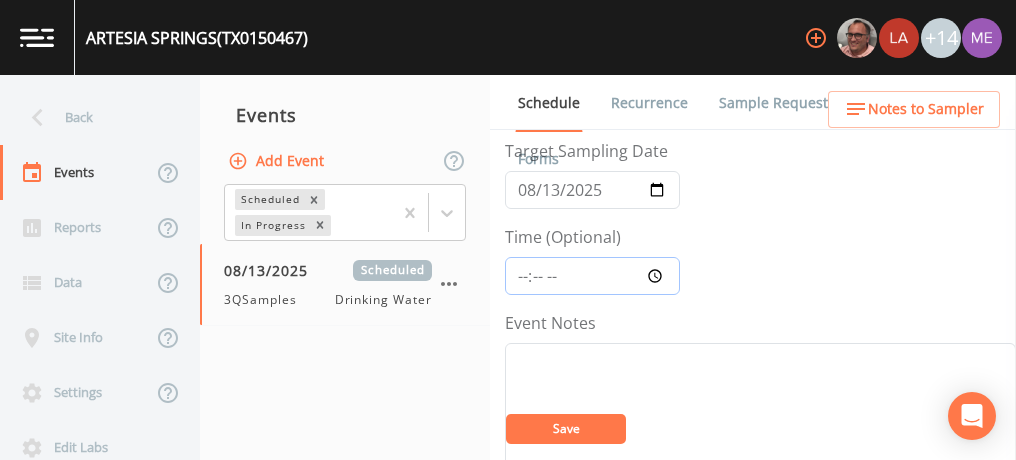 click on "Time (Optional)" at bounding box center (592, 276) 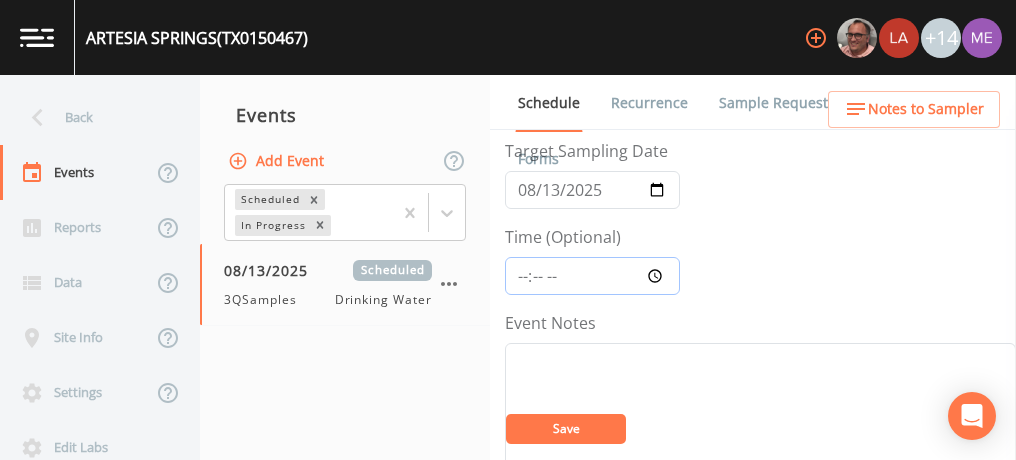 type on "09:00" 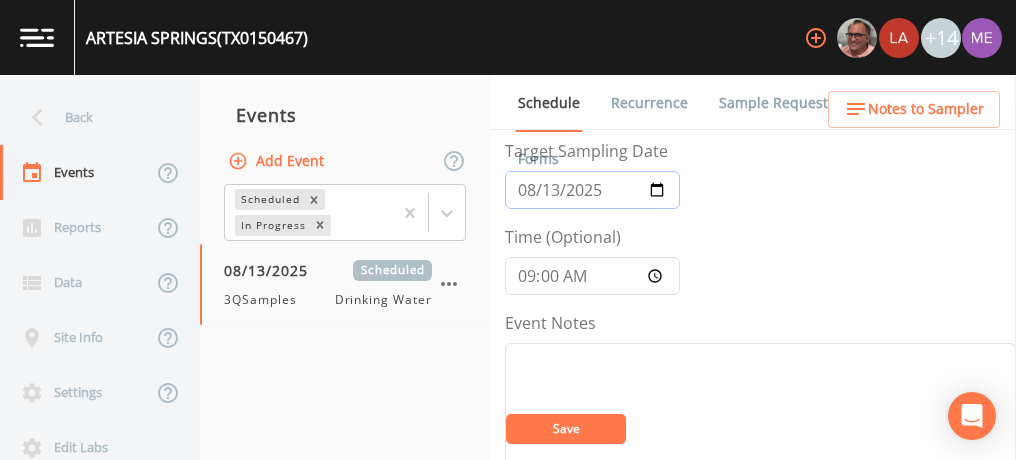 click on "2025-08-13" at bounding box center [592, 190] 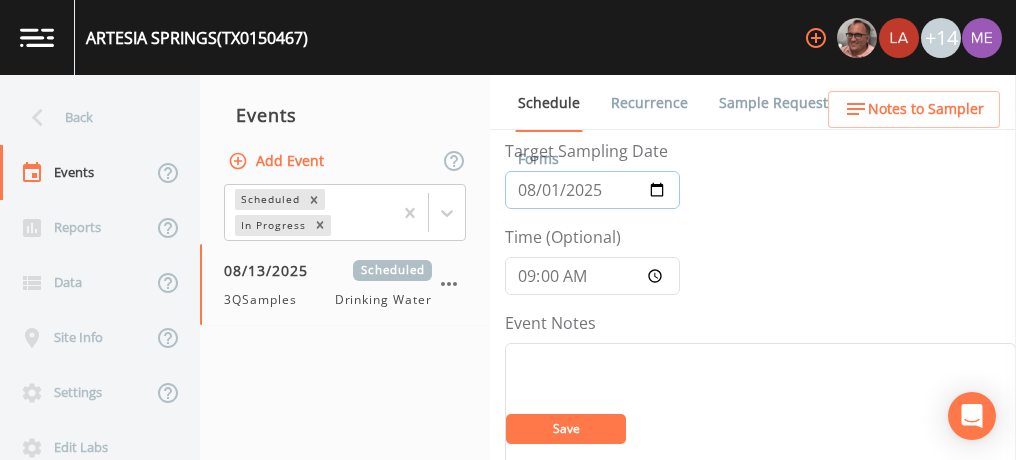 type on "2025-08-11" 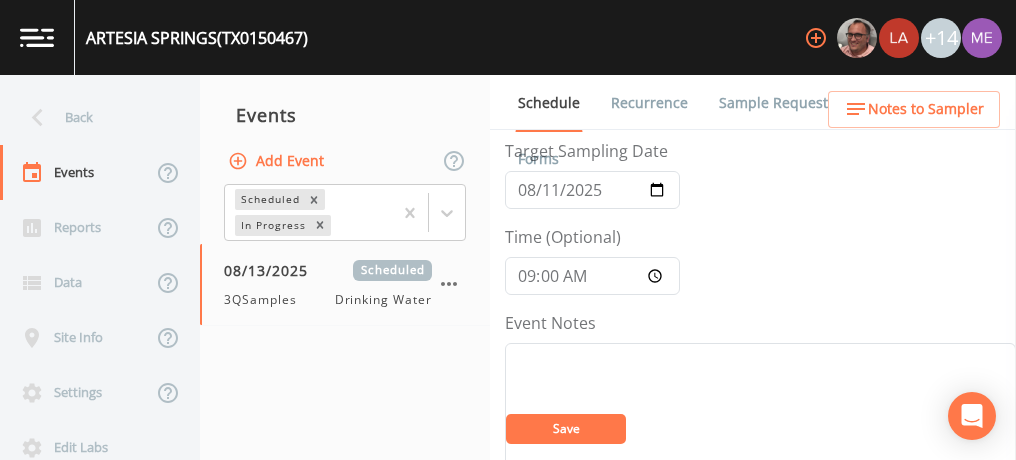 click on "Save" at bounding box center (566, 429) 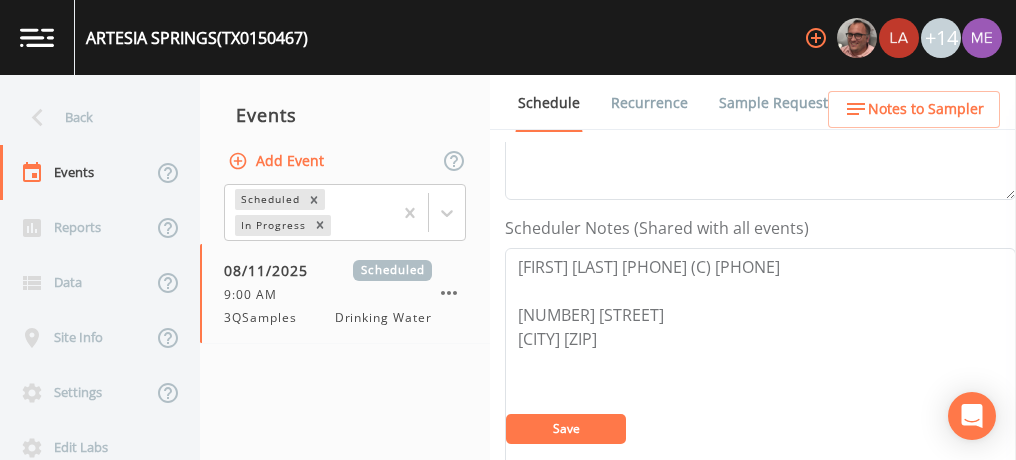 scroll, scrollTop: 496, scrollLeft: 0, axis: vertical 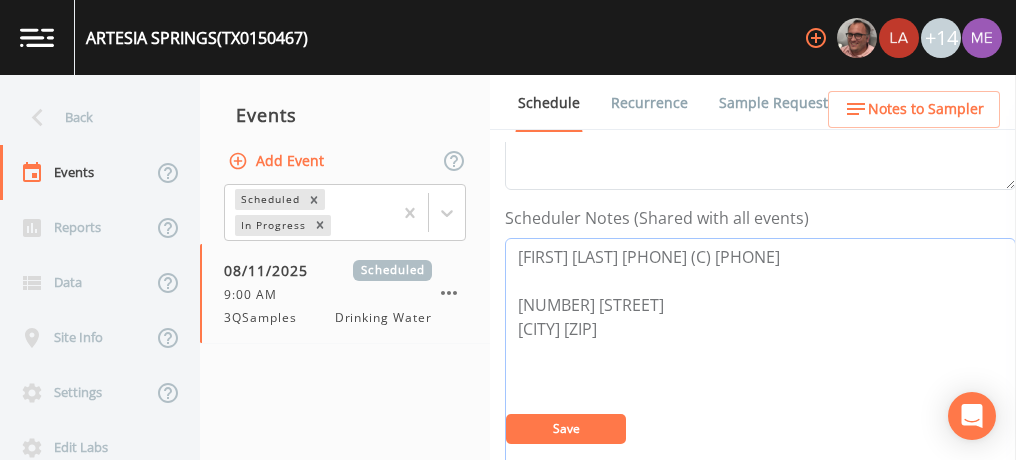 drag, startPoint x: 518, startPoint y: 250, endPoint x: 845, endPoint y: 237, distance: 327.2583 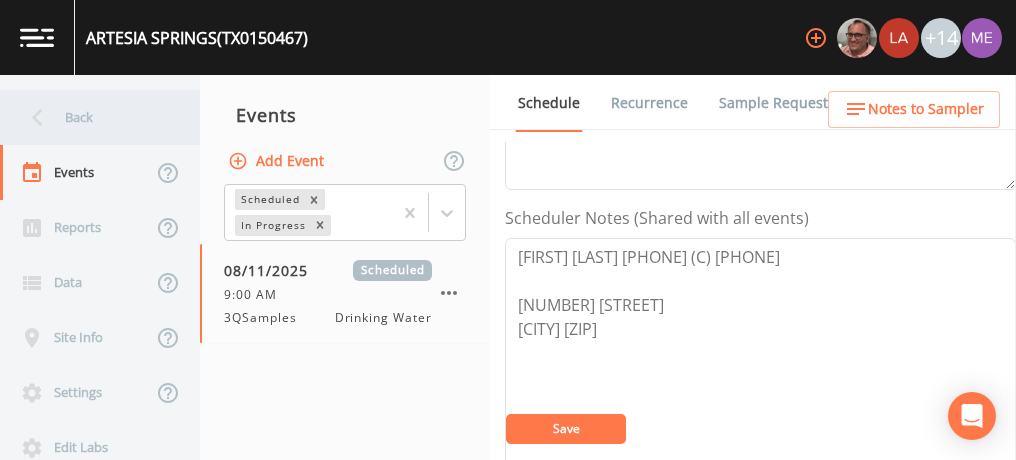 click on "Back" at bounding box center [90, 117] 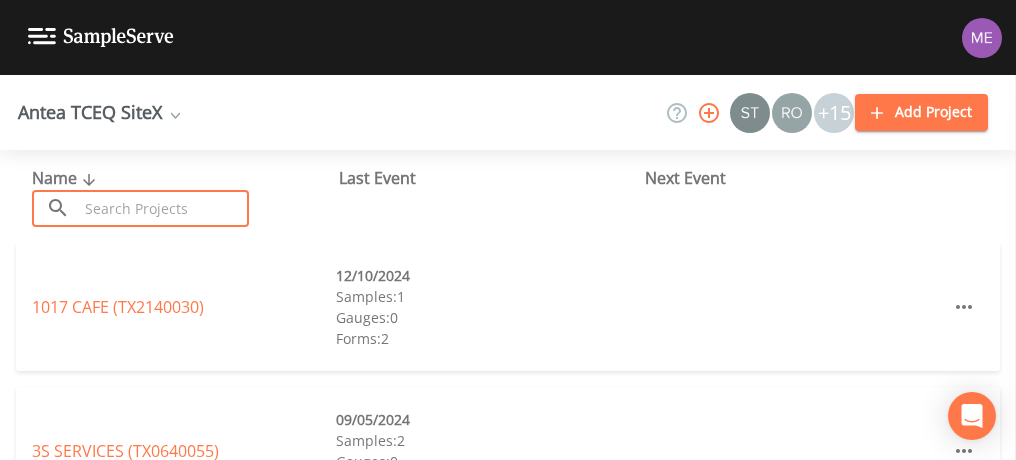 click at bounding box center [163, 208] 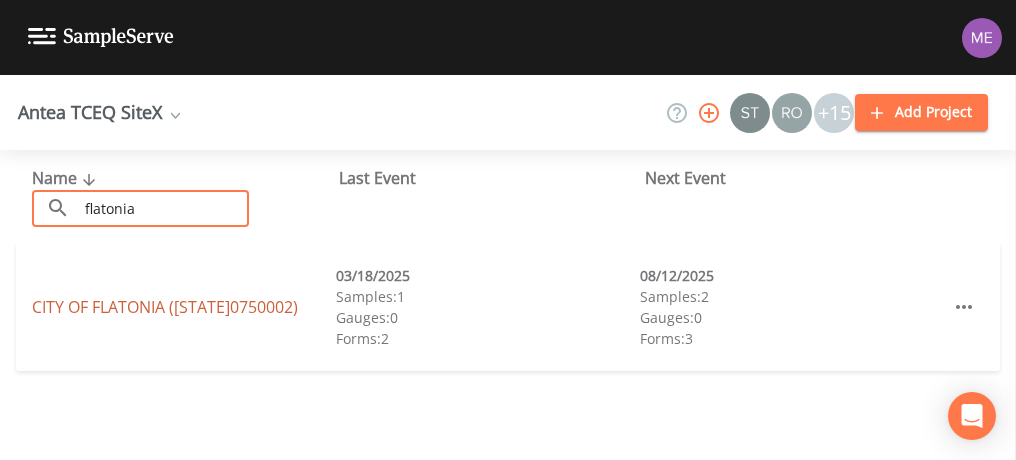 type on "flatonia" 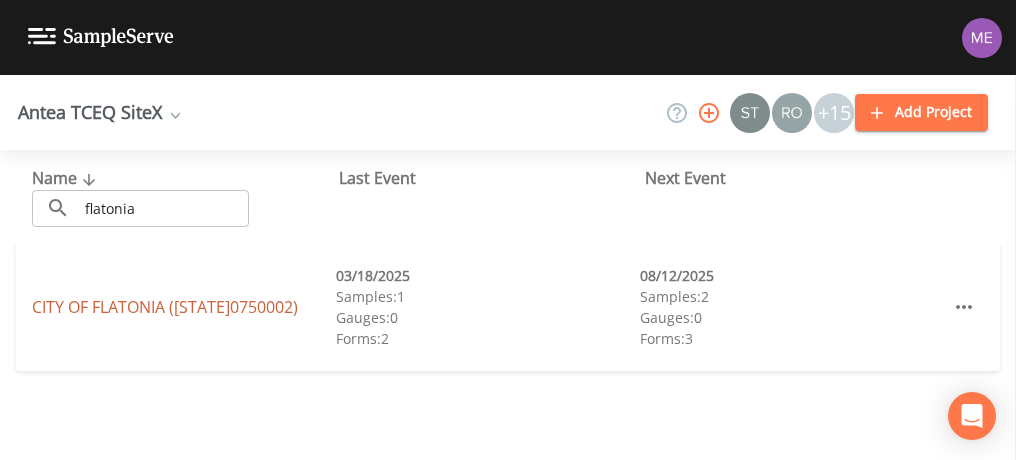click on "CITY OF FLATONIA   (TX0750002)" at bounding box center (165, 307) 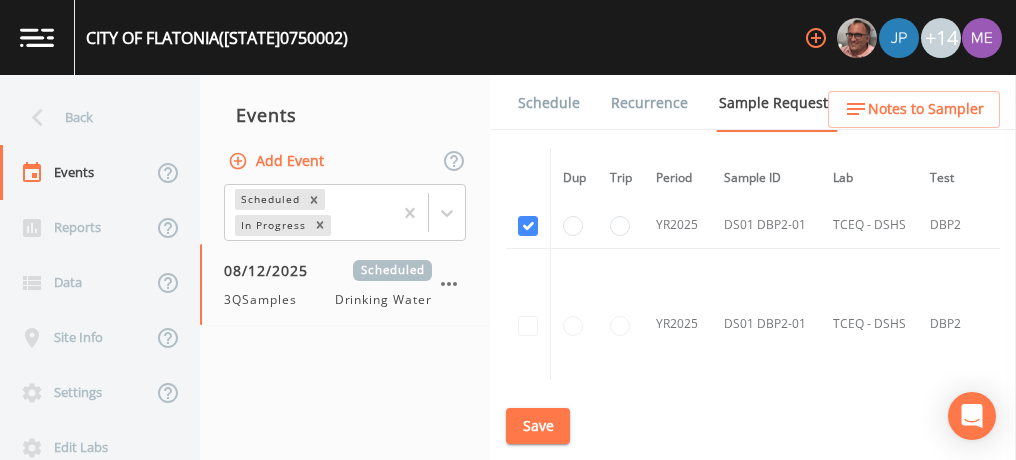 scroll, scrollTop: 2320, scrollLeft: 0, axis: vertical 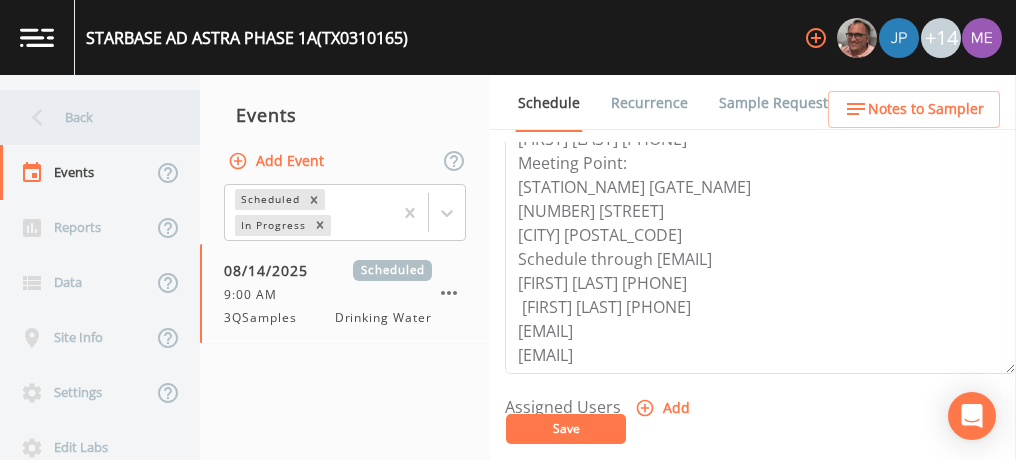 click on "Back" at bounding box center (90, 117) 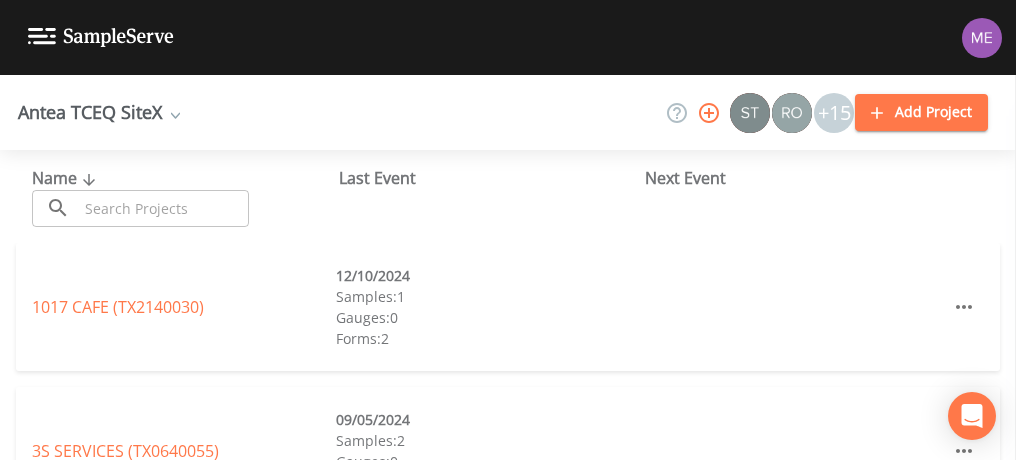 click at bounding box center (163, 208) 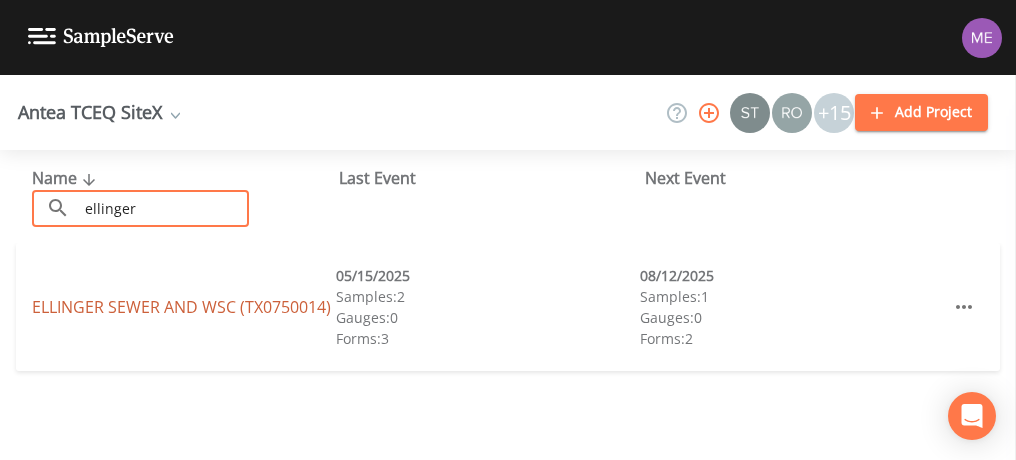 type on "ellinger" 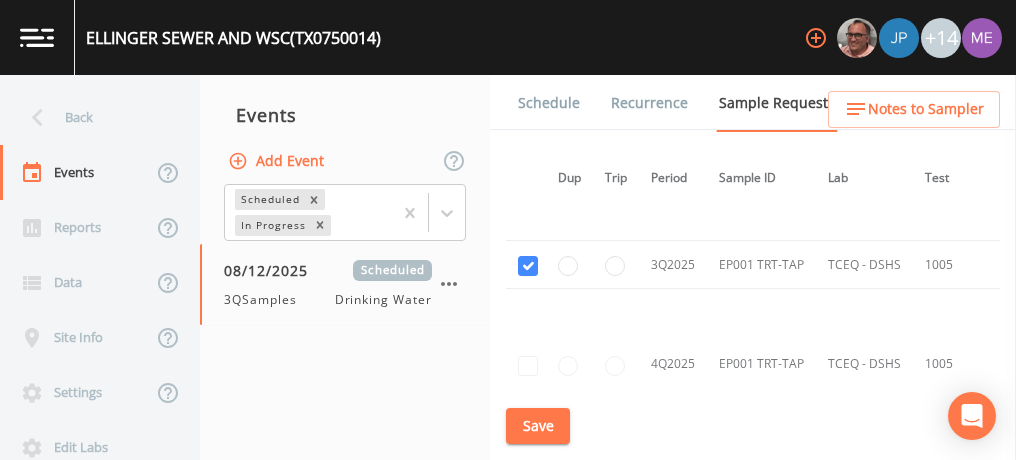 scroll, scrollTop: 2309, scrollLeft: 5, axis: both 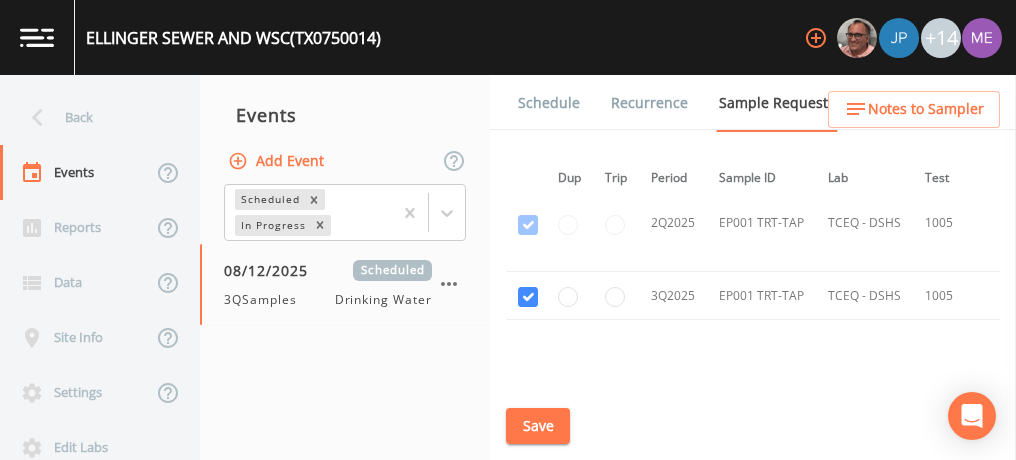 click on "Schedule" at bounding box center [549, 103] 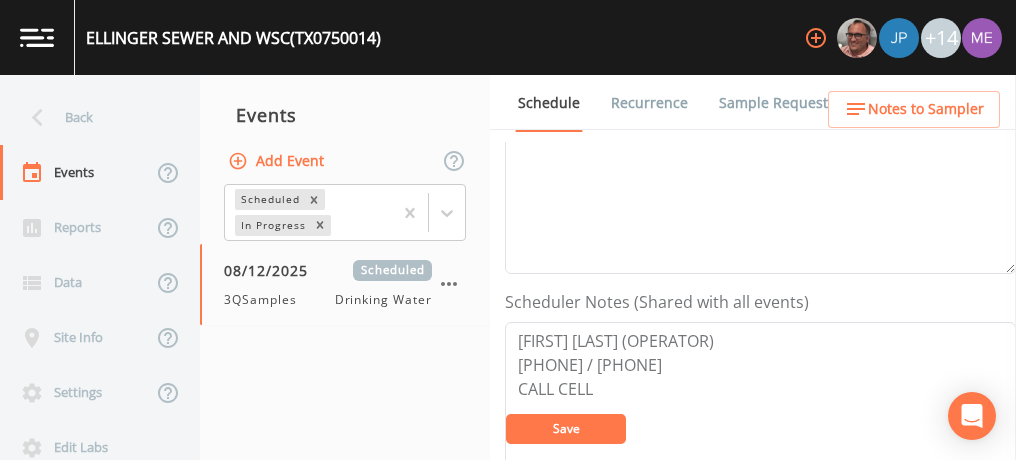 scroll, scrollTop: 443, scrollLeft: 0, axis: vertical 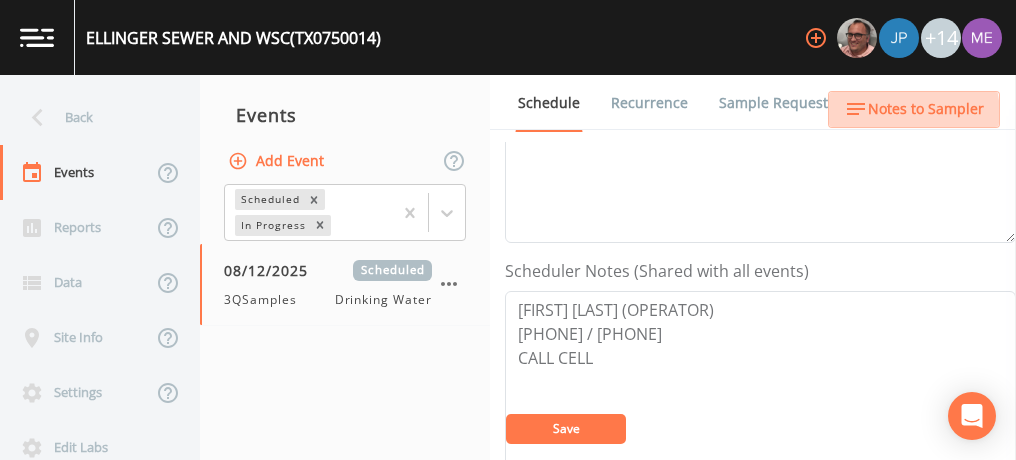 click on "Notes to Sampler" at bounding box center (926, 109) 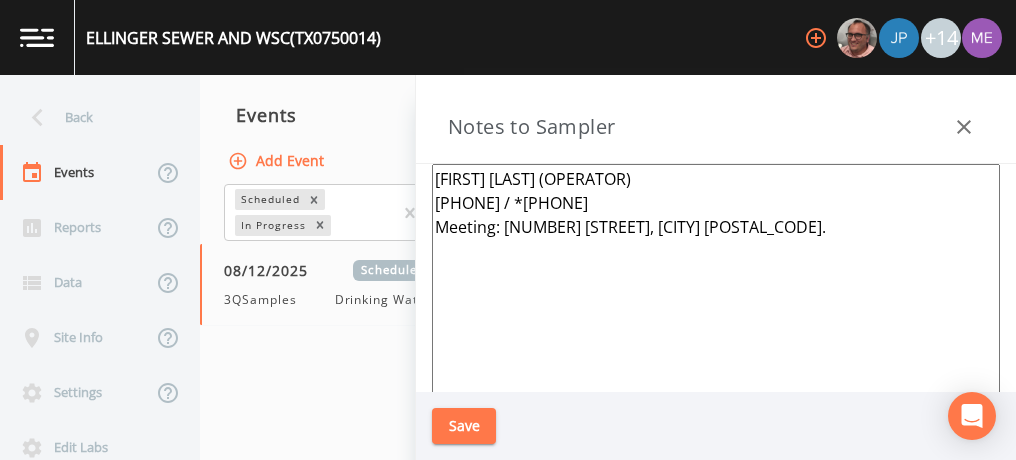 drag, startPoint x: 434, startPoint y: 180, endPoint x: 492, endPoint y: 186, distance: 58.30952 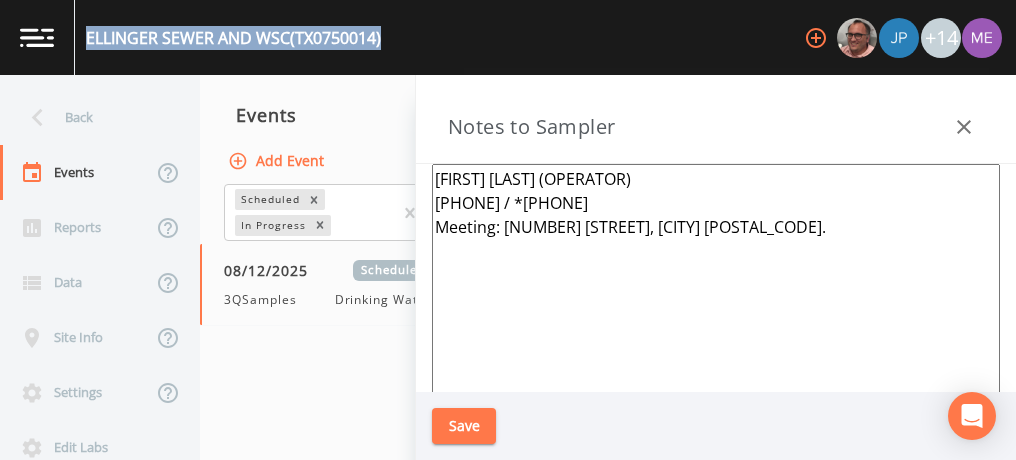 drag, startPoint x: 86, startPoint y: 36, endPoint x: 385, endPoint y: 37, distance: 299.00168 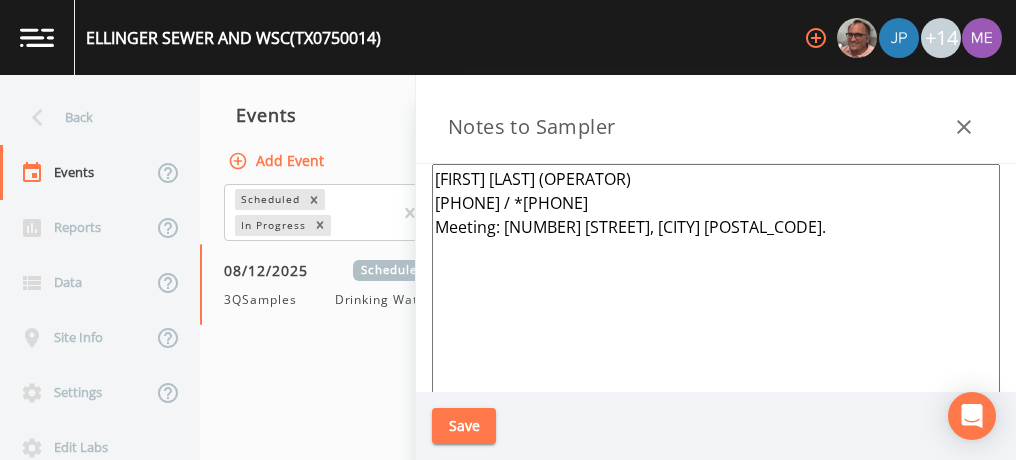 drag, startPoint x: 436, startPoint y: 177, endPoint x: 656, endPoint y: 194, distance: 220.65584 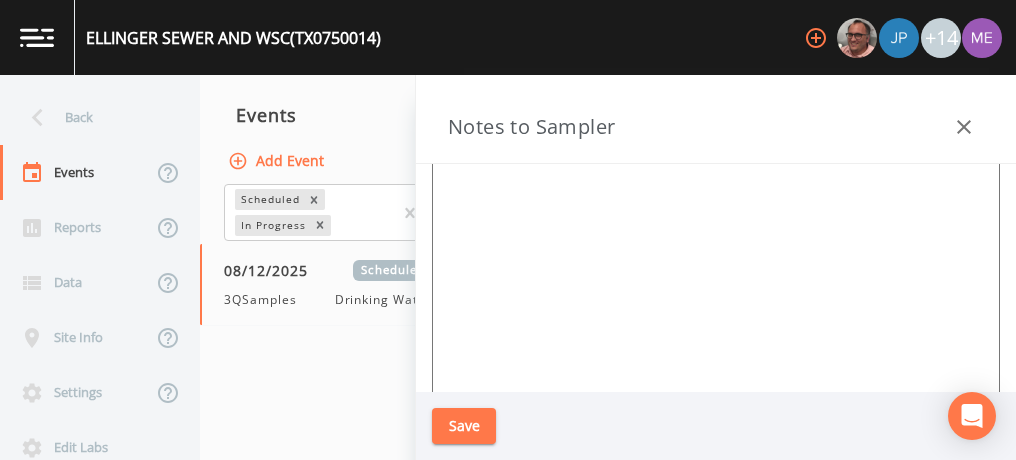 scroll, scrollTop: 100, scrollLeft: 0, axis: vertical 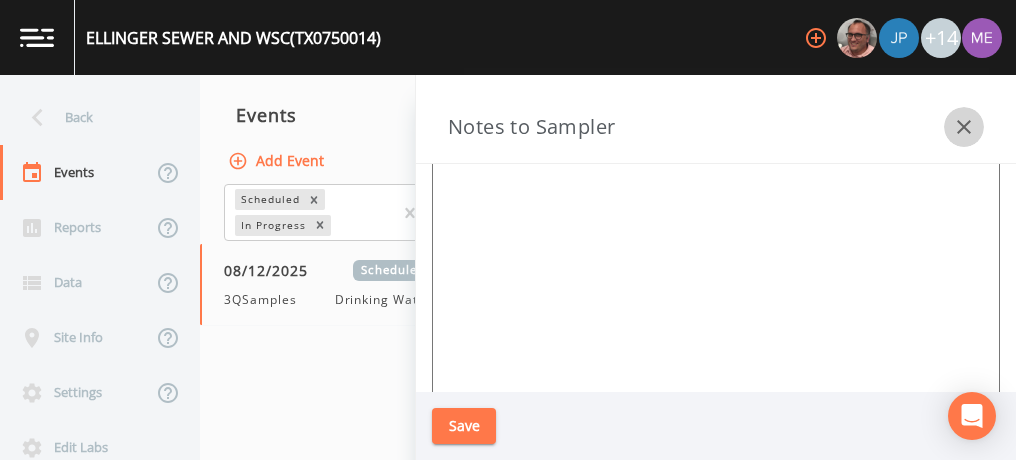 click 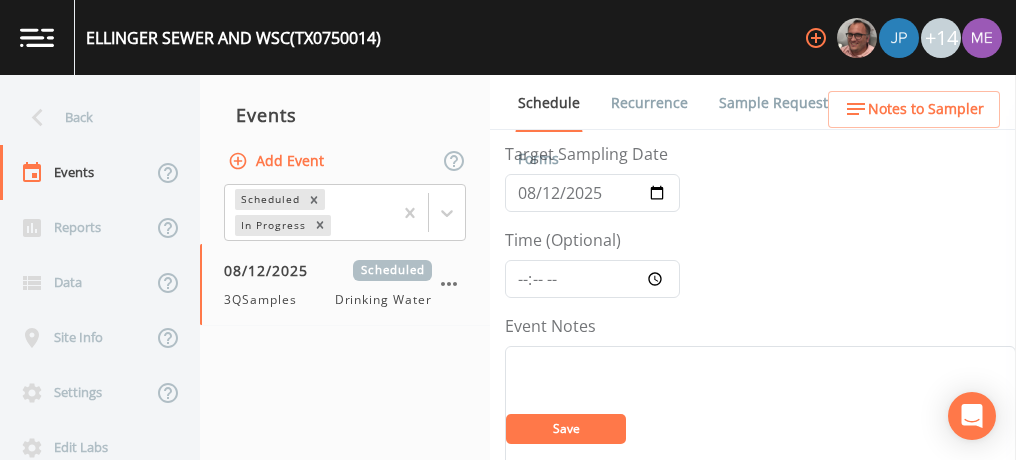 scroll, scrollTop: 89, scrollLeft: 0, axis: vertical 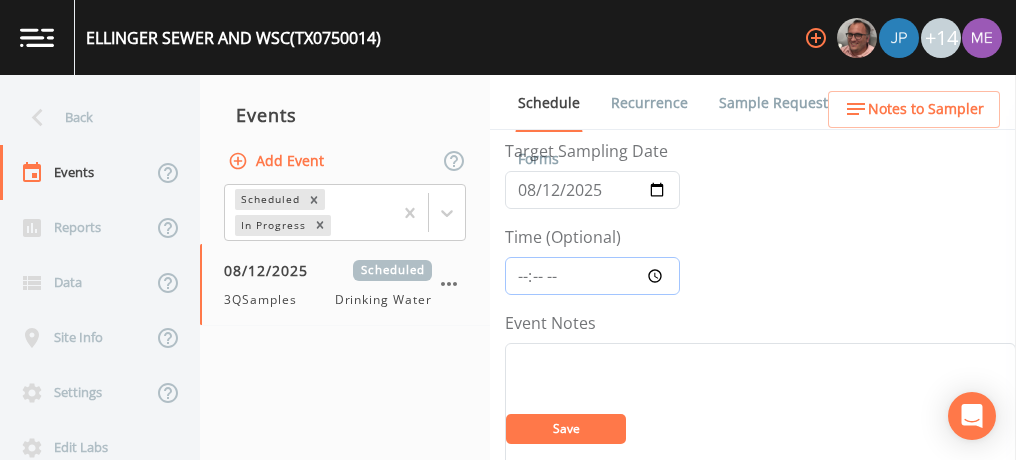 click on "Time (Optional)" at bounding box center (592, 276) 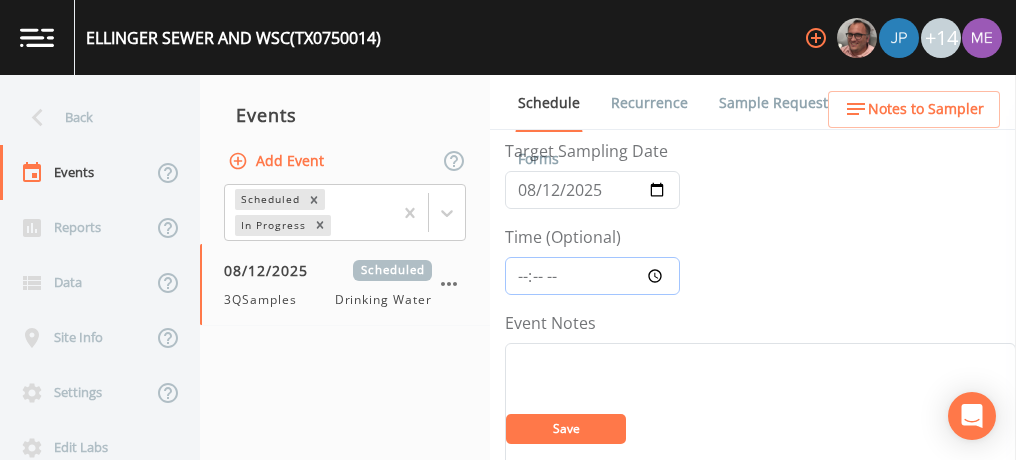 type on "12:45" 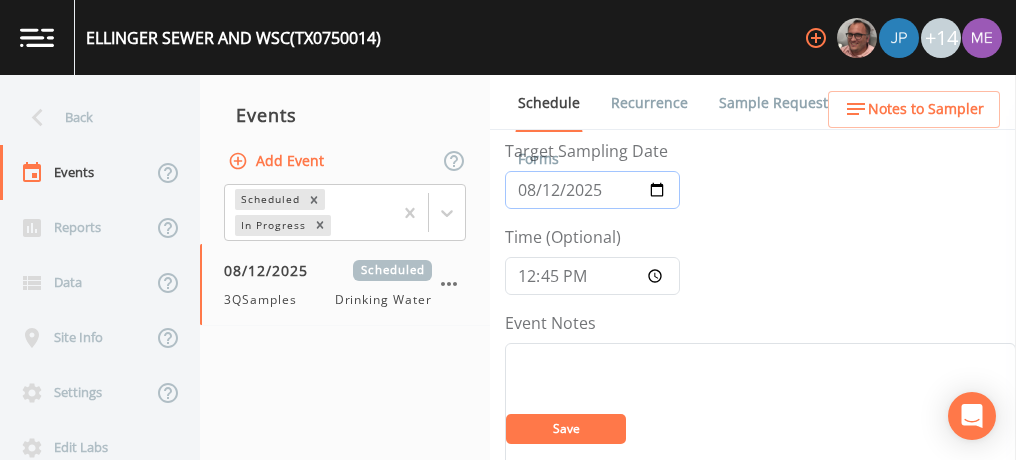 click on "2025-08-12" at bounding box center [592, 190] 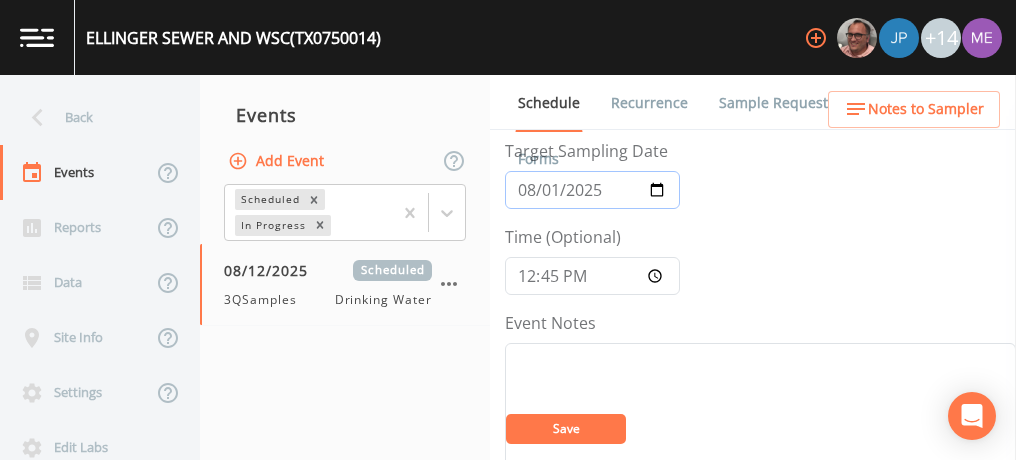 type on "2025-08-13" 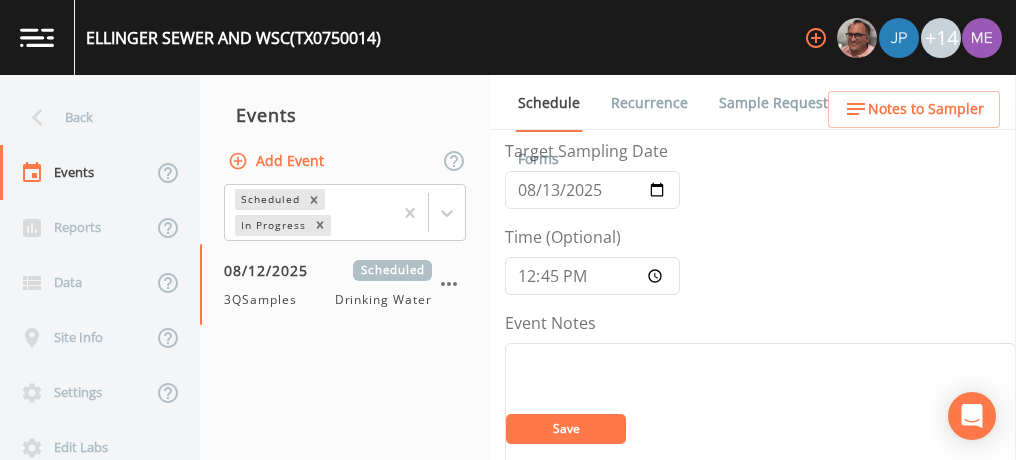 click on "Save" at bounding box center [566, 429] 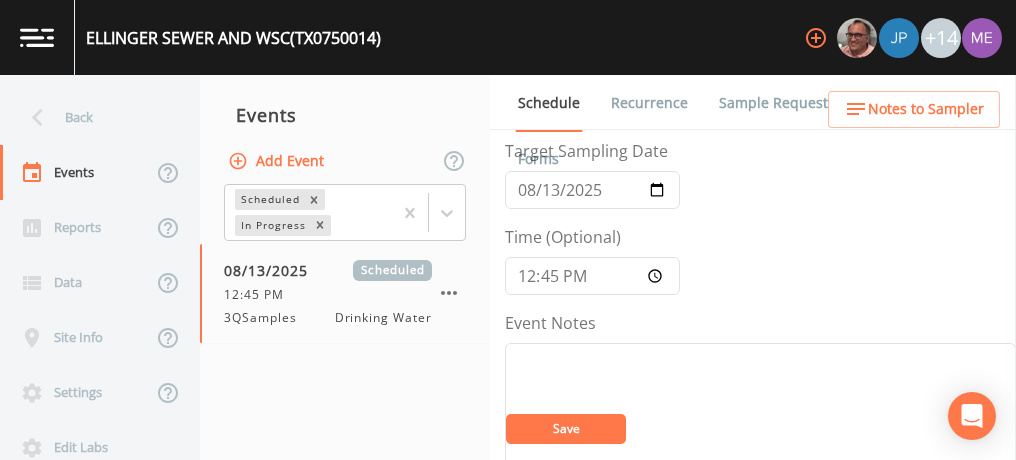 click on "Sample Requests" at bounding box center (777, 103) 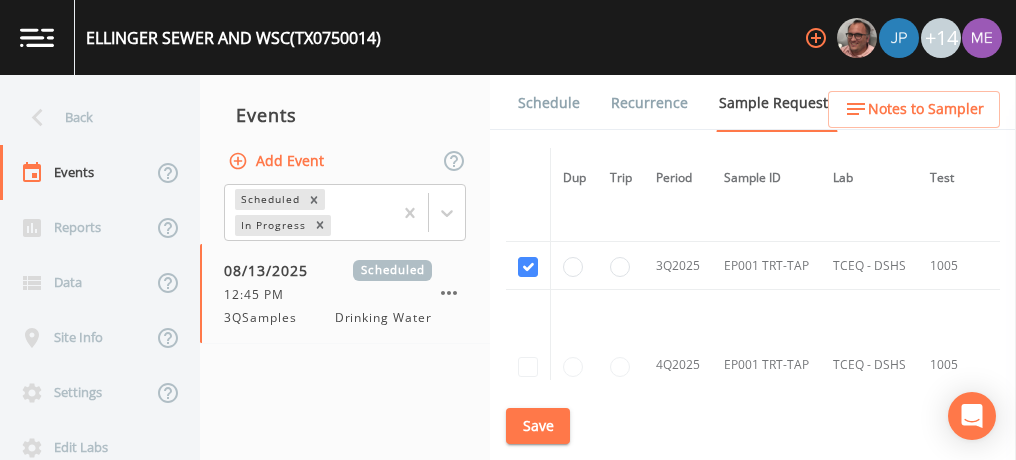 scroll, scrollTop: 2362, scrollLeft: 0, axis: vertical 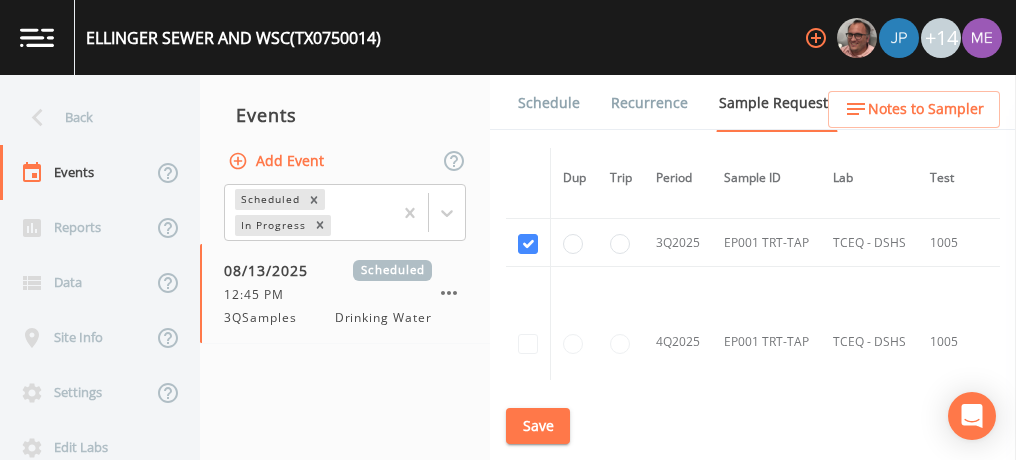 click on "Schedule" at bounding box center (549, 103) 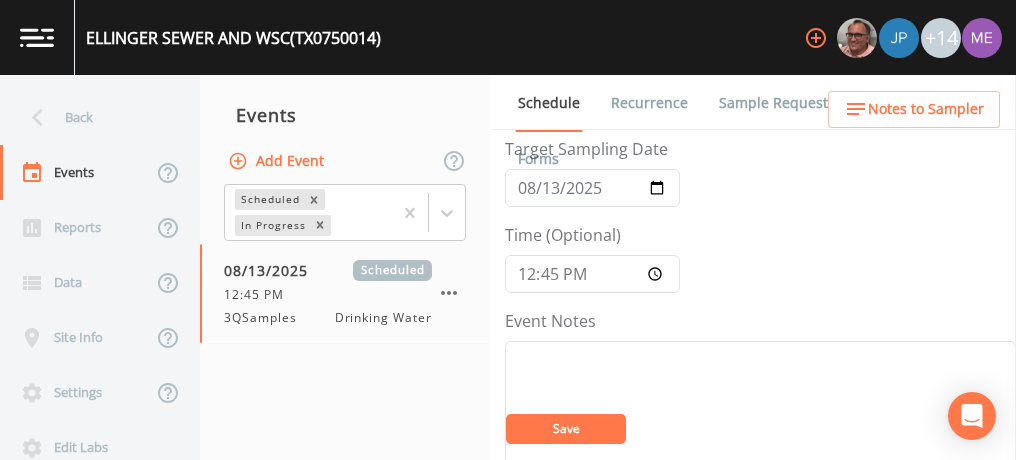 scroll, scrollTop: 97, scrollLeft: 0, axis: vertical 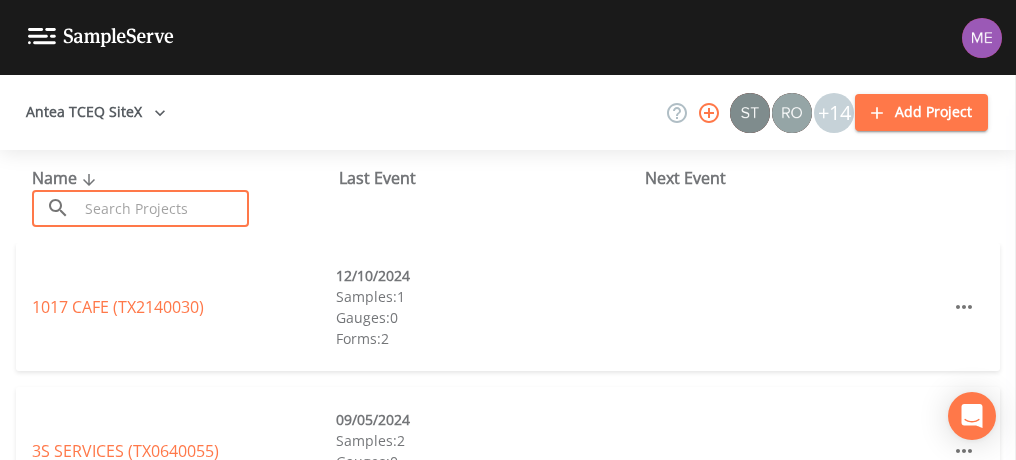 click at bounding box center [163, 208] 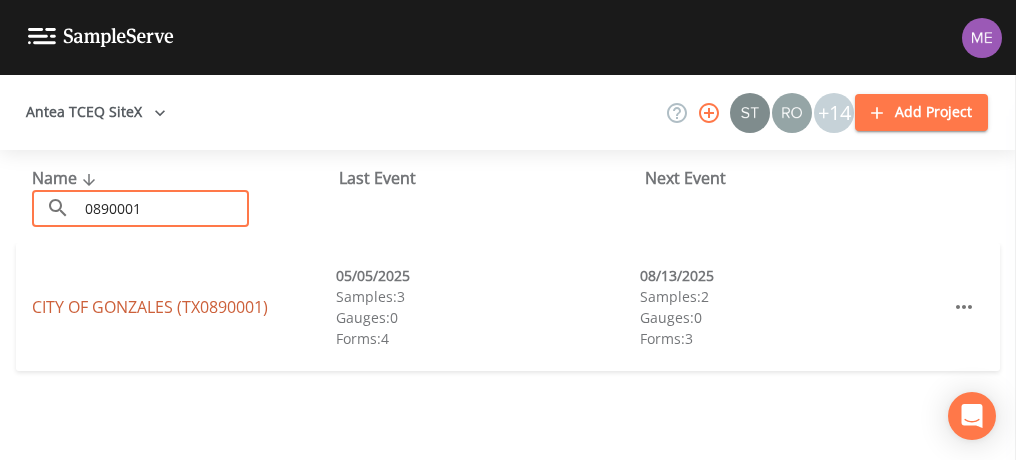 type on "0890001" 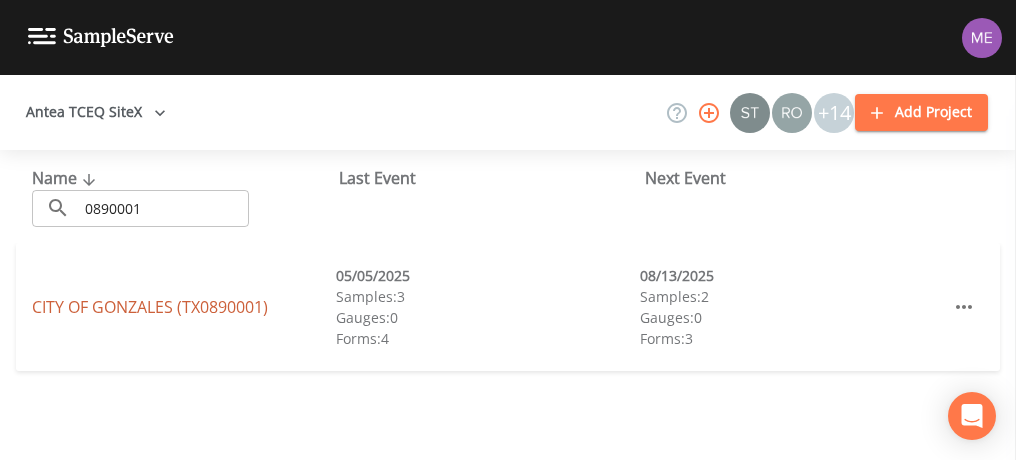 click on "CITY OF GONZALES   (TX0890001)" at bounding box center (150, 307) 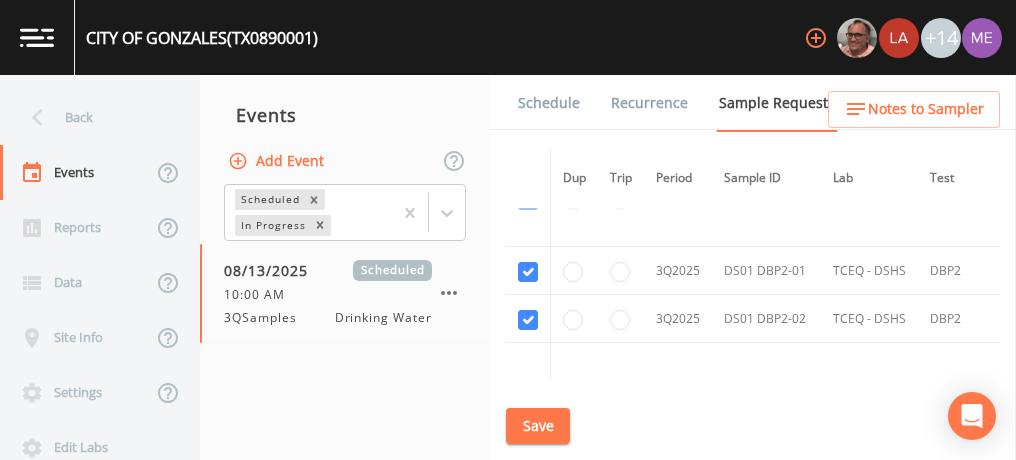 scroll, scrollTop: 3742, scrollLeft: 0, axis: vertical 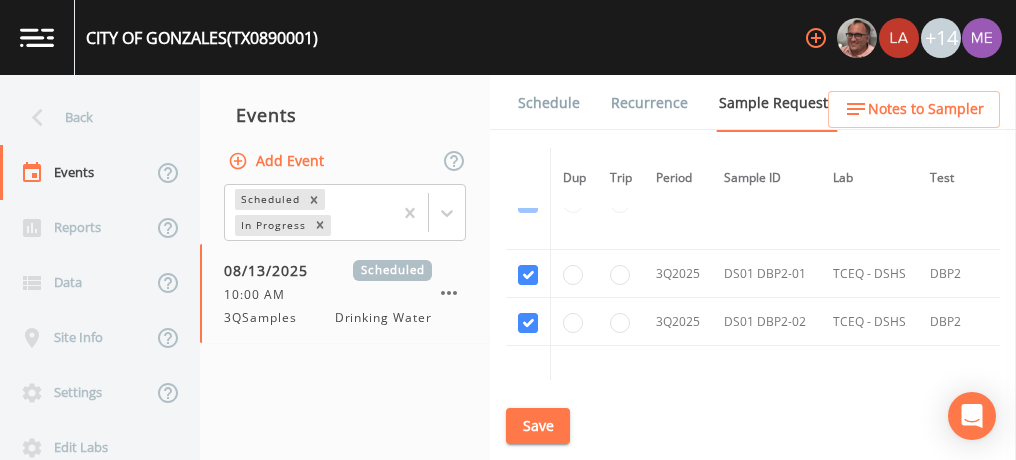 click on "Schedule" at bounding box center [549, 103] 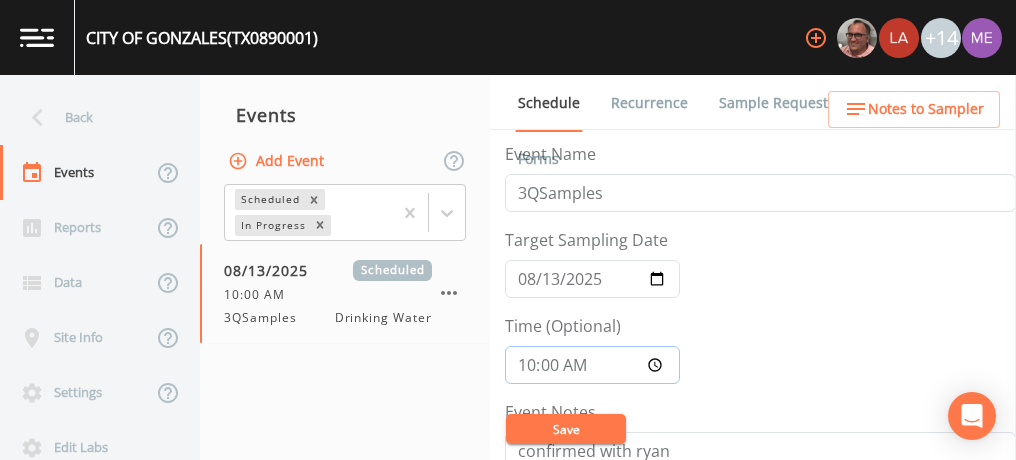 click on "10:00:00" at bounding box center [592, 365] 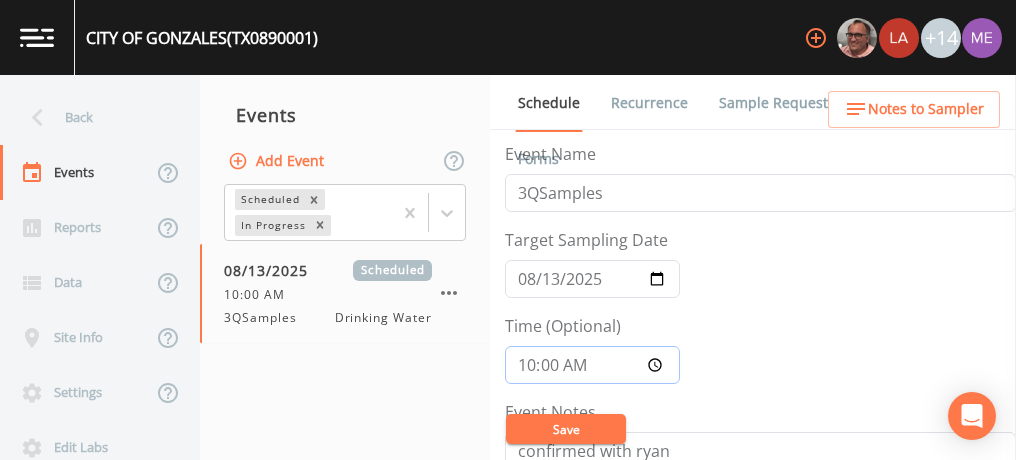 type on "09:00" 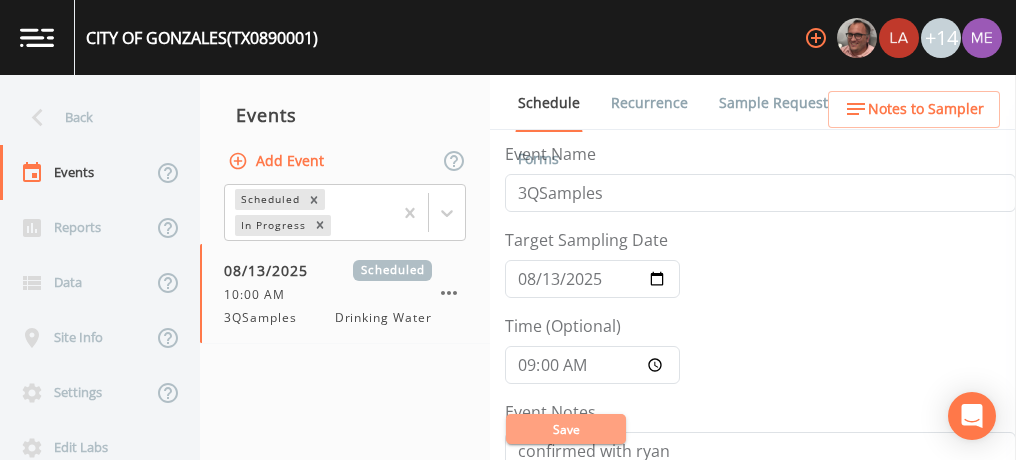 click on "Save" at bounding box center [566, 429] 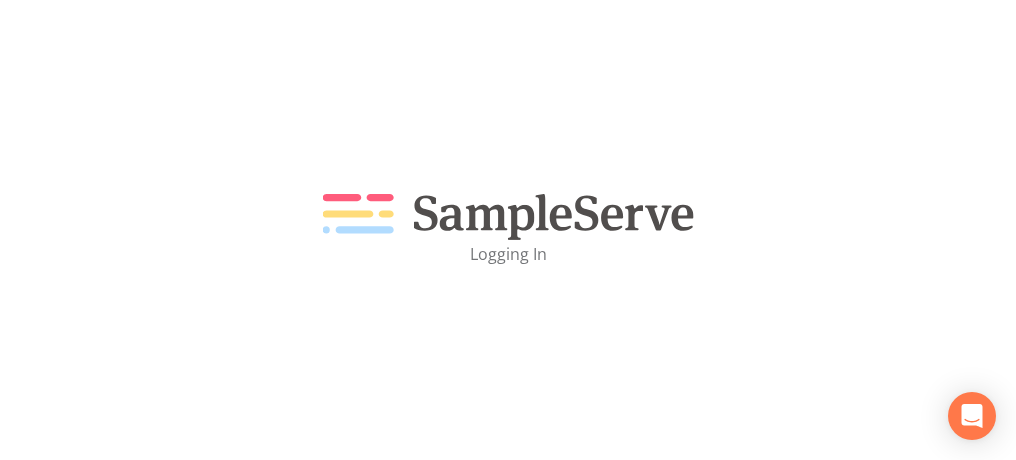 scroll, scrollTop: 0, scrollLeft: 0, axis: both 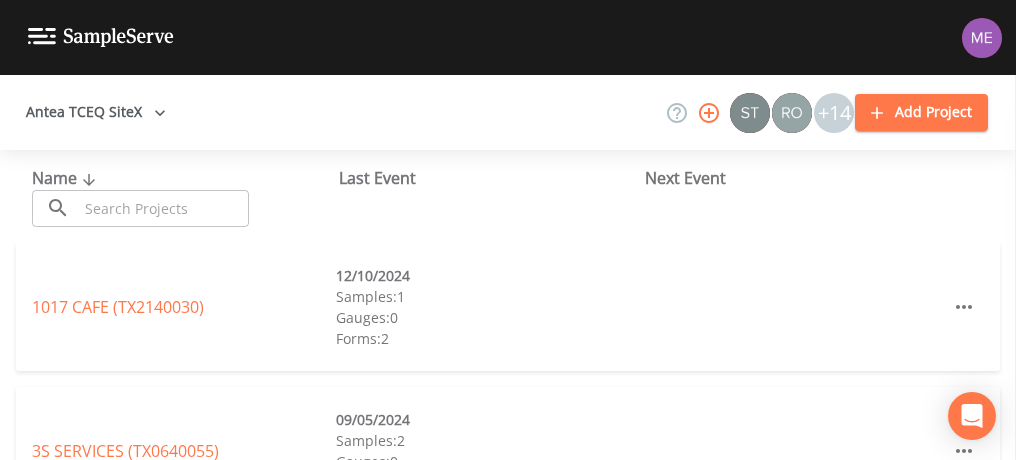 click at bounding box center (163, 208) 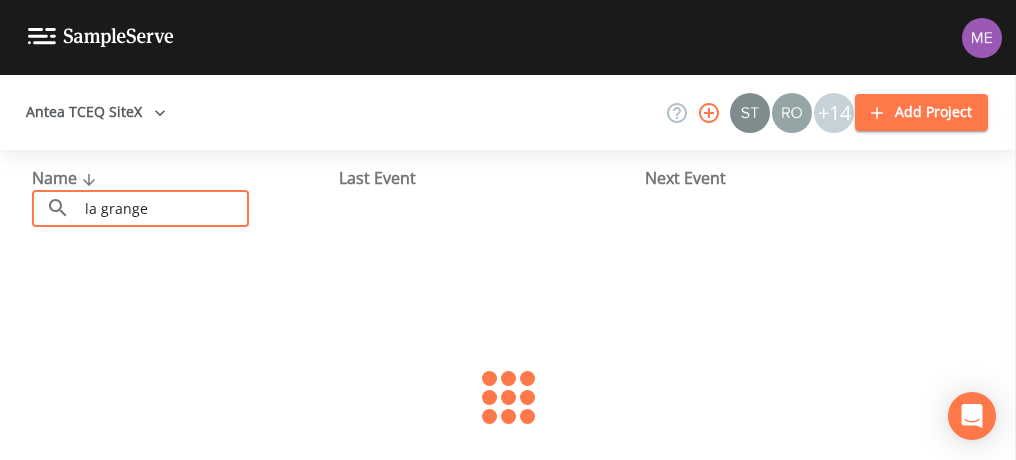 type on "la grange" 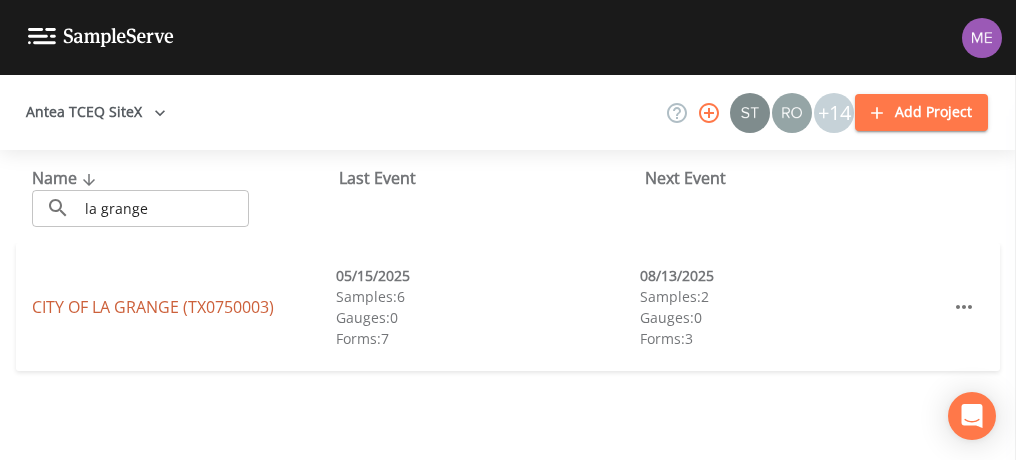 click on "CITY OF [CITY] (TX0750003)" at bounding box center (153, 307) 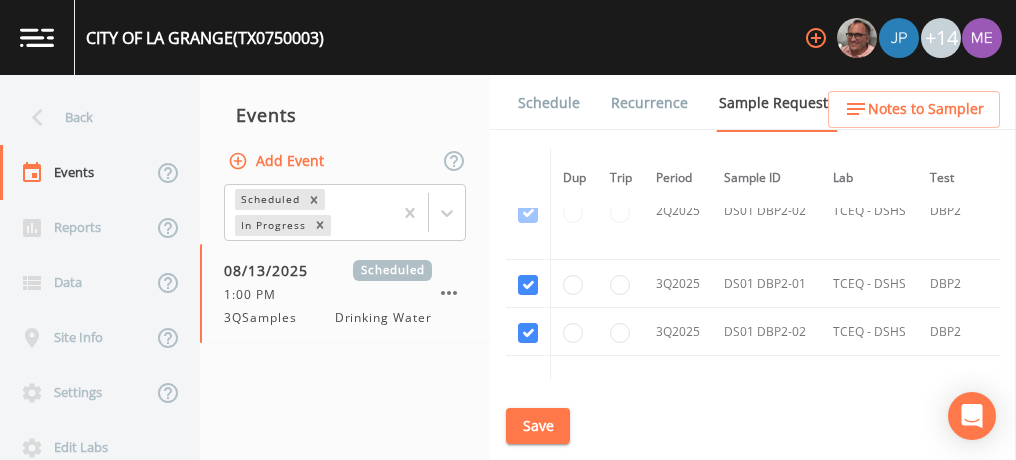 scroll, scrollTop: 4262, scrollLeft: 0, axis: vertical 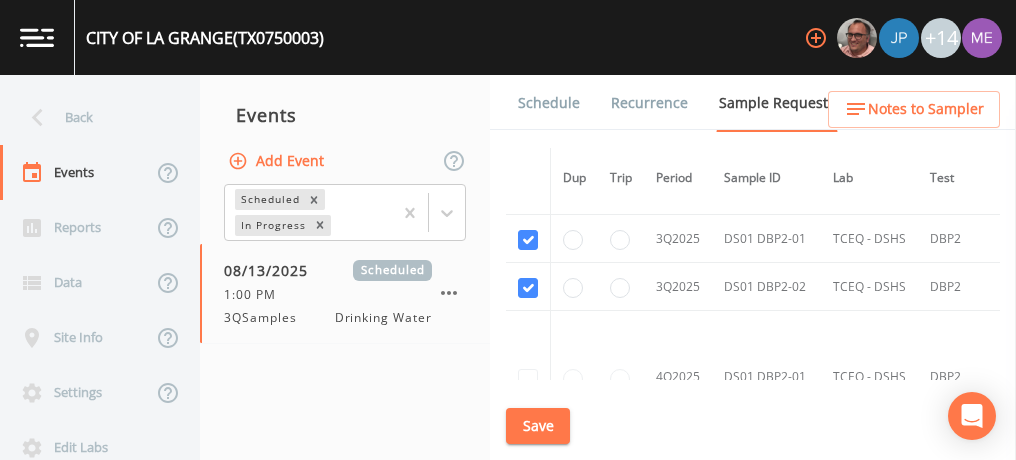 click on "Schedule" at bounding box center [549, 103] 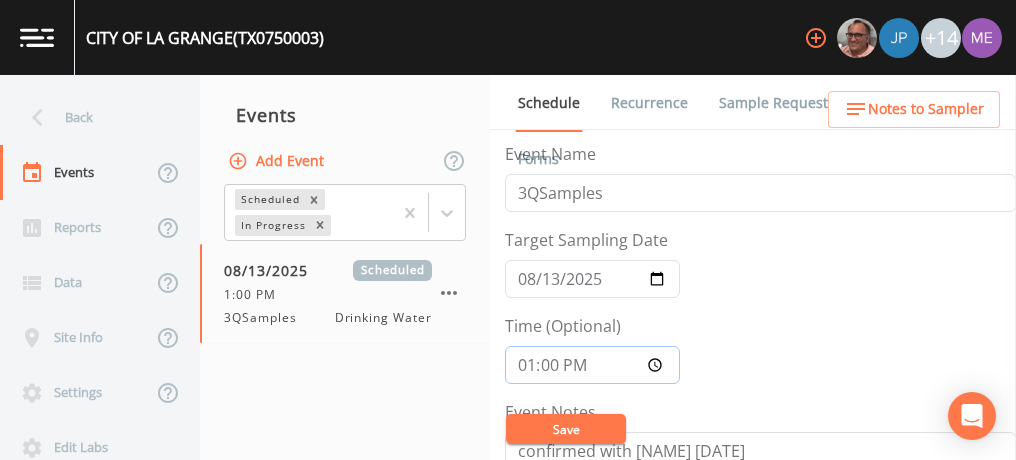 click on "13:00:00" at bounding box center [592, 365] 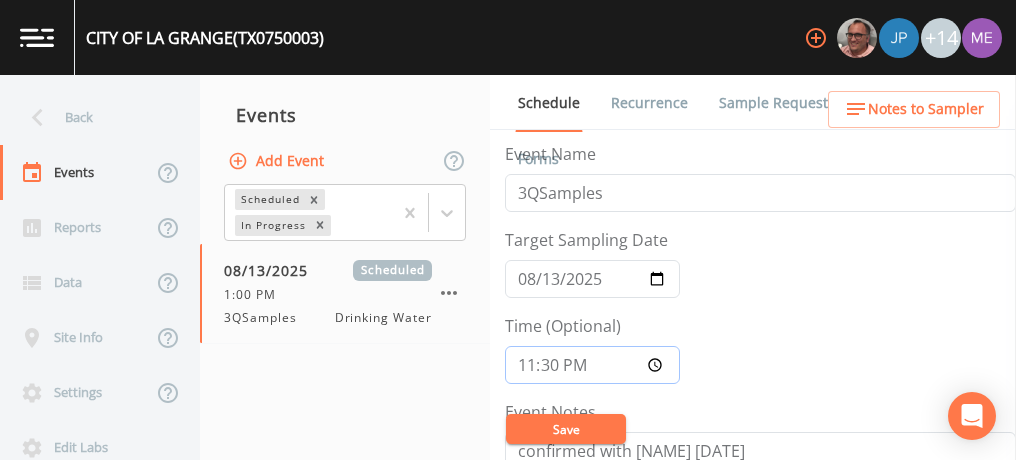type on "11:30" 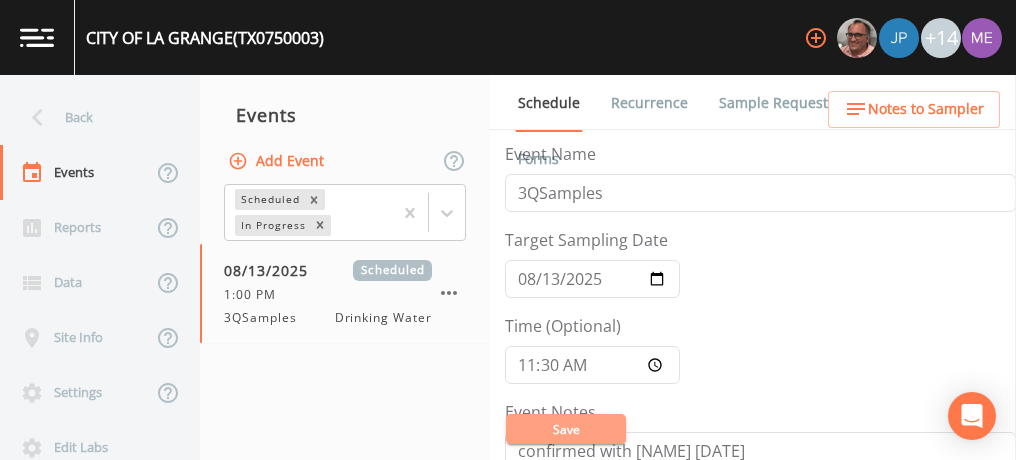 click on "Save" at bounding box center (566, 429) 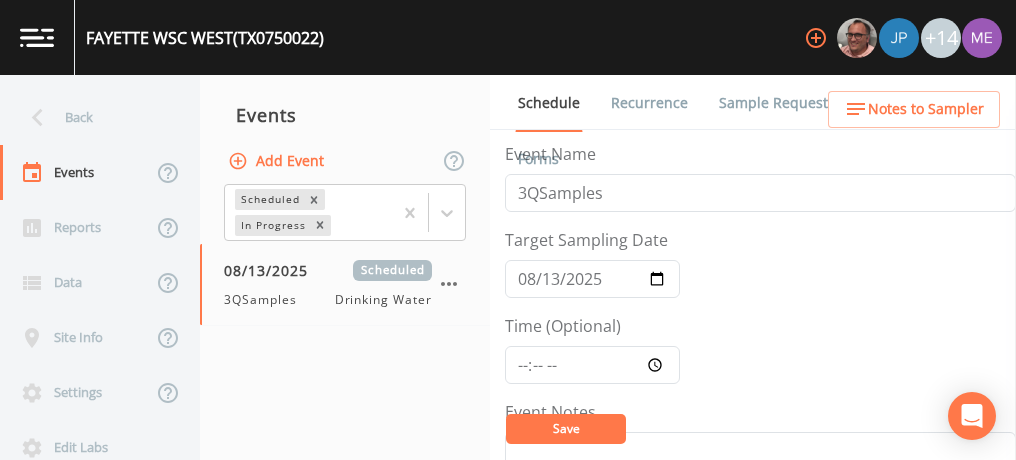 scroll, scrollTop: 0, scrollLeft: 0, axis: both 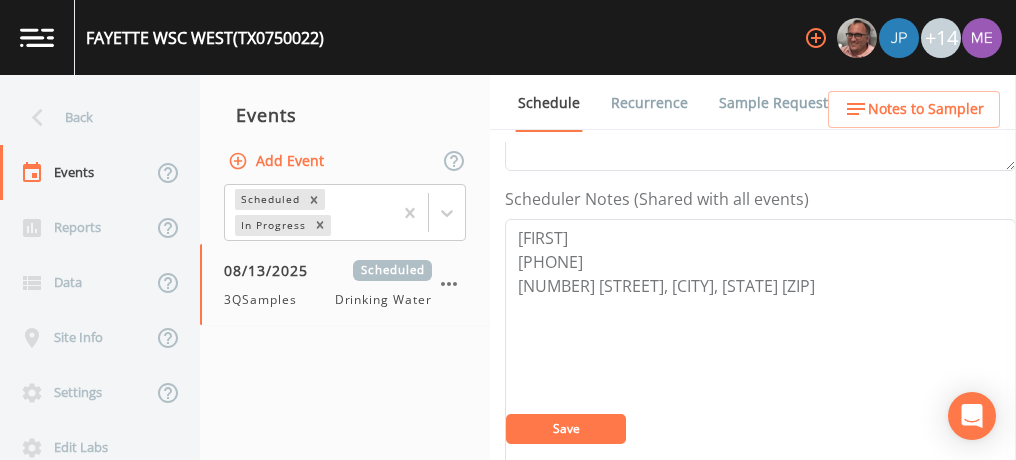 click on "Sample Requests" at bounding box center (777, 103) 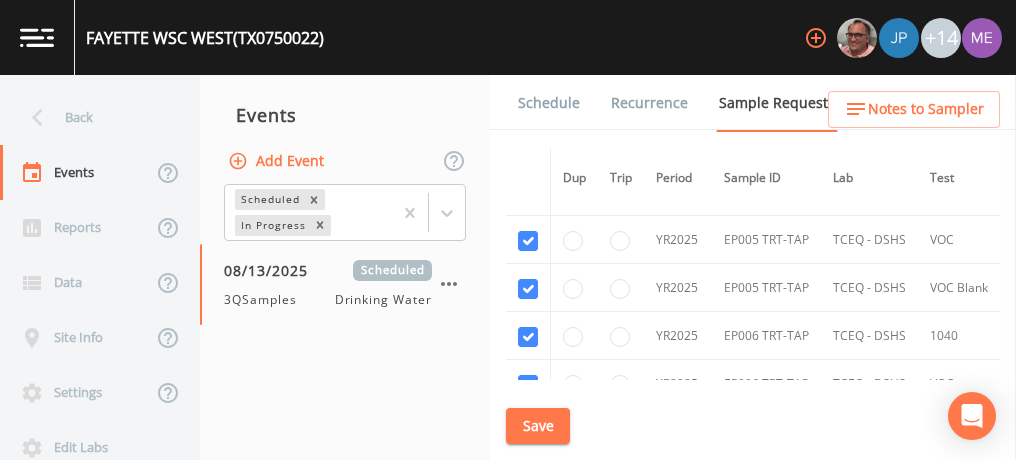 scroll, scrollTop: 4901, scrollLeft: 0, axis: vertical 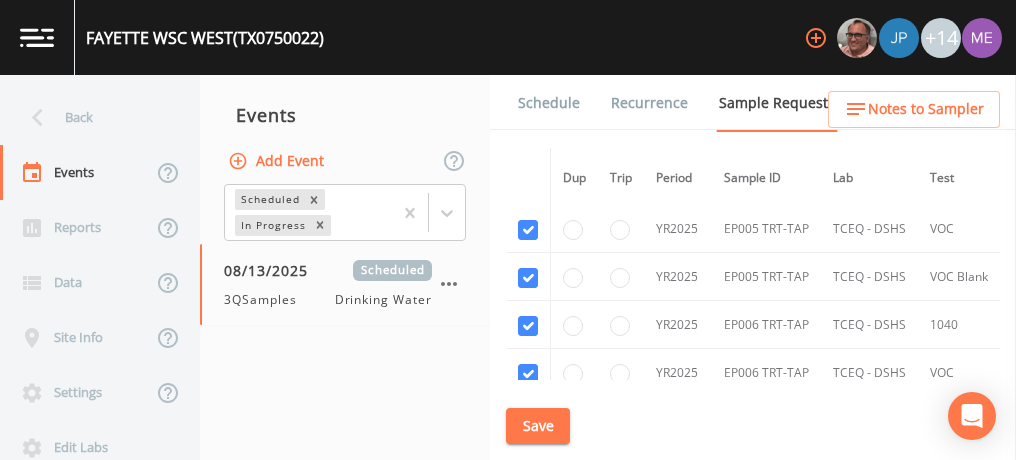 click at bounding box center [621, 277] 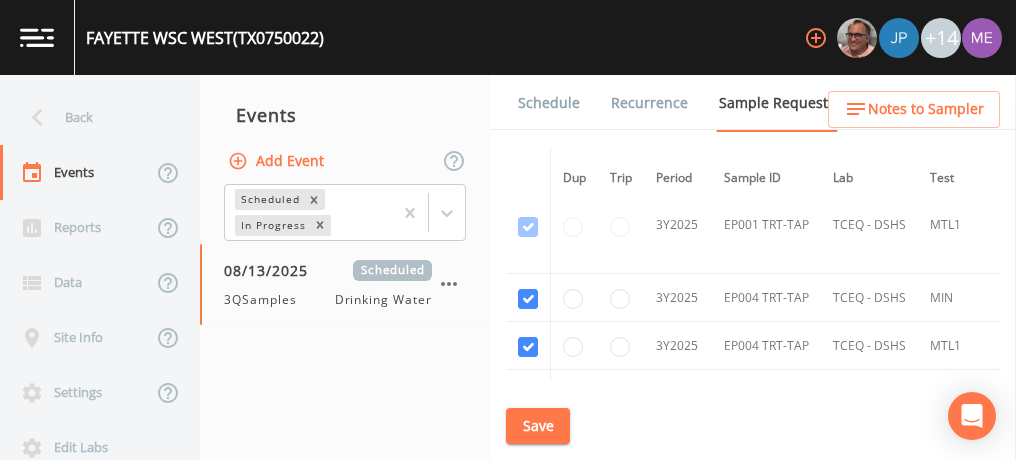 scroll, scrollTop: 5168, scrollLeft: 0, axis: vertical 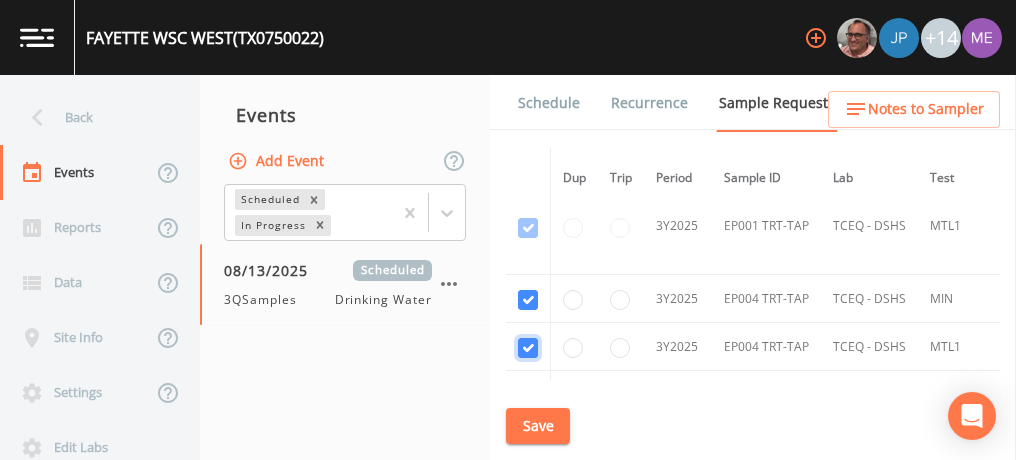 click at bounding box center (528, 348) 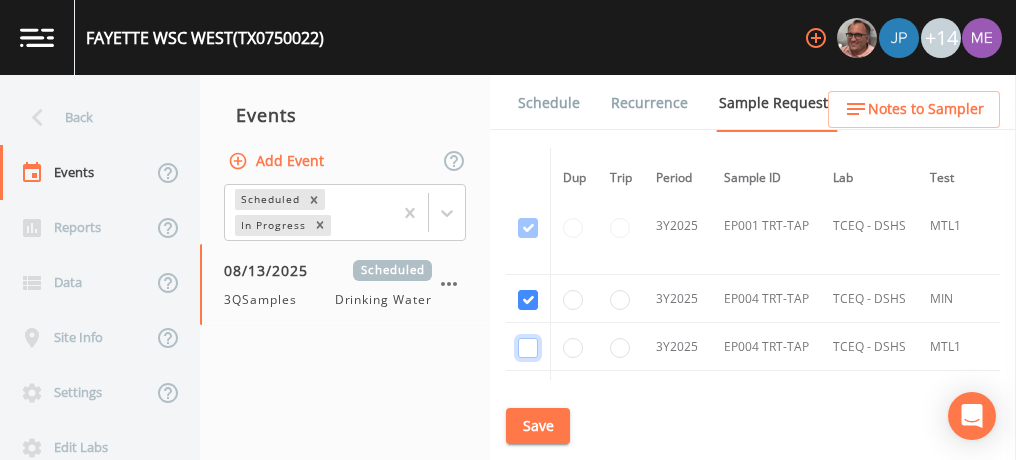 checkbox on "false" 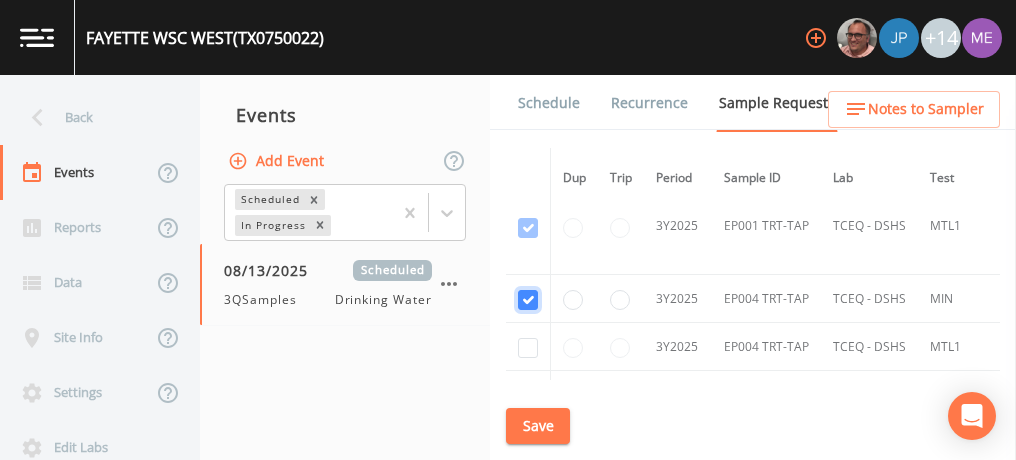 click at bounding box center (528, 300) 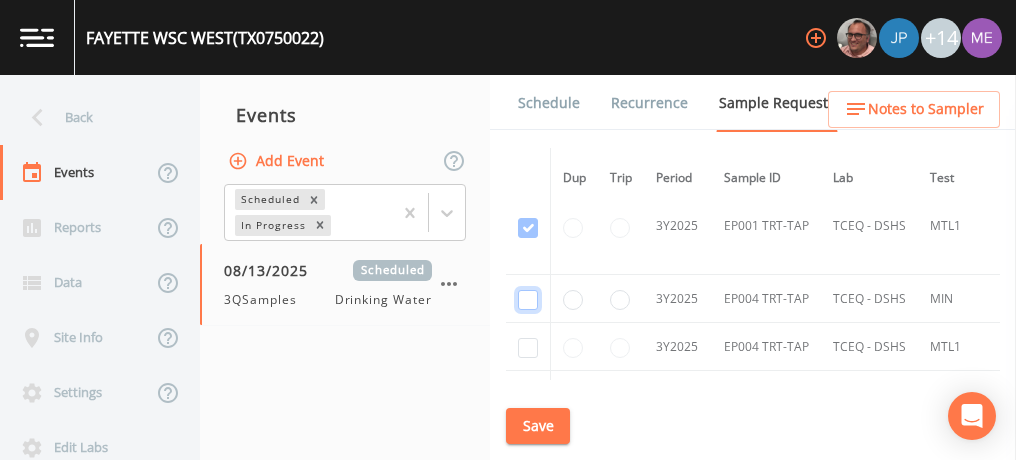 checkbox on "false" 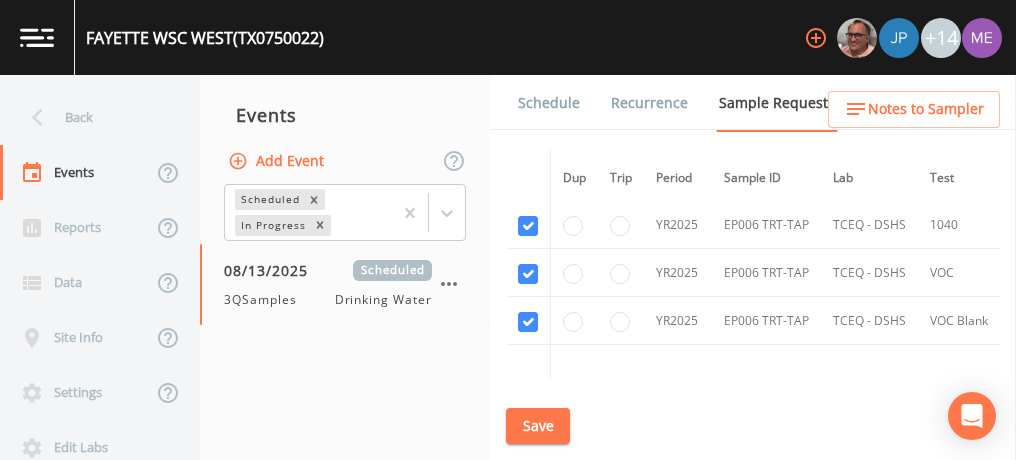 scroll, scrollTop: 4998, scrollLeft: 0, axis: vertical 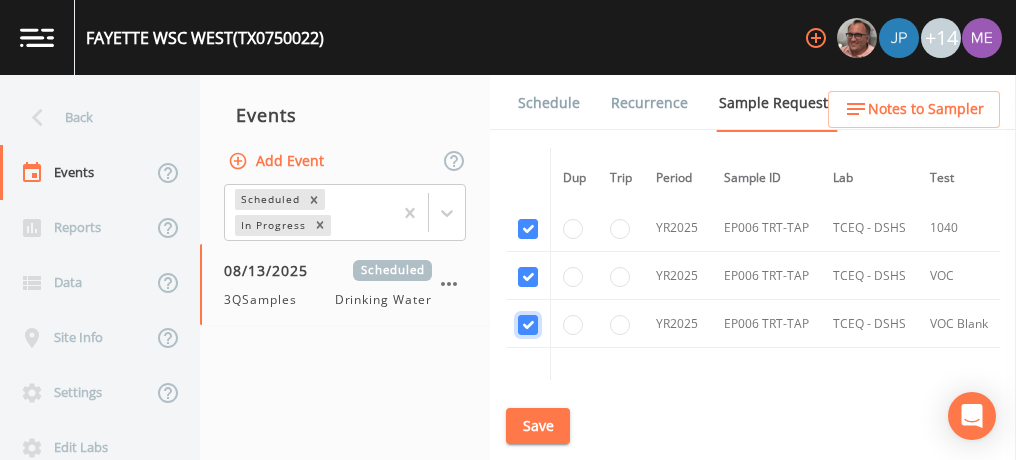 click at bounding box center [528, -3381] 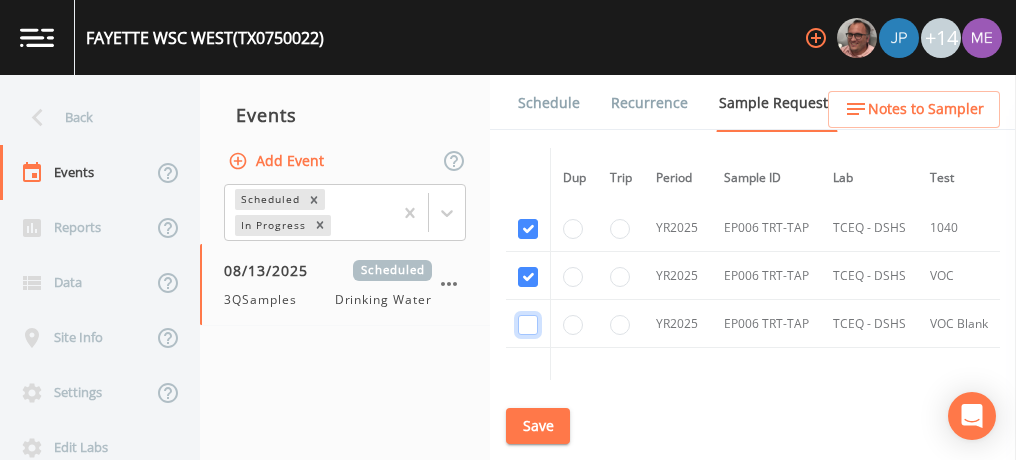 checkbox on "false" 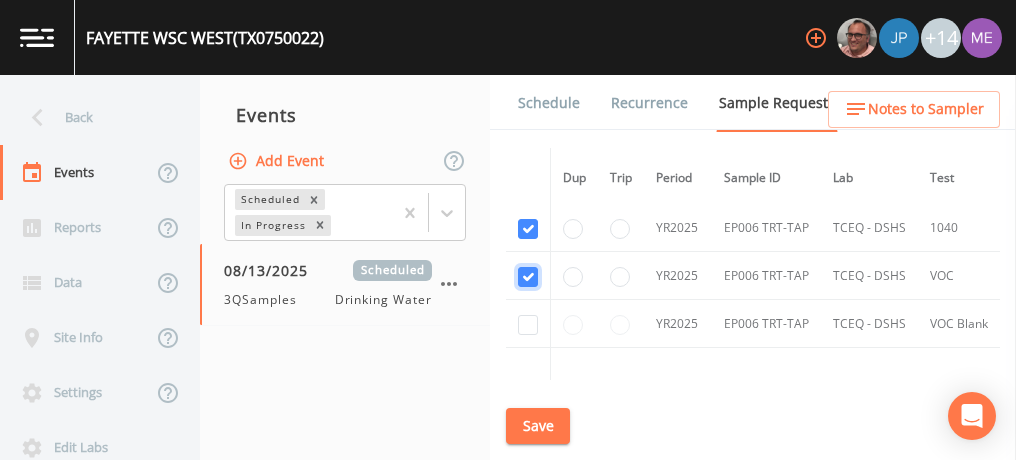 click at bounding box center (528, -3478) 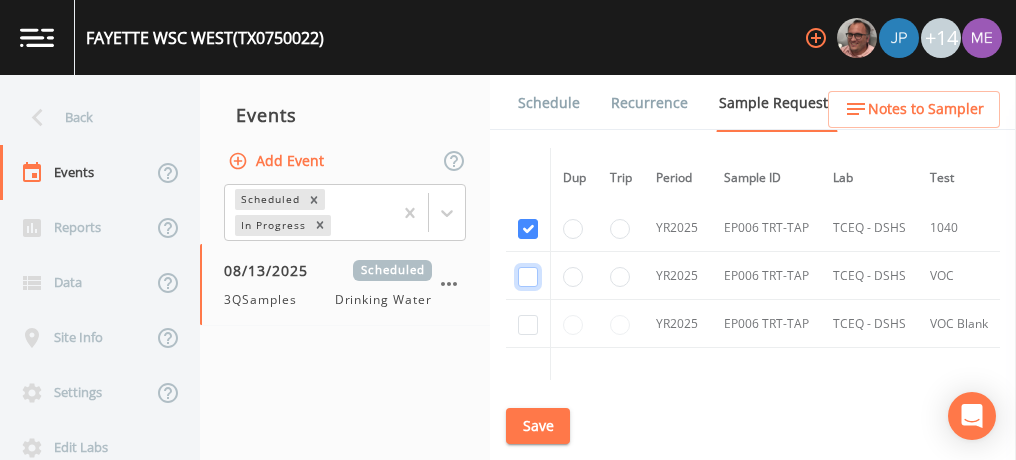 checkbox on "false" 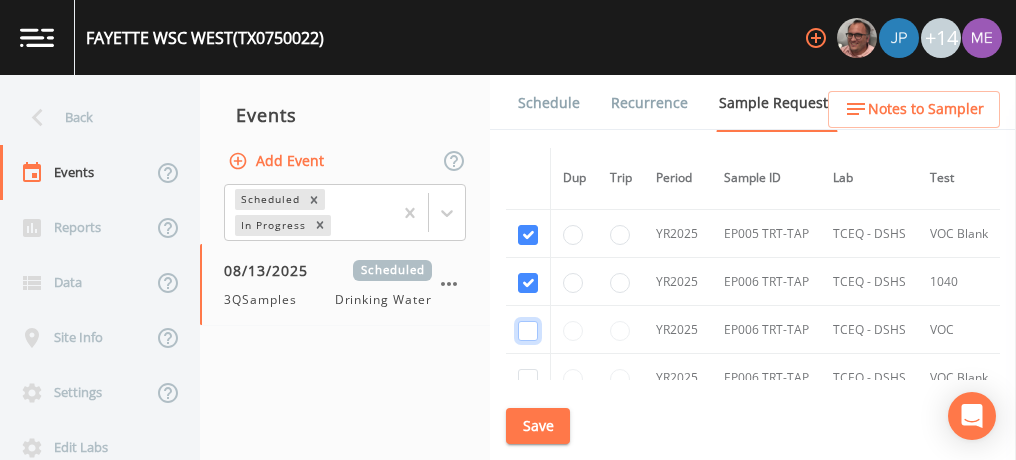 scroll, scrollTop: 4945, scrollLeft: 0, axis: vertical 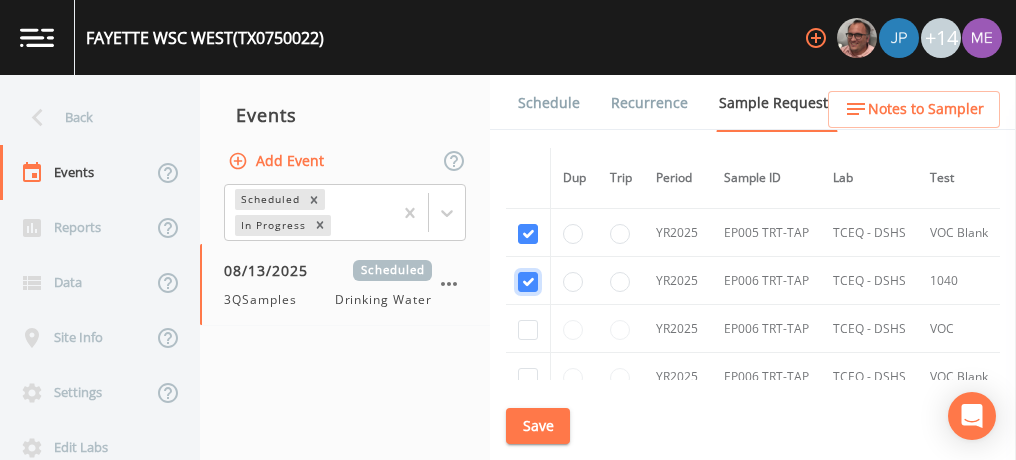 click at bounding box center (528, -3522) 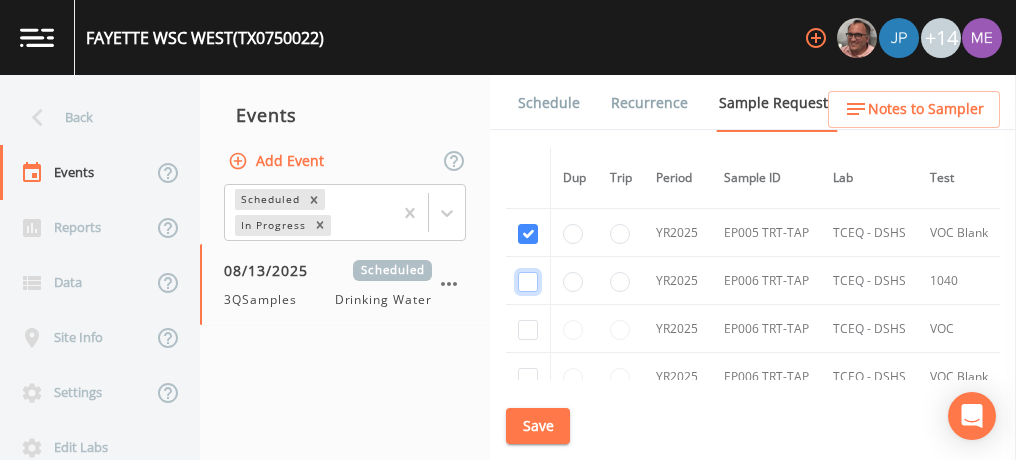 checkbox on "false" 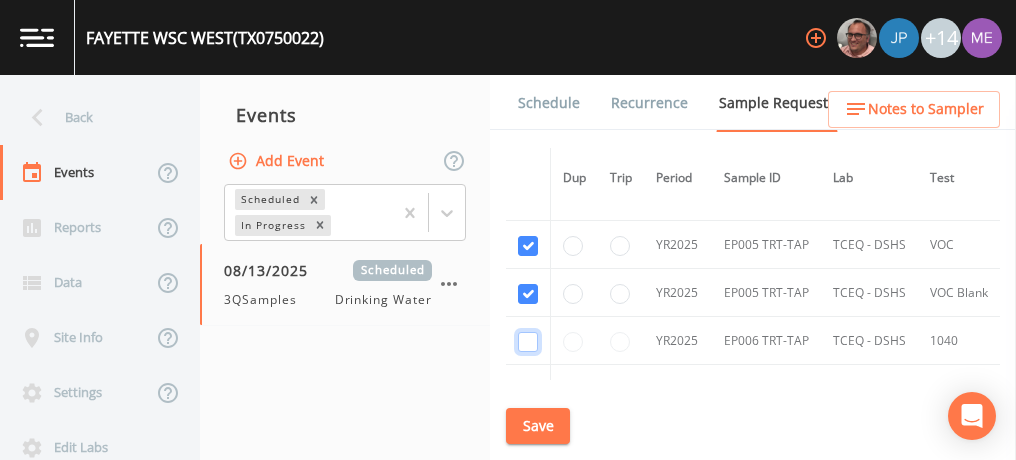 scroll, scrollTop: 4884, scrollLeft: 0, axis: vertical 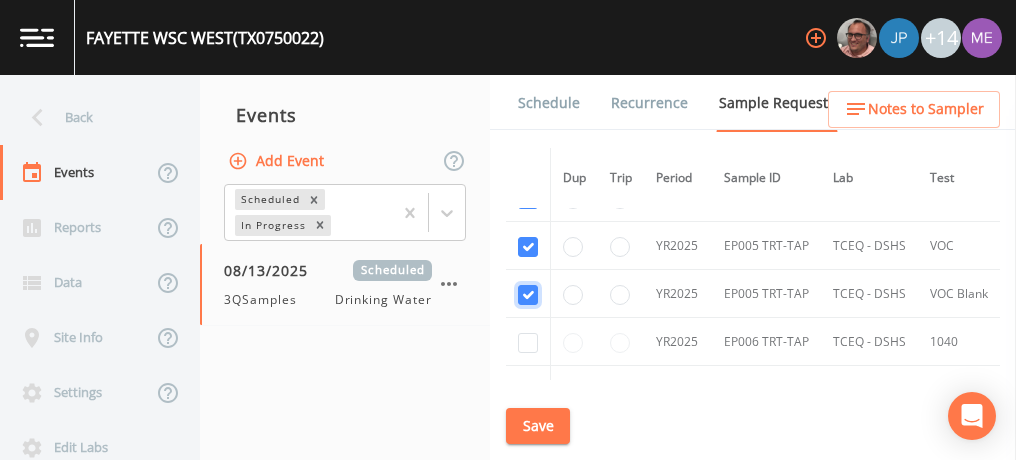 click at bounding box center (528, -3558) 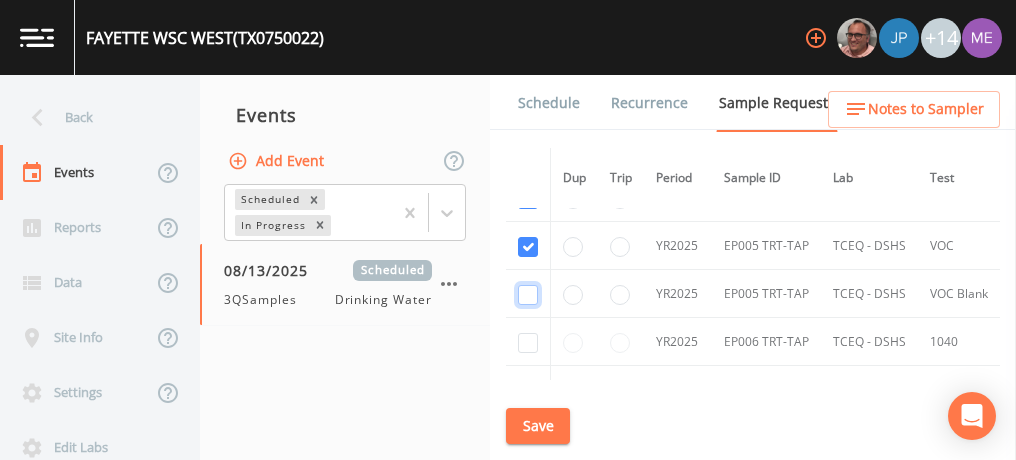 checkbox on "false" 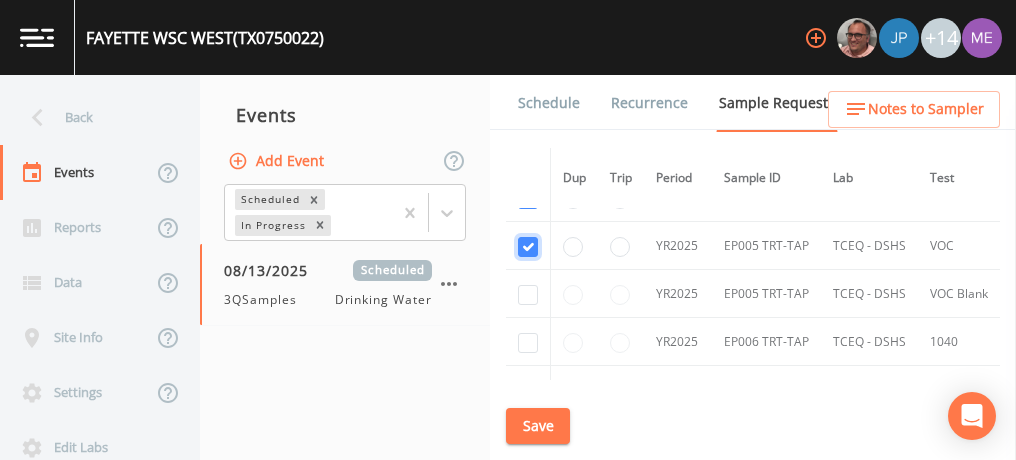 click at bounding box center (528, -3655) 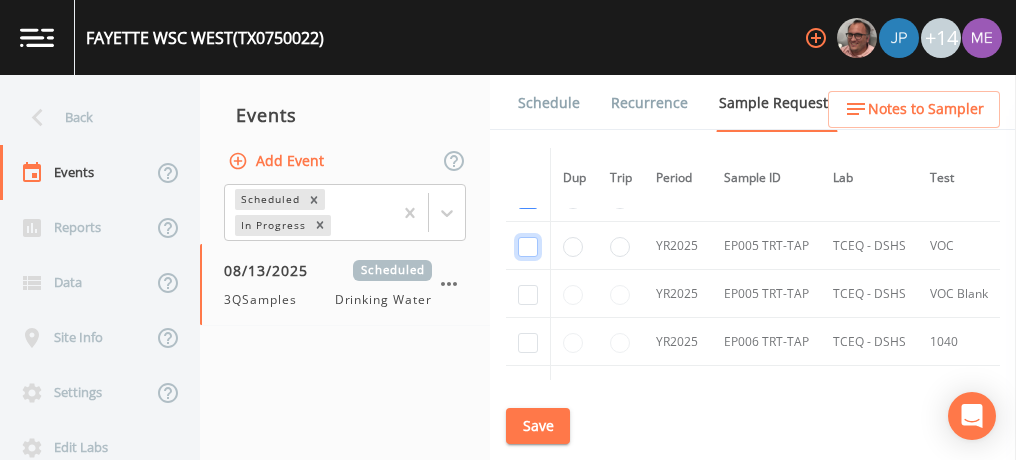 checkbox on "false" 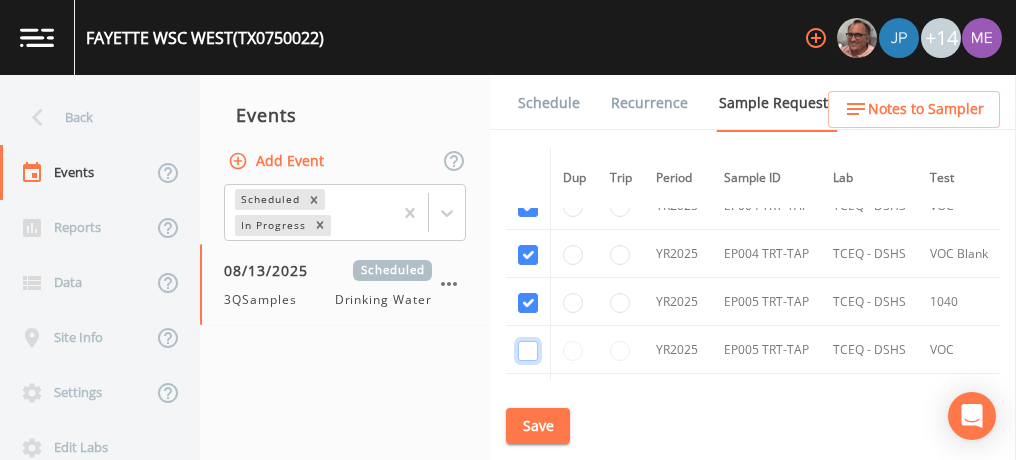 scroll, scrollTop: 4777, scrollLeft: 0, axis: vertical 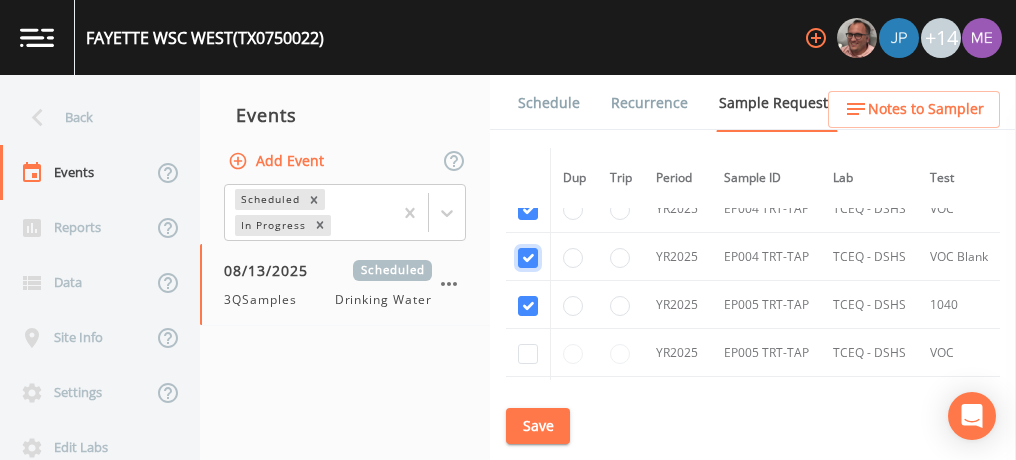 click at bounding box center [528, -3742] 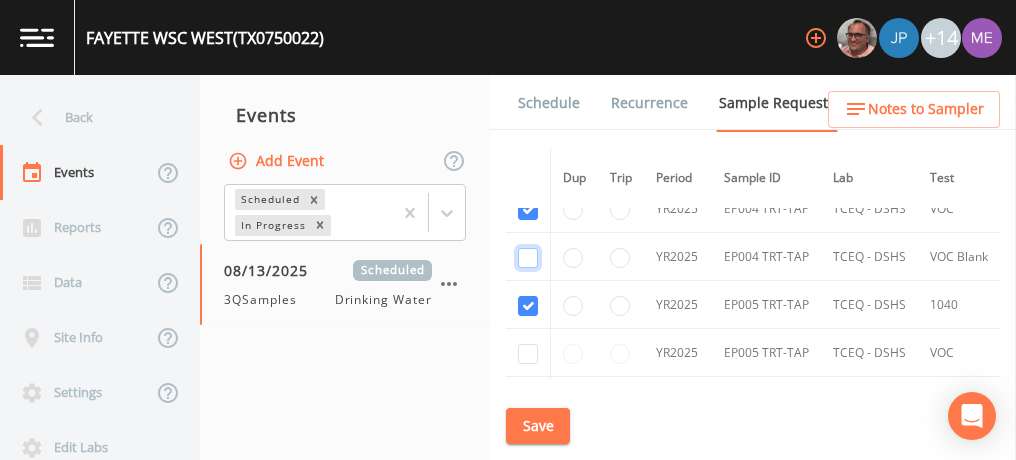 checkbox on "false" 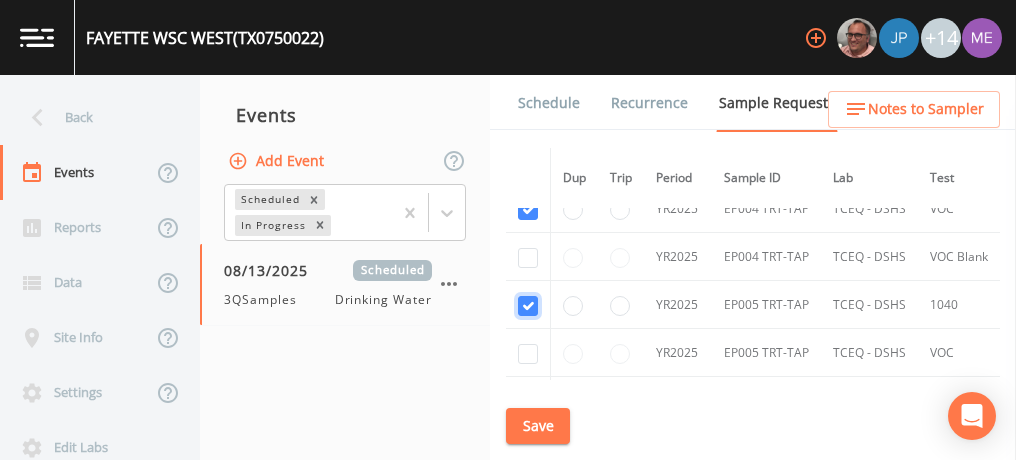 click at bounding box center [528, -3645] 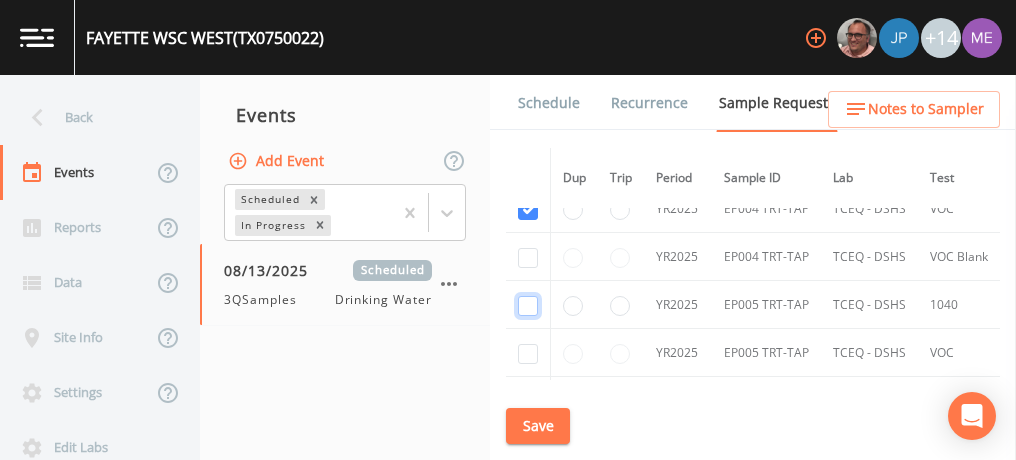 checkbox on "false" 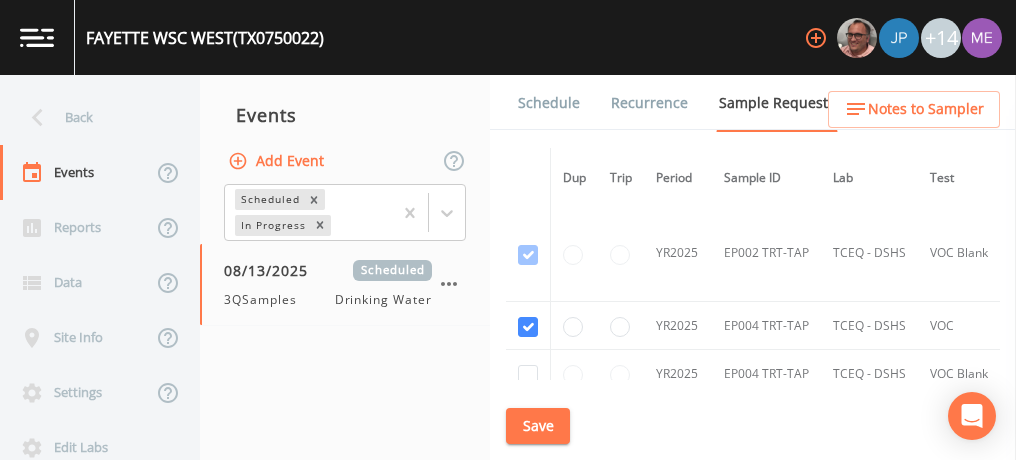 scroll, scrollTop: 4654, scrollLeft: 0, axis: vertical 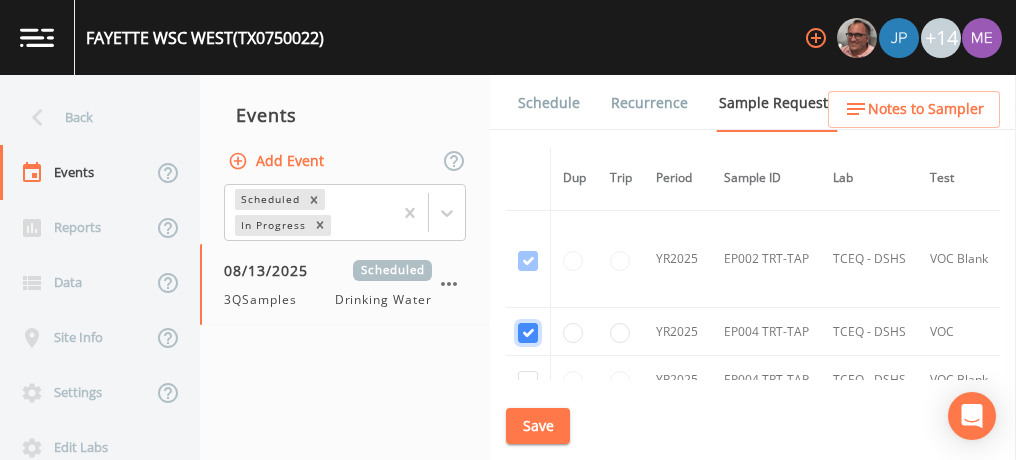 click at bounding box center [528, -3716] 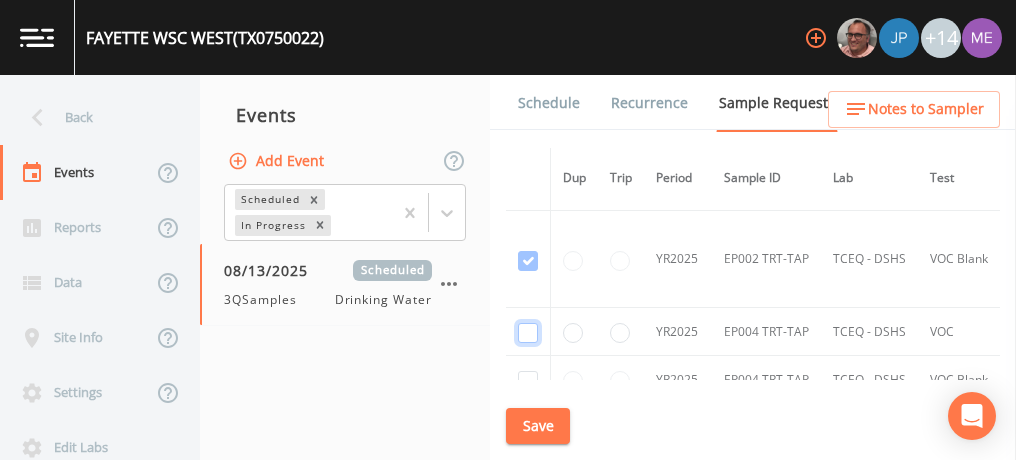 checkbox on "false" 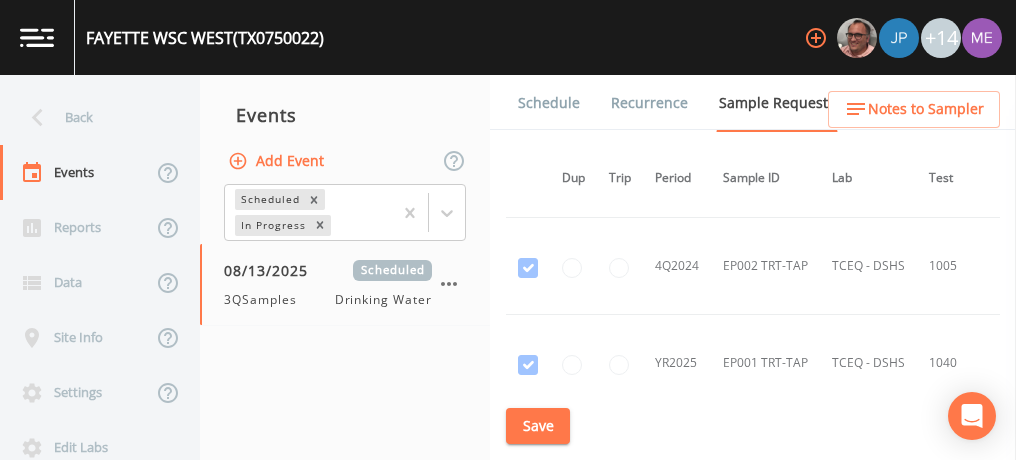 scroll, scrollTop: 4056, scrollLeft: 1, axis: both 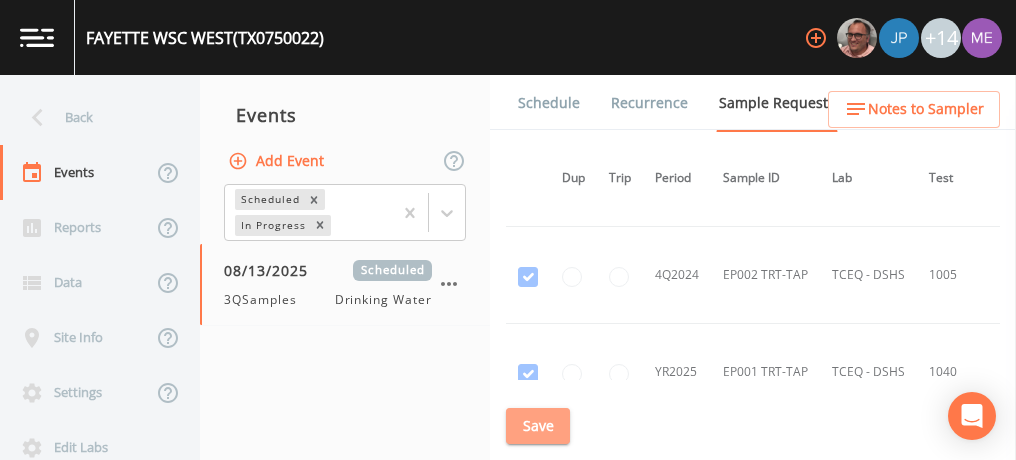 click on "Save" at bounding box center (538, 426) 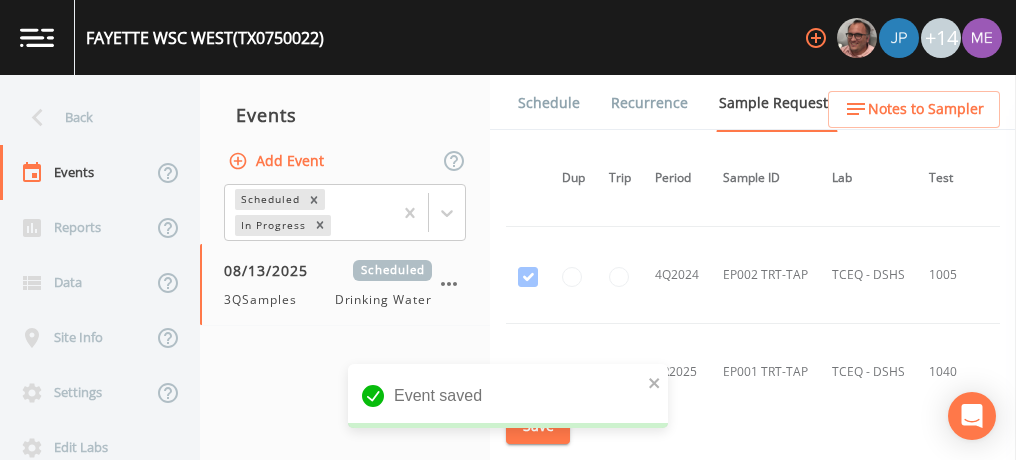 click on "Schedule" at bounding box center [549, 103] 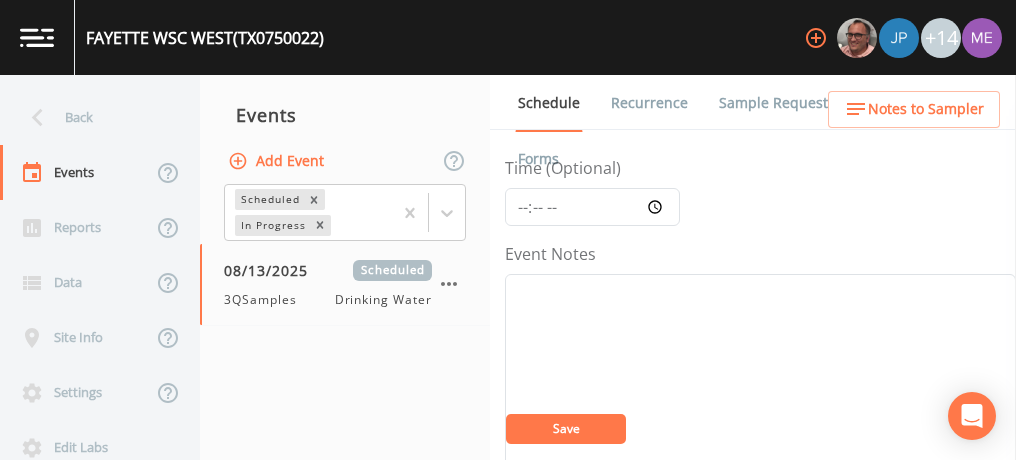 scroll, scrollTop: 173, scrollLeft: 0, axis: vertical 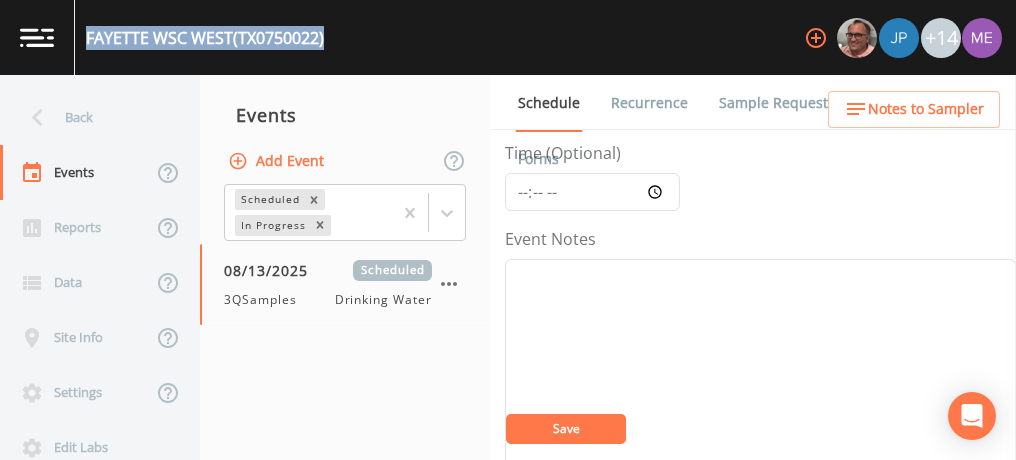 drag, startPoint x: 85, startPoint y: 38, endPoint x: 326, endPoint y: 40, distance: 241.0083 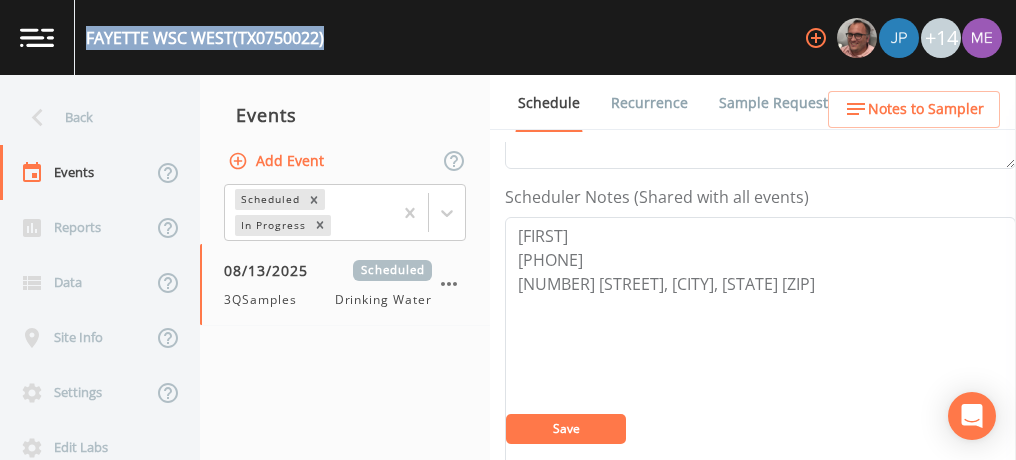 scroll, scrollTop: 525, scrollLeft: 0, axis: vertical 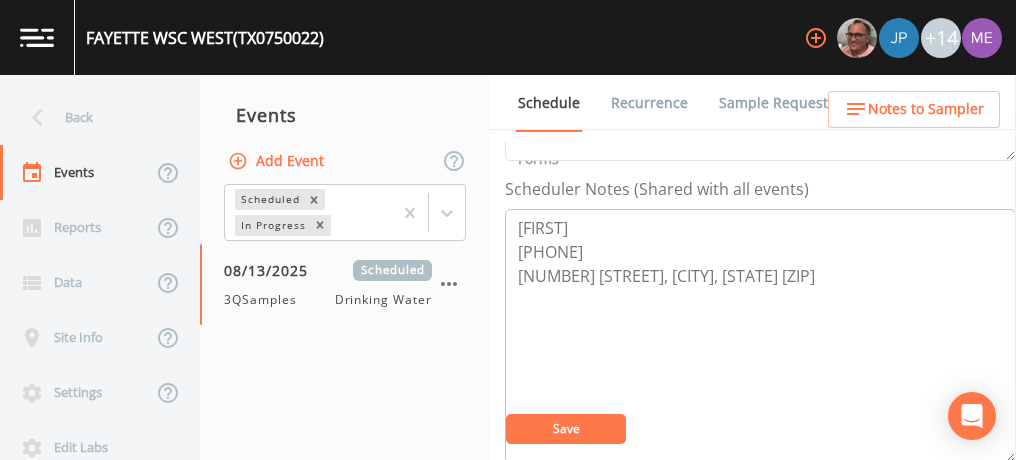 drag, startPoint x: 517, startPoint y: 223, endPoint x: 620, endPoint y: 241, distance: 104.56099 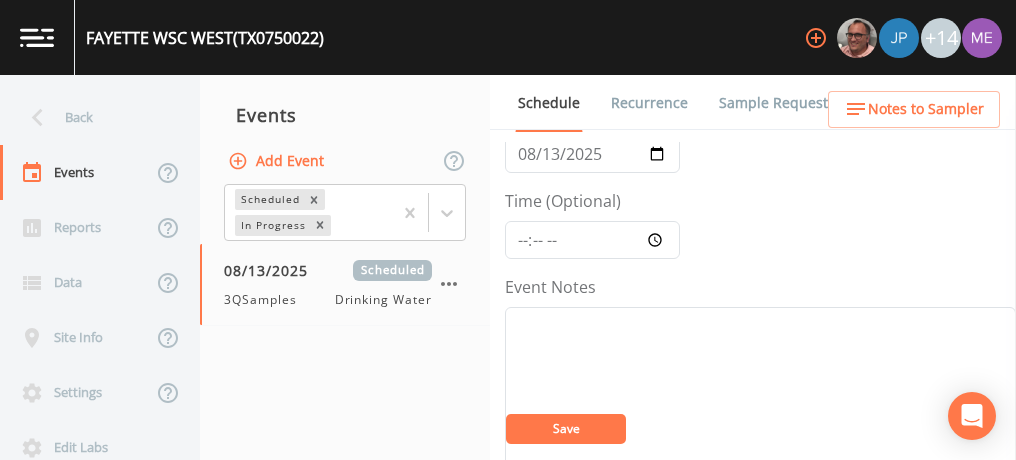 scroll, scrollTop: 122, scrollLeft: 0, axis: vertical 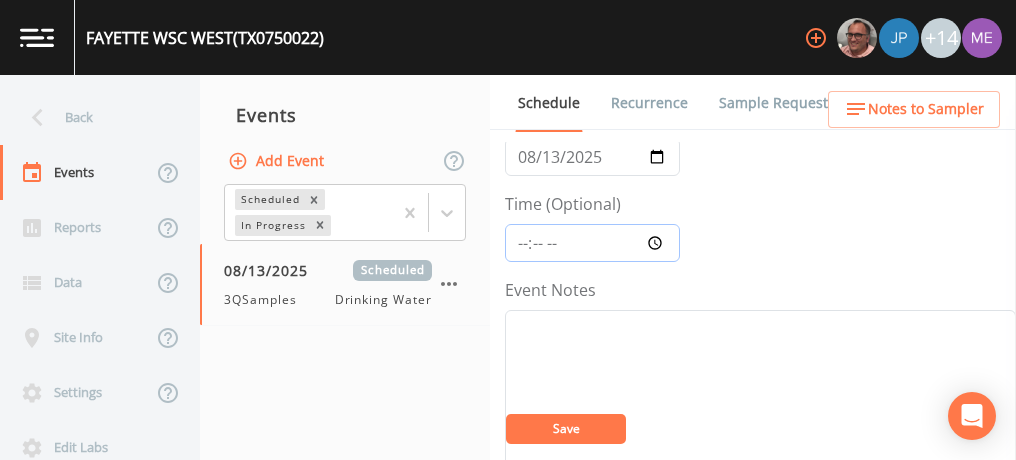 click on "Time (Optional)" at bounding box center [592, 243] 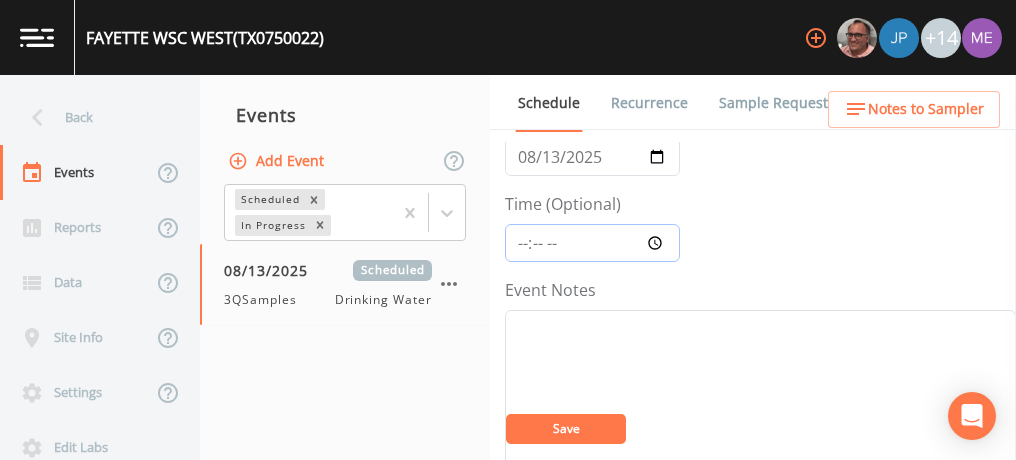 type on "13:45" 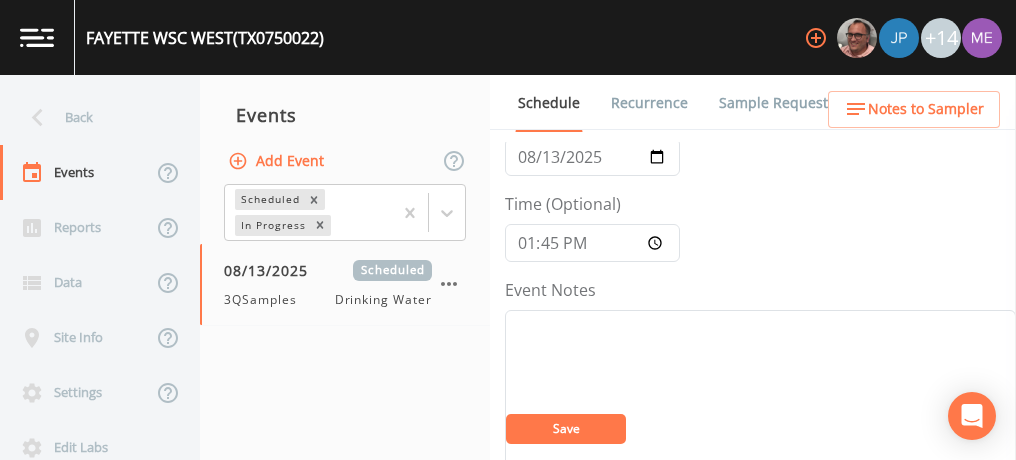 click on "Save" at bounding box center (566, 429) 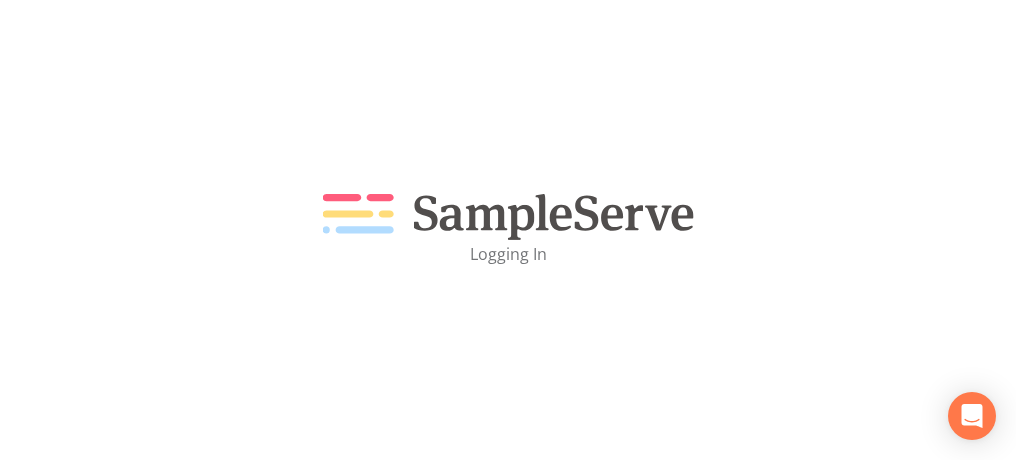 scroll, scrollTop: 0, scrollLeft: 0, axis: both 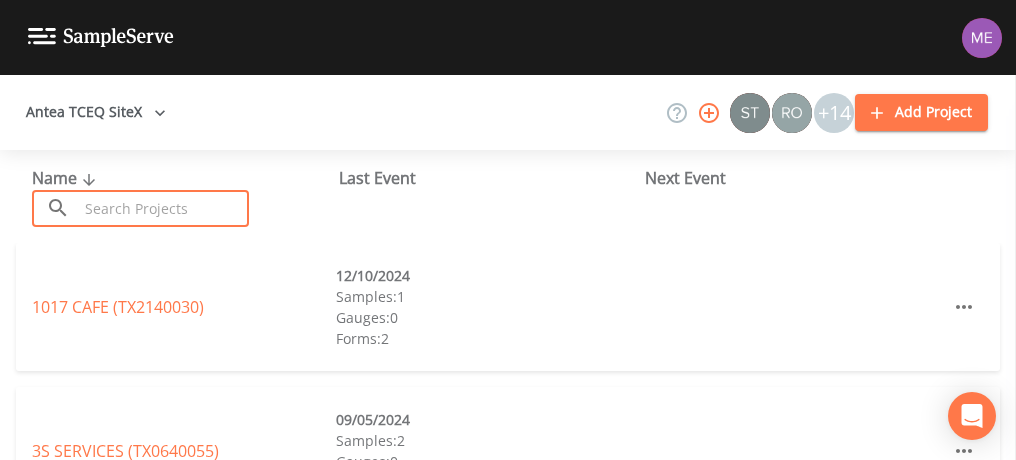 click at bounding box center [163, 208] 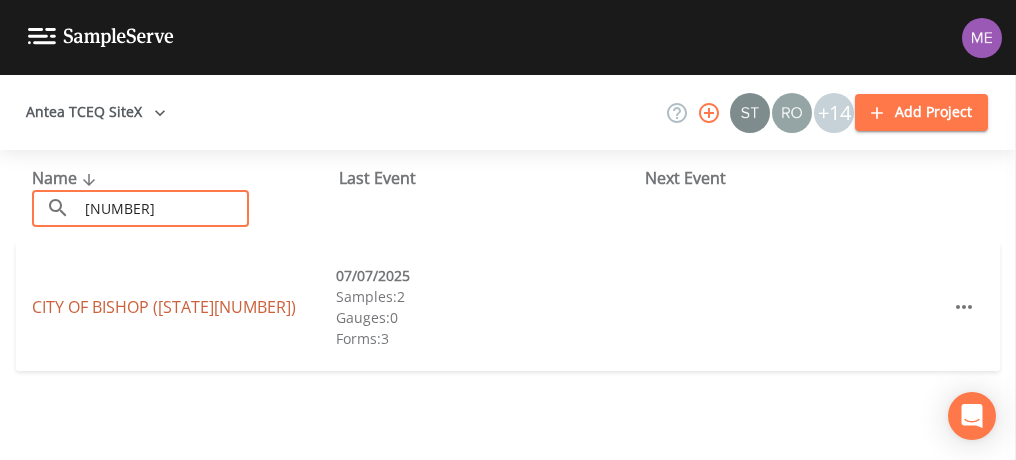 type on "[NUMBER]" 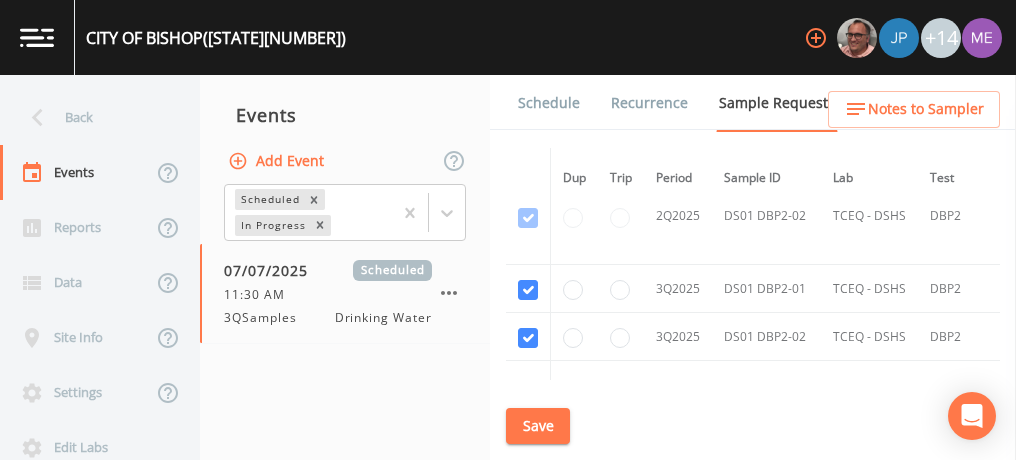scroll, scrollTop: 1883, scrollLeft: 0, axis: vertical 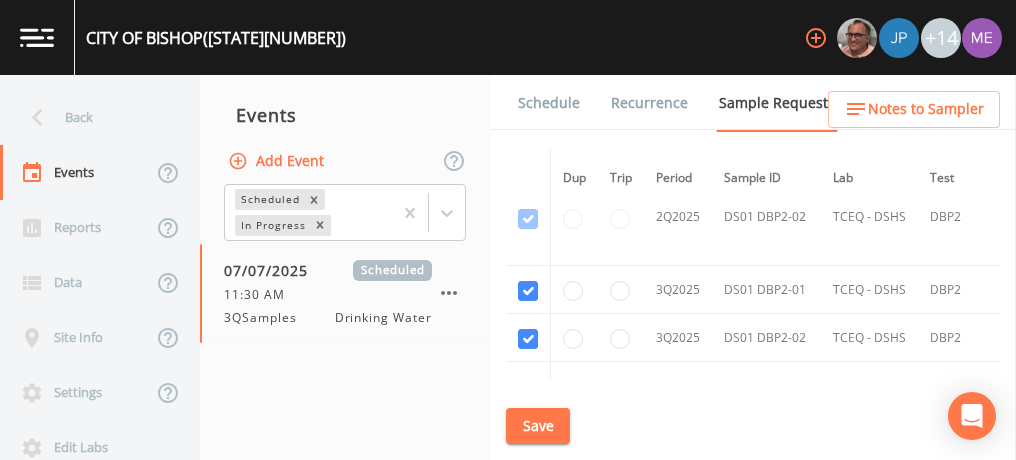 click on "Schedule" at bounding box center [549, 103] 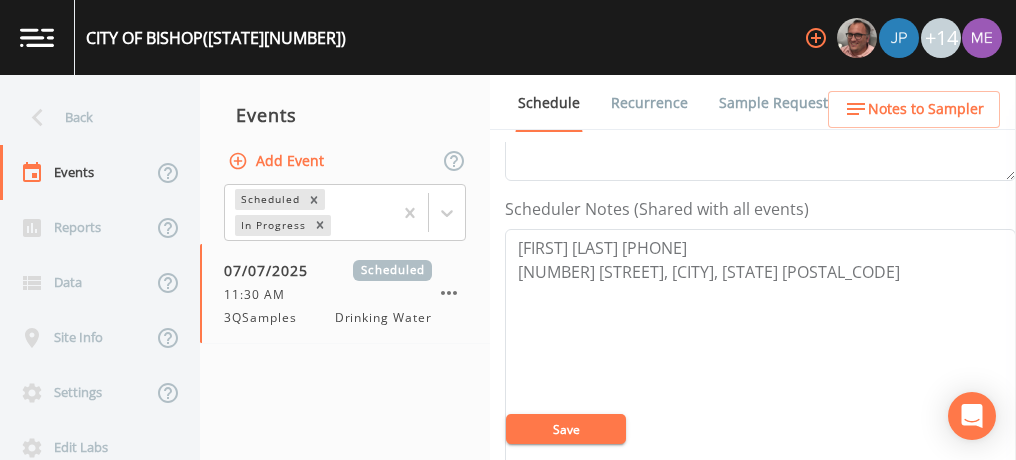scroll, scrollTop: 521, scrollLeft: 0, axis: vertical 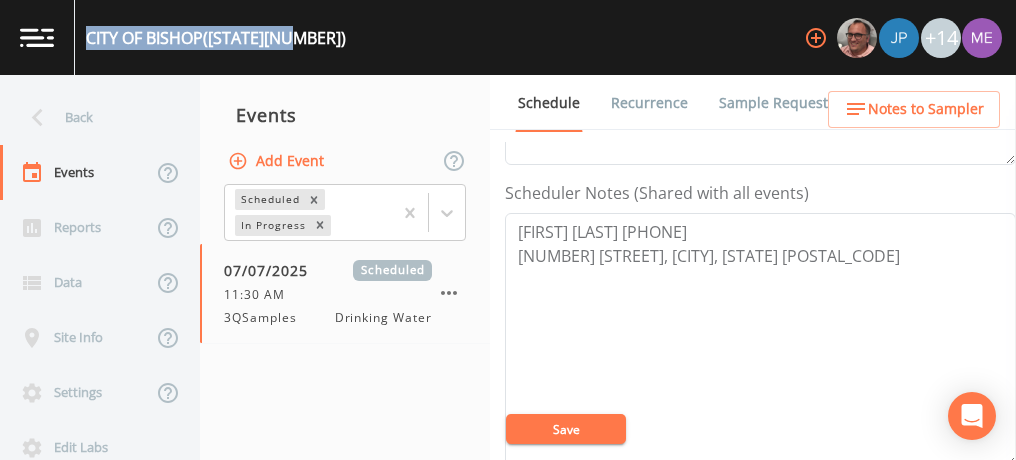drag, startPoint x: 88, startPoint y: 33, endPoint x: 301, endPoint y: 35, distance: 213.00938 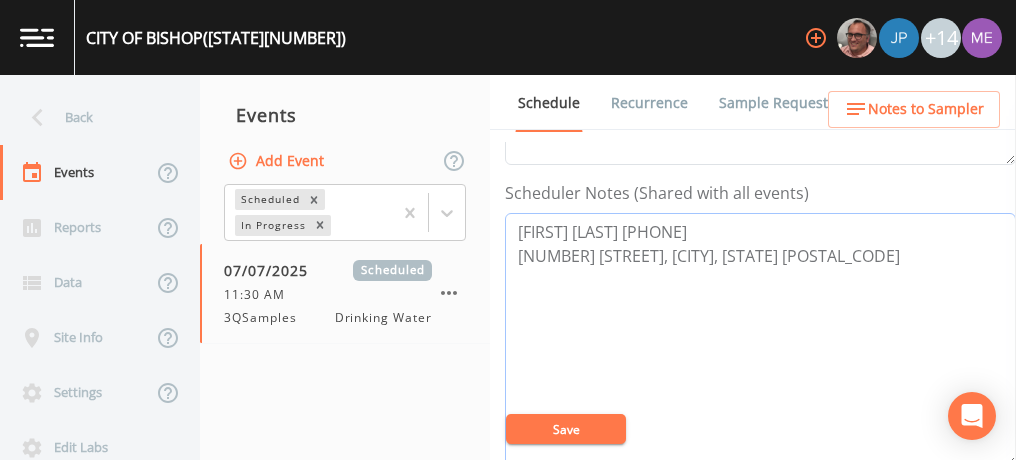 drag, startPoint x: 515, startPoint y: 228, endPoint x: 714, endPoint y: 231, distance: 199.02261 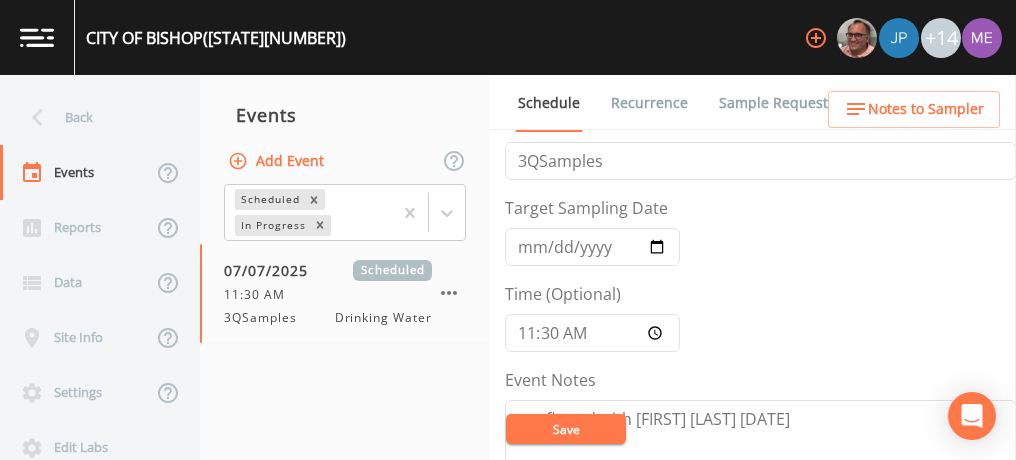scroll, scrollTop: 30, scrollLeft: 0, axis: vertical 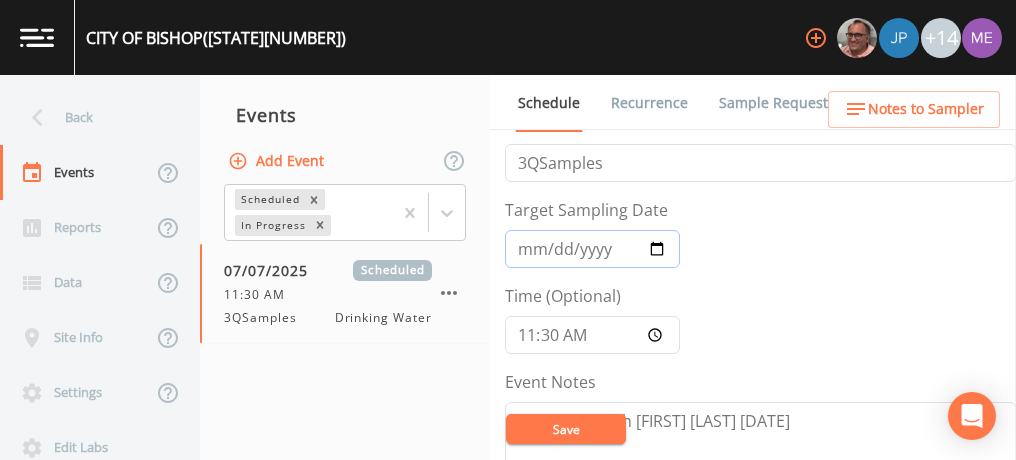 click on "[DATE]" at bounding box center (592, 249) 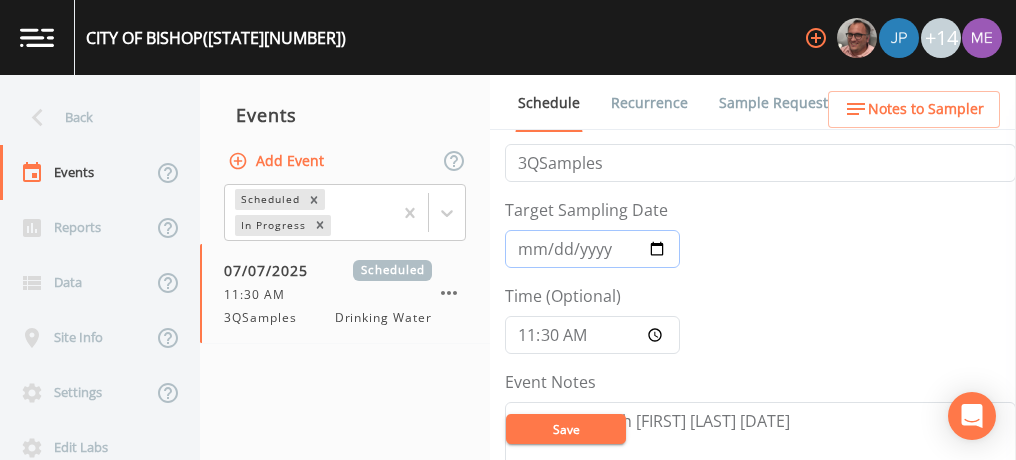 type on "2025-07-14" 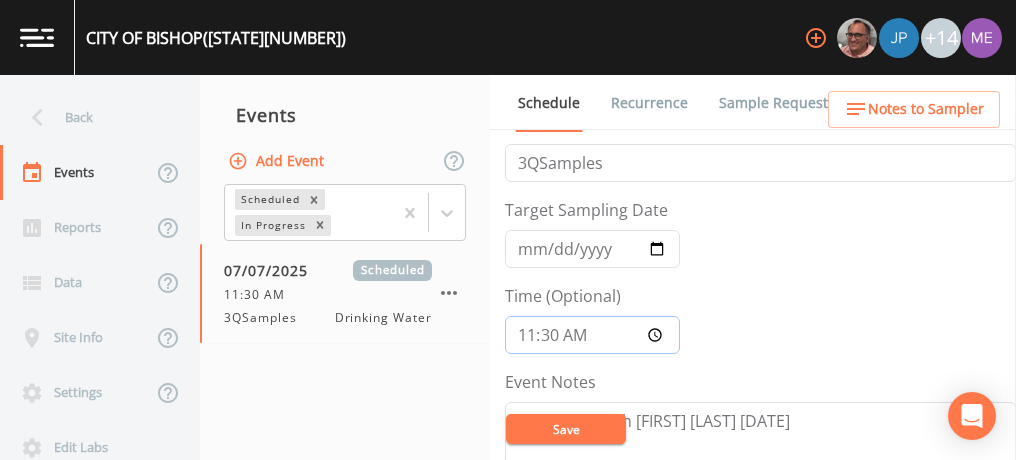 click on "11:30:00" at bounding box center (592, 335) 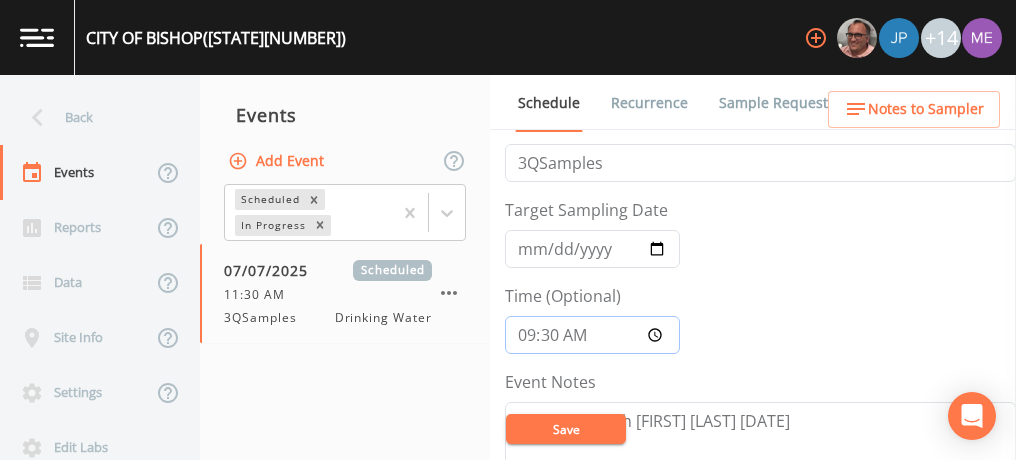 type on "09:00" 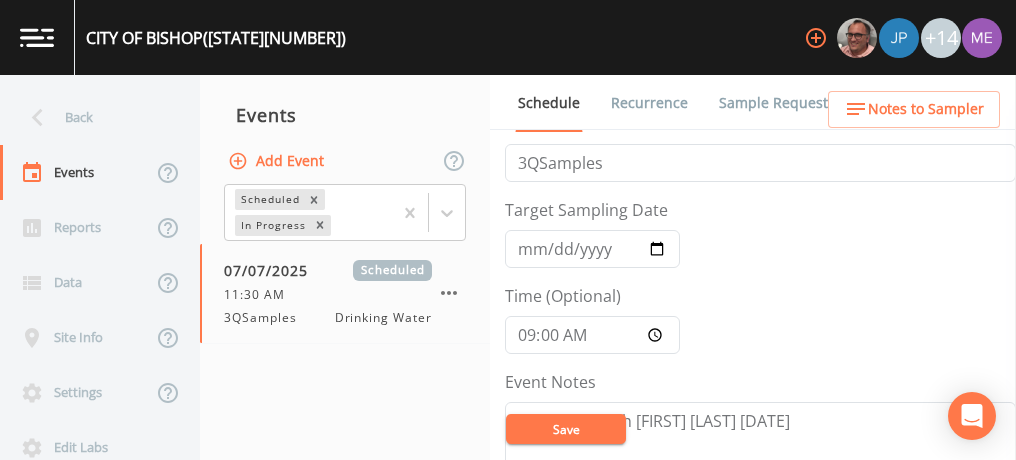click on "Save" at bounding box center (566, 429) 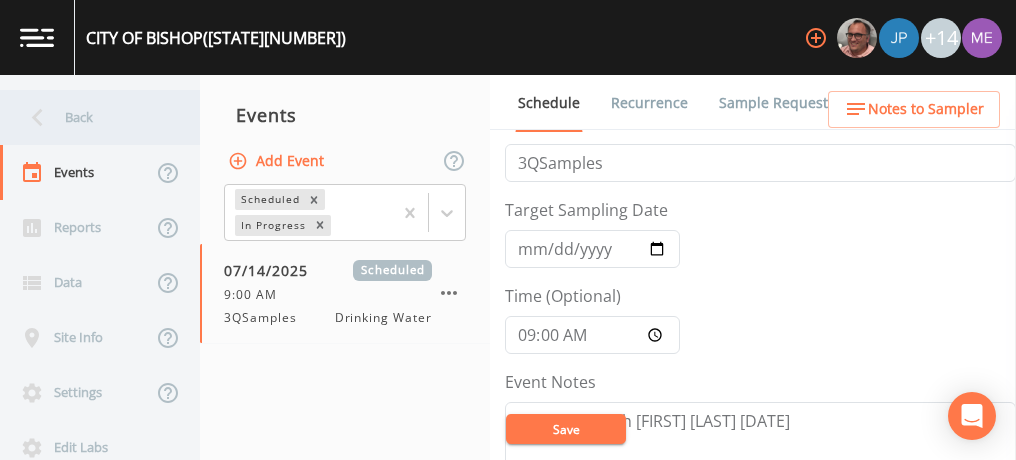 click on "Back" at bounding box center (90, 117) 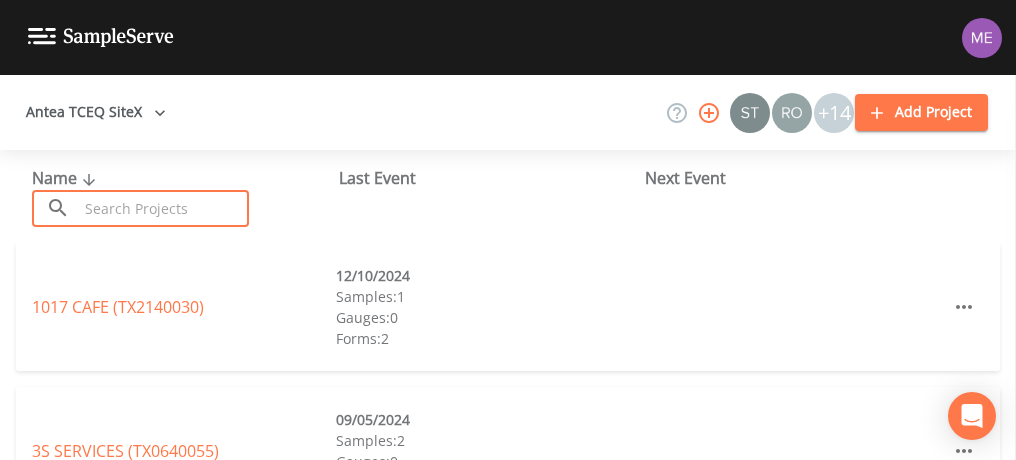 click at bounding box center [163, 208] 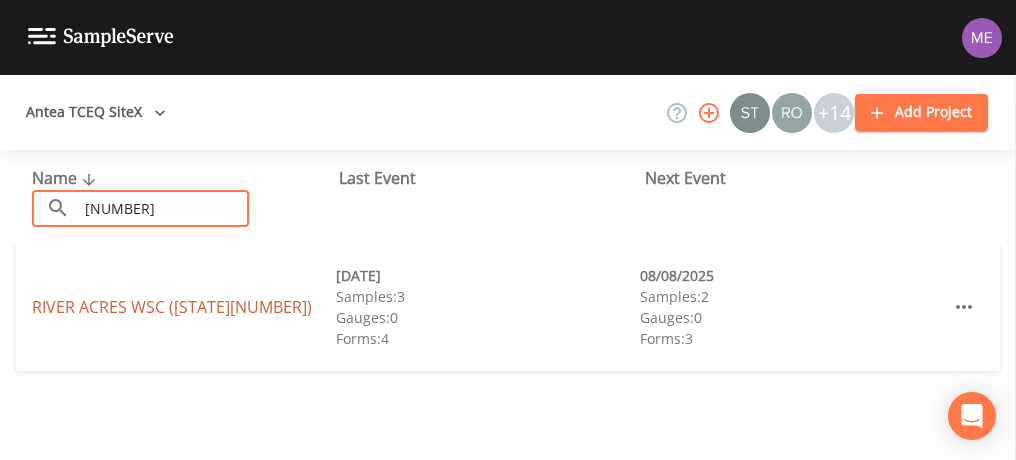 type on "1780013" 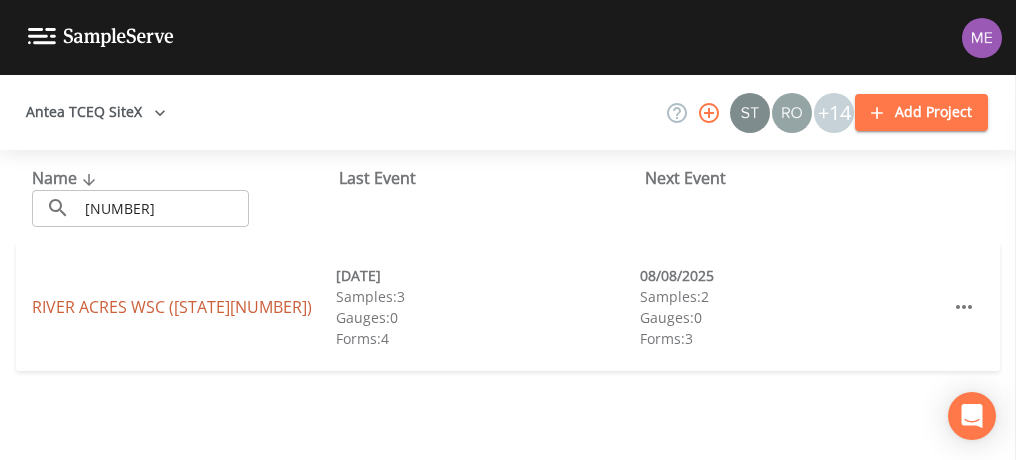 click on "RIVER ACRES WSC   (TX1780013)" at bounding box center (172, 307) 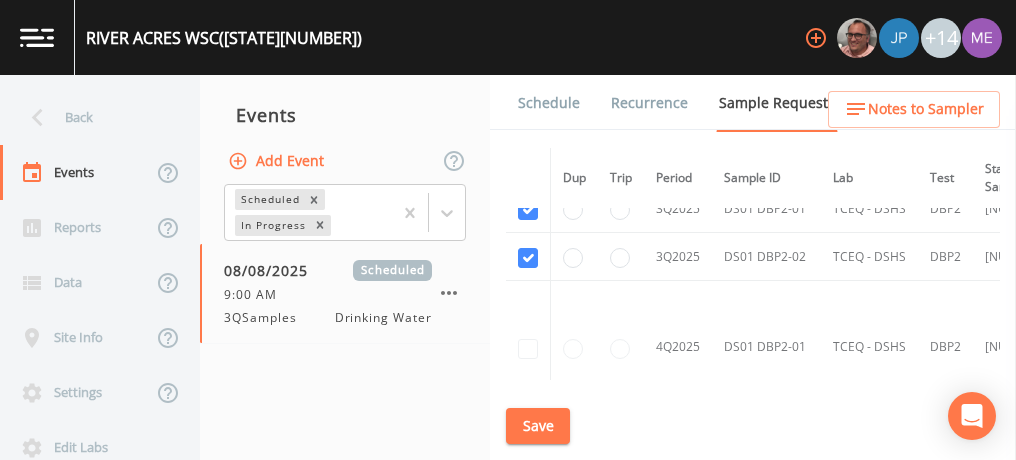 scroll, scrollTop: 1386, scrollLeft: 0, axis: vertical 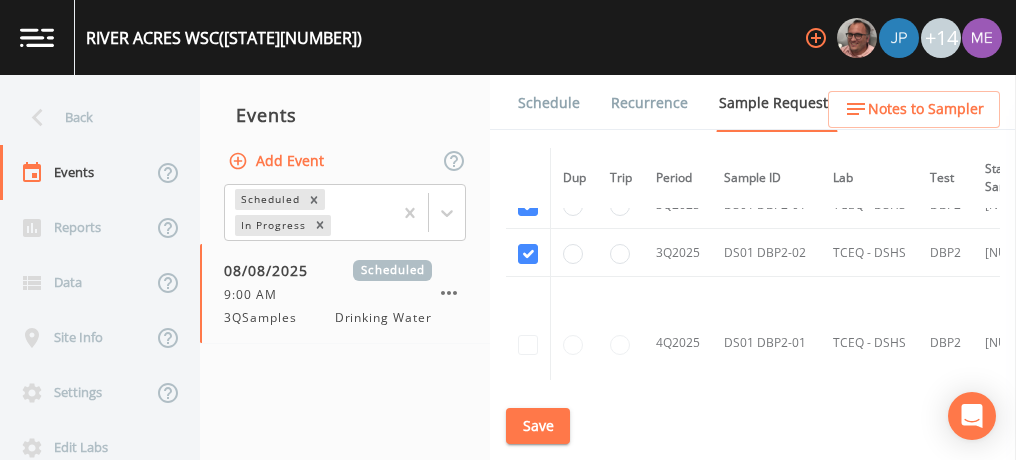 click on "Schedule" at bounding box center (549, 103) 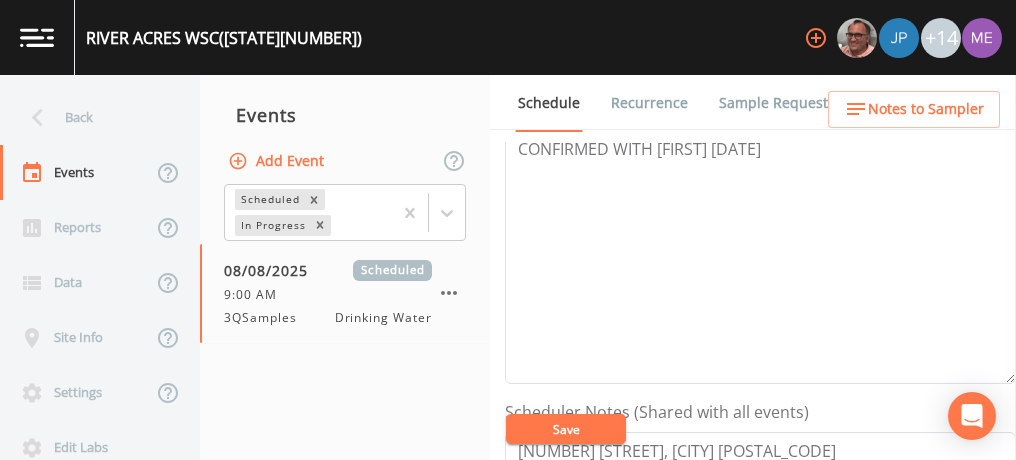 scroll, scrollTop: 308, scrollLeft: 0, axis: vertical 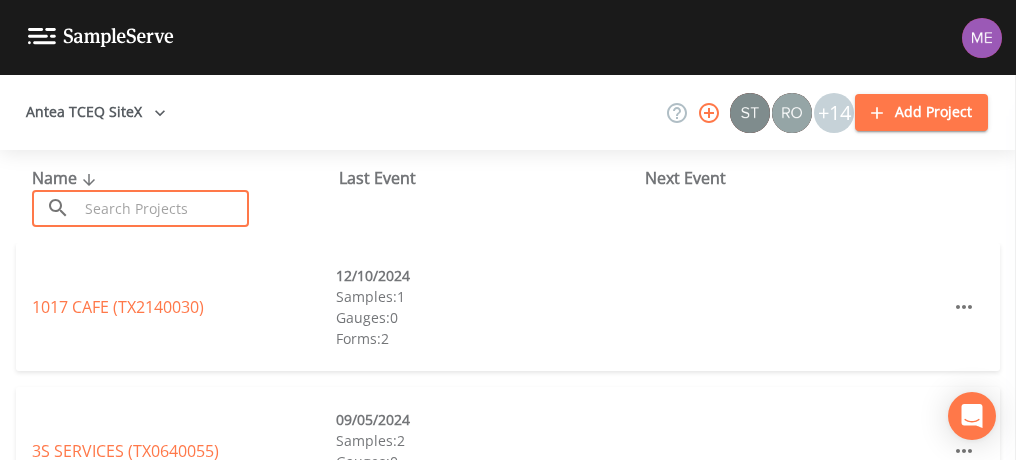 click at bounding box center [163, 208] 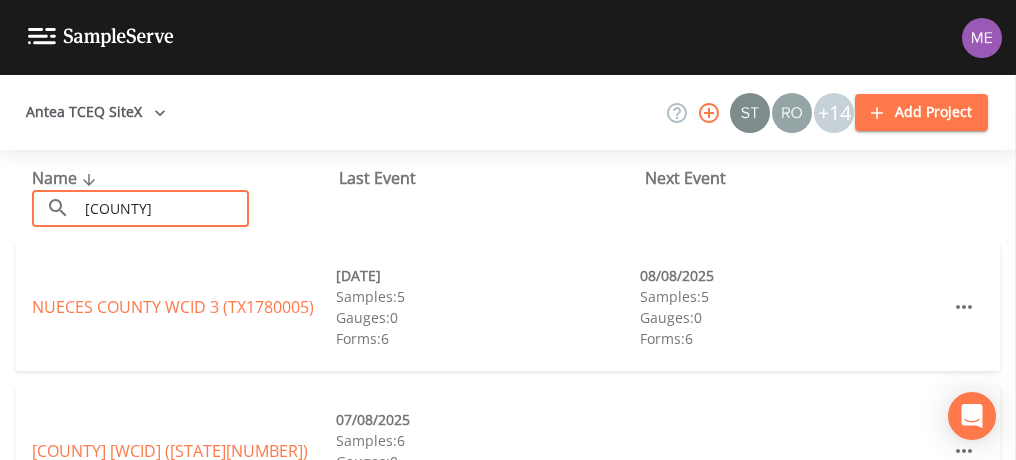type on "[COUNTY] [WCID]" 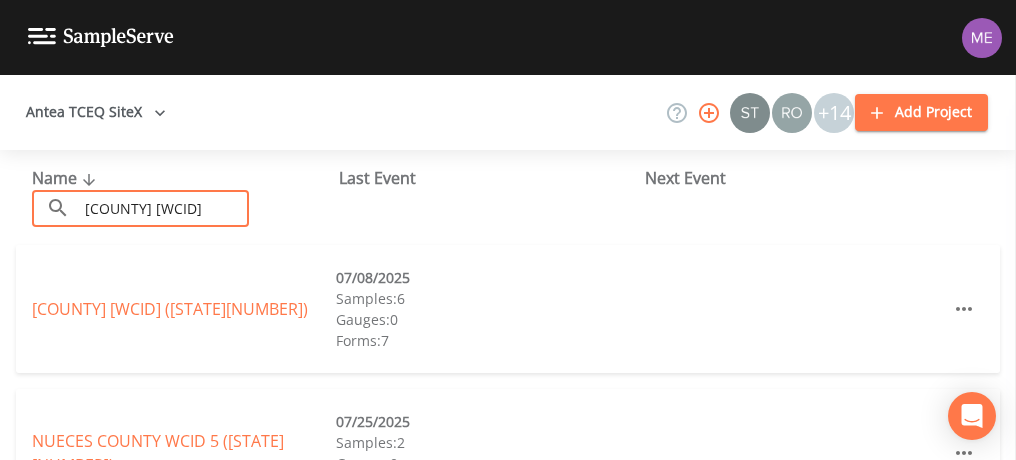 scroll, scrollTop: 214, scrollLeft: 0, axis: vertical 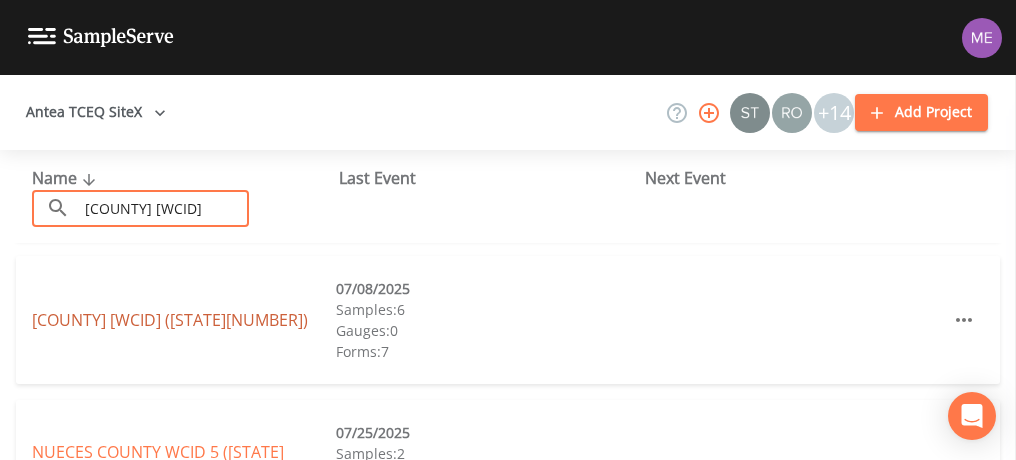 click on "[COUNTY] [WCID] [STATE][NUMBER]" at bounding box center [170, 320] 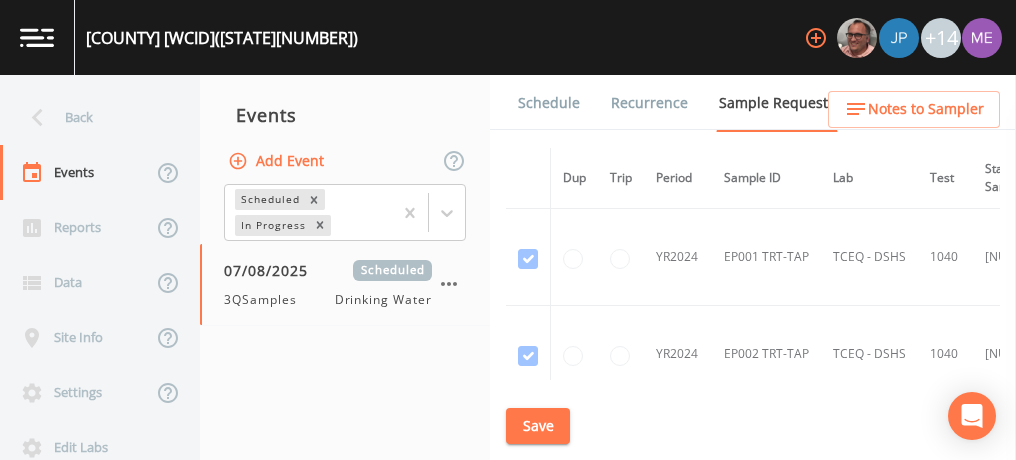 click on "Schedule" at bounding box center [549, 103] 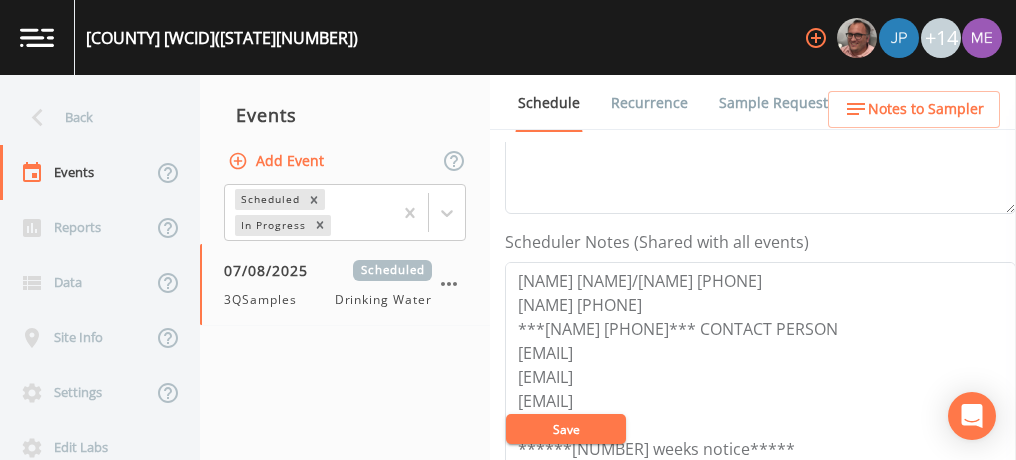 scroll, scrollTop: 474, scrollLeft: 0, axis: vertical 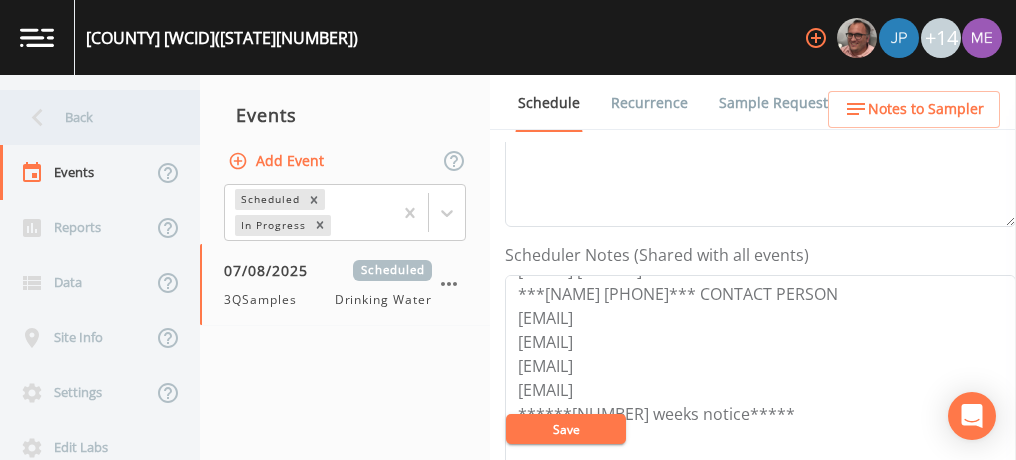 click on "Back" at bounding box center (90, 117) 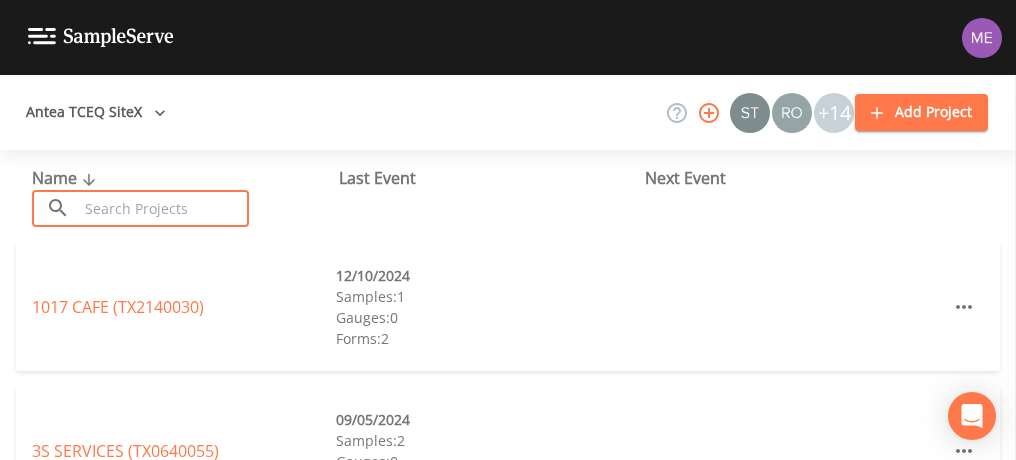click at bounding box center [163, 208] 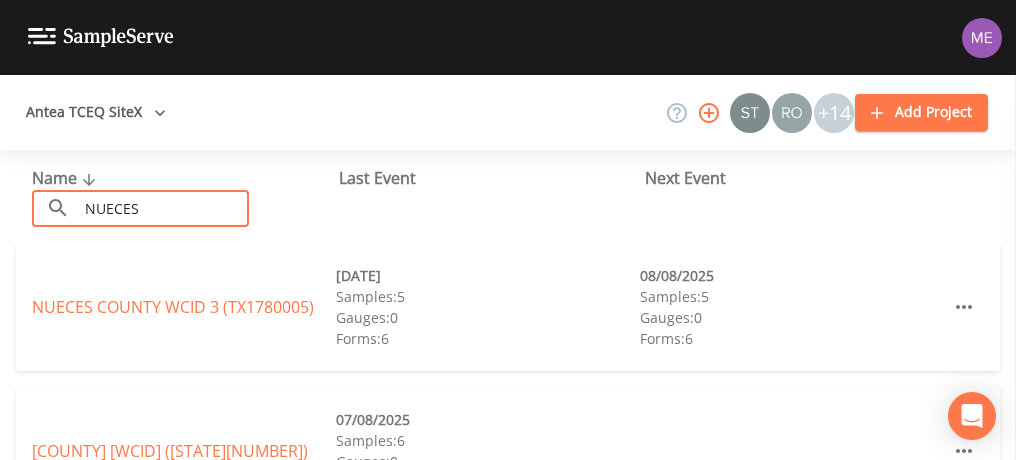 type on "[COUNTY] [WCID]" 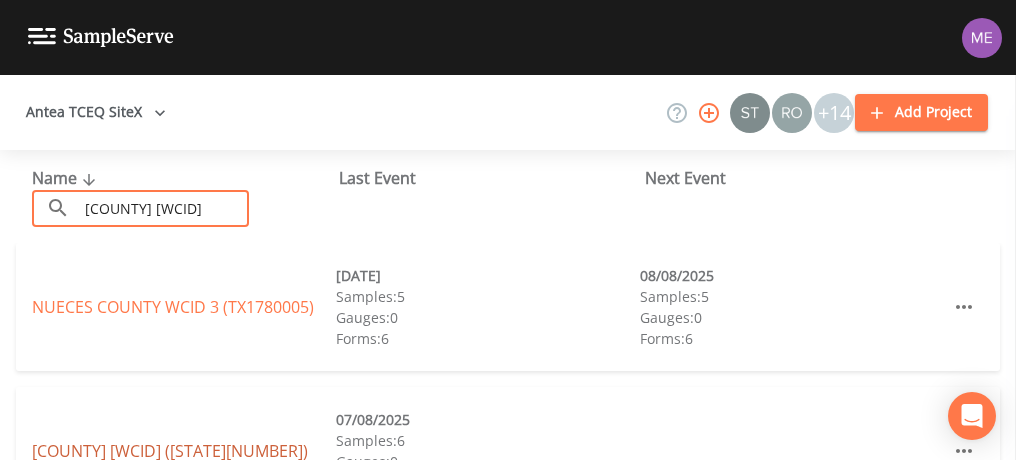 click on "[COUNTY] [WCID] [STATE][NUMBER]" at bounding box center (170, 451) 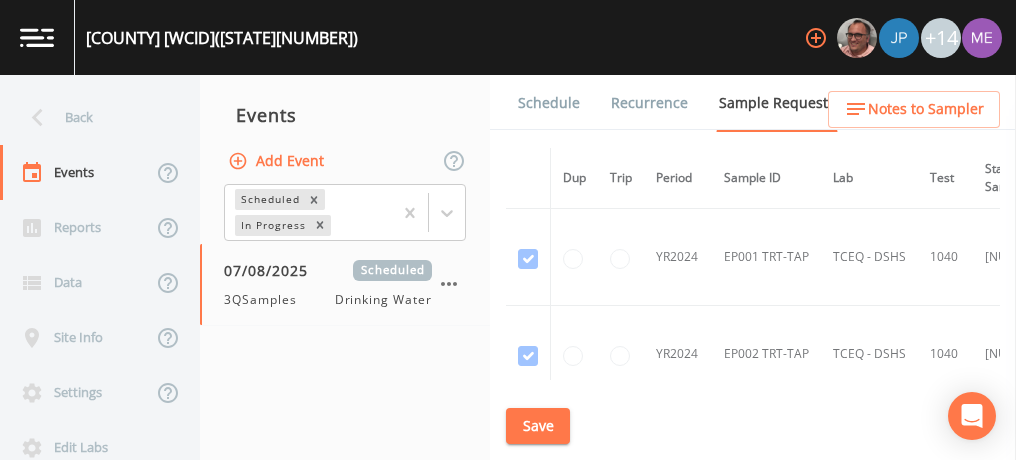 click on "Schedule" at bounding box center (549, 103) 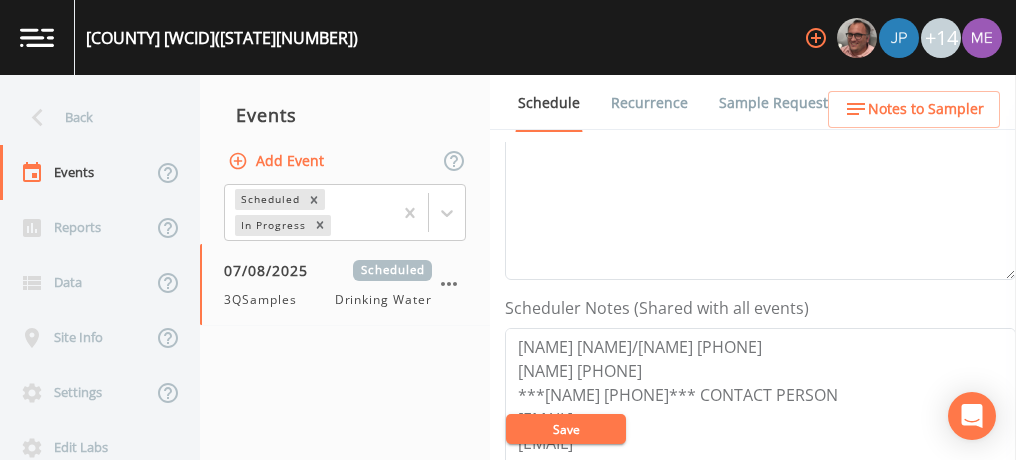 scroll, scrollTop: 425, scrollLeft: 0, axis: vertical 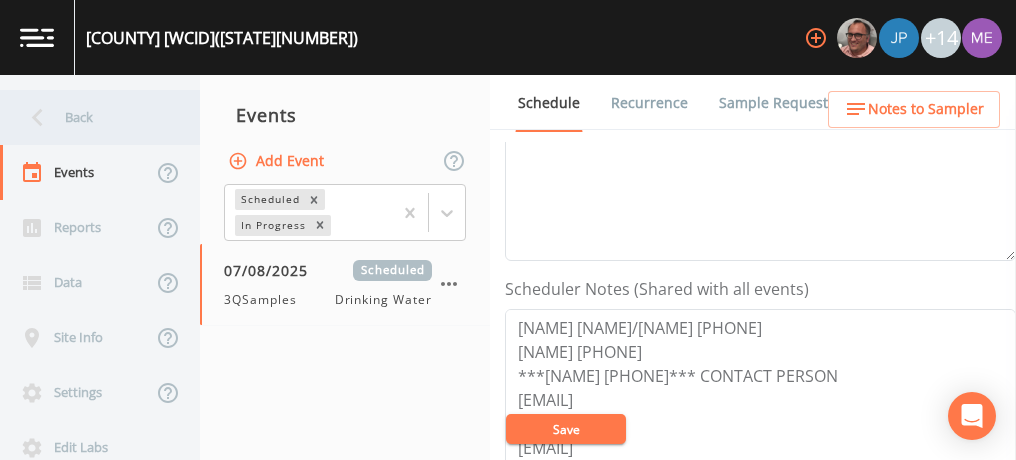 click on "Back" at bounding box center (90, 117) 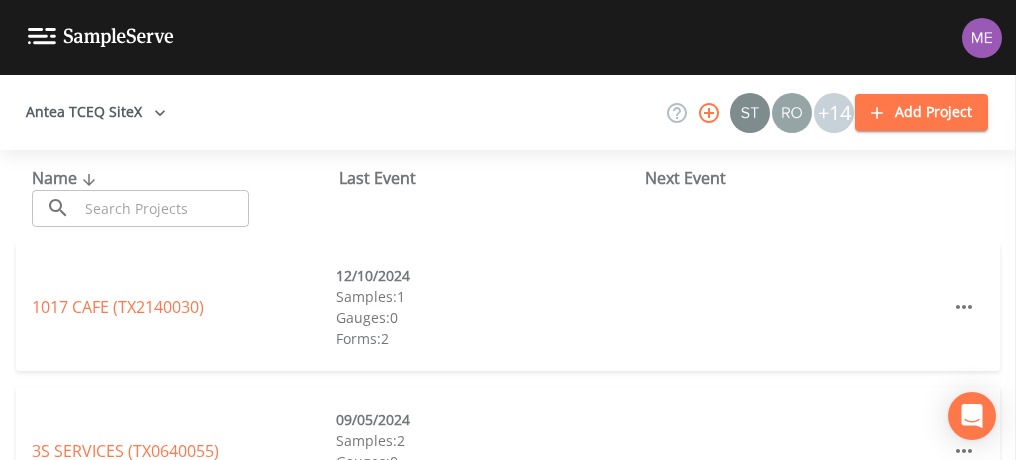click at bounding box center [163, 208] 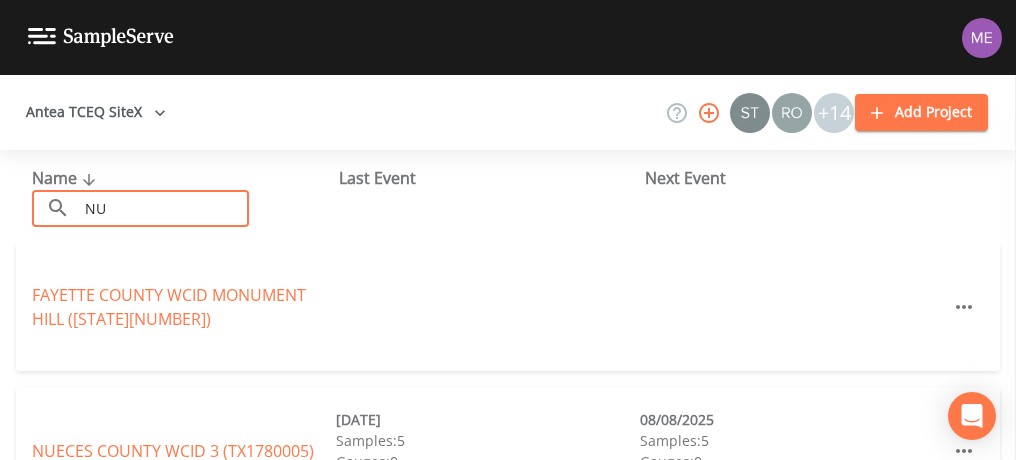 type on "[COUNTY] [WCID] [NUMBER]" 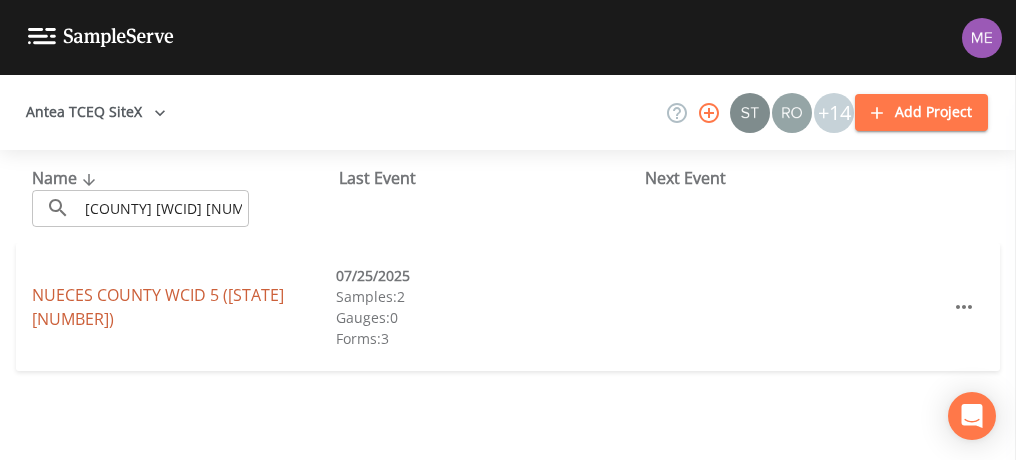 click on "[COUNTY] [WCID] [STATE][NUMBER]" at bounding box center [158, 307] 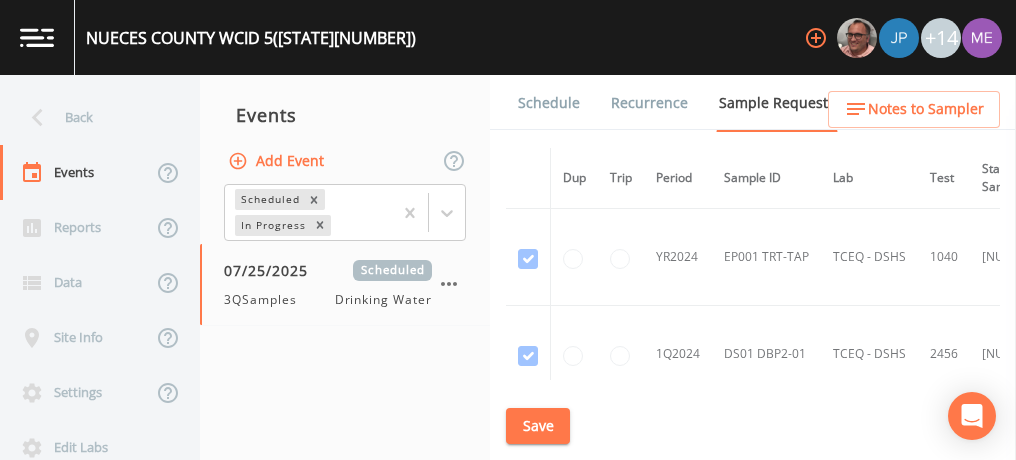 click on "Schedule" at bounding box center [549, 103] 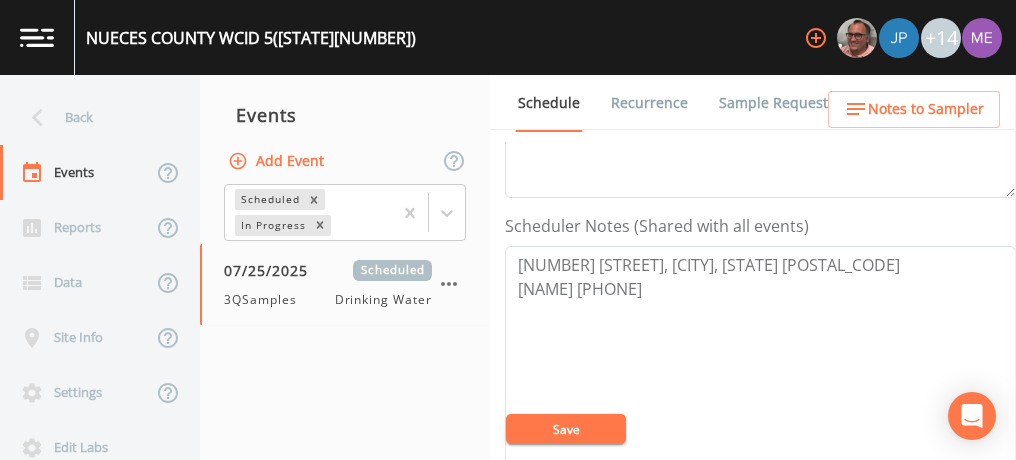 scroll, scrollTop: 486, scrollLeft: 0, axis: vertical 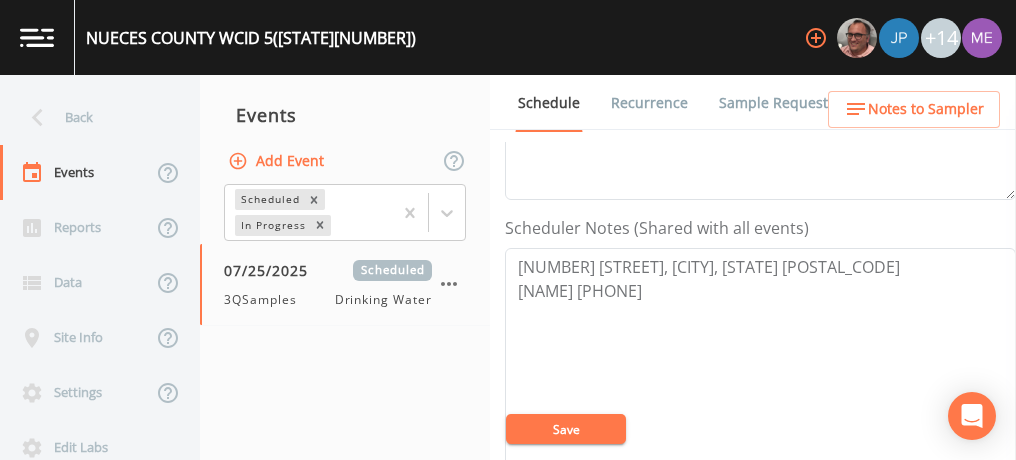 click on "Notes to Sampler" at bounding box center [914, 109] 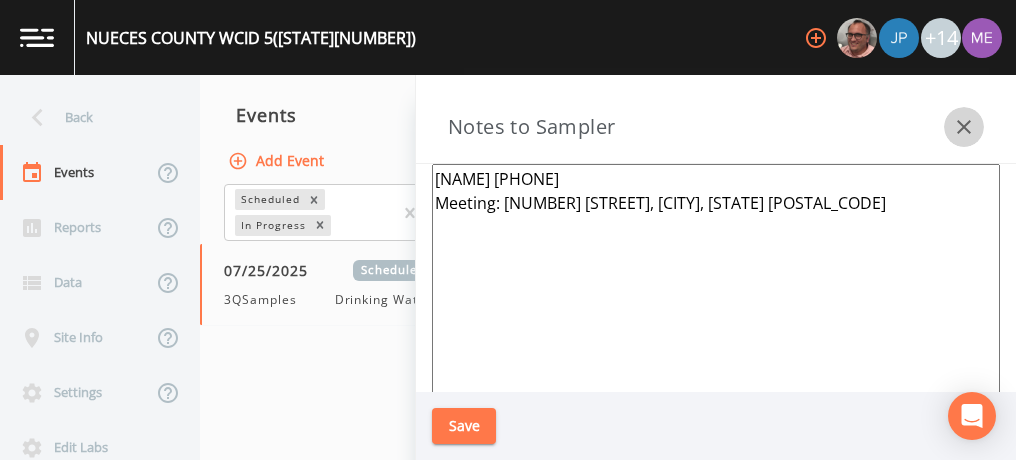 click 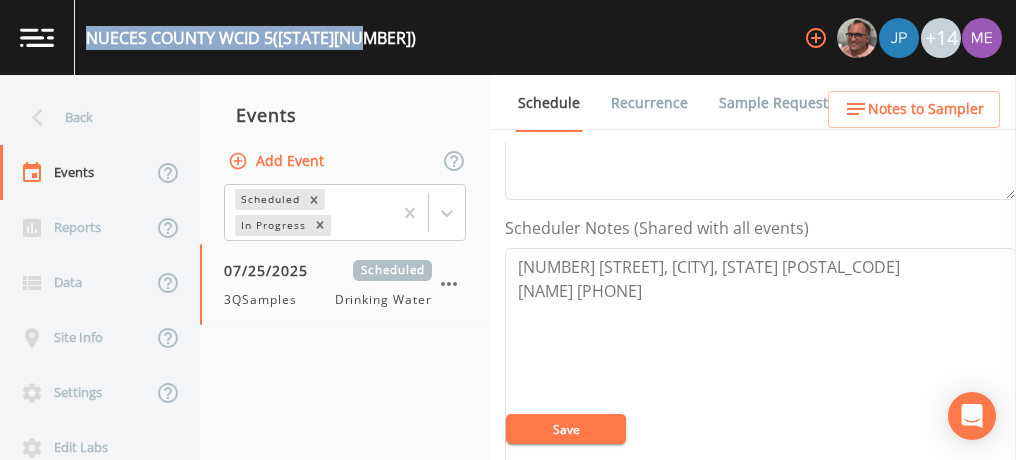 drag, startPoint x: 88, startPoint y: 39, endPoint x: 373, endPoint y: 43, distance: 285.02808 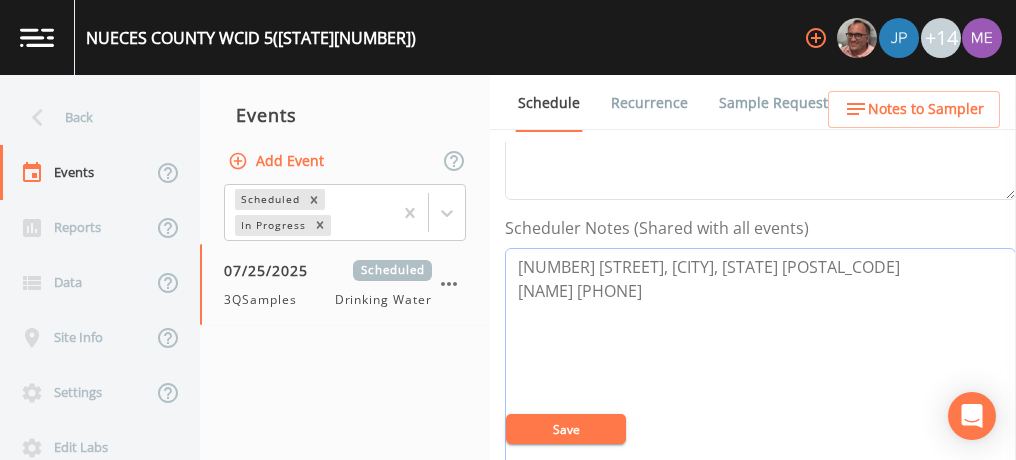 drag, startPoint x: 516, startPoint y: 289, endPoint x: 669, endPoint y: 292, distance: 153.0294 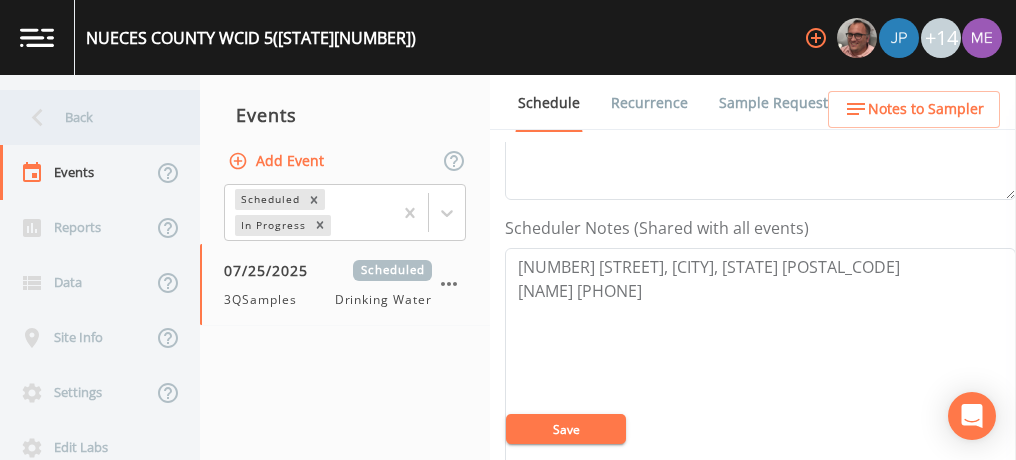 click on "Back" at bounding box center [90, 117] 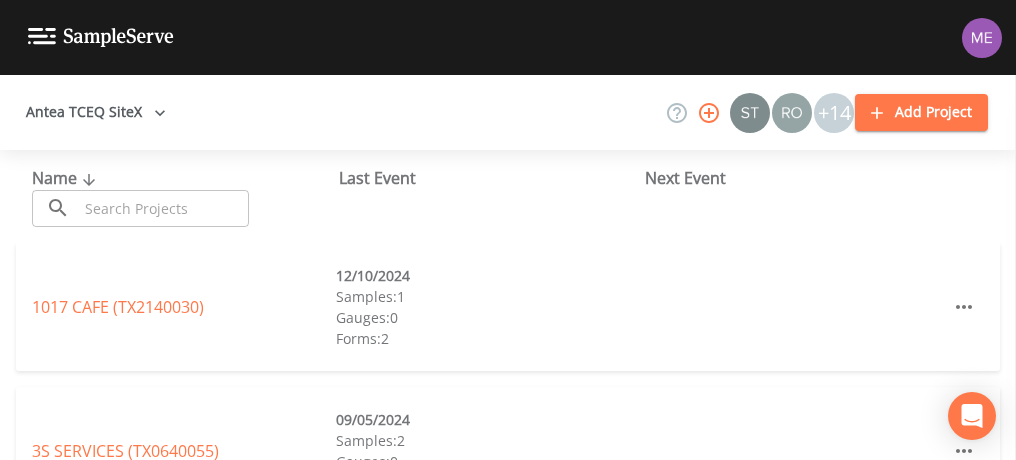 click at bounding box center [163, 208] 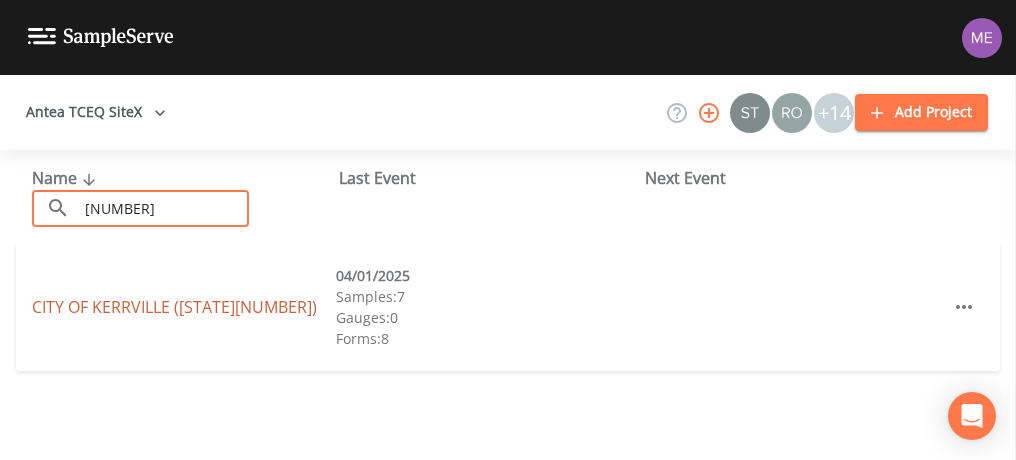 type on "[NUMBER]" 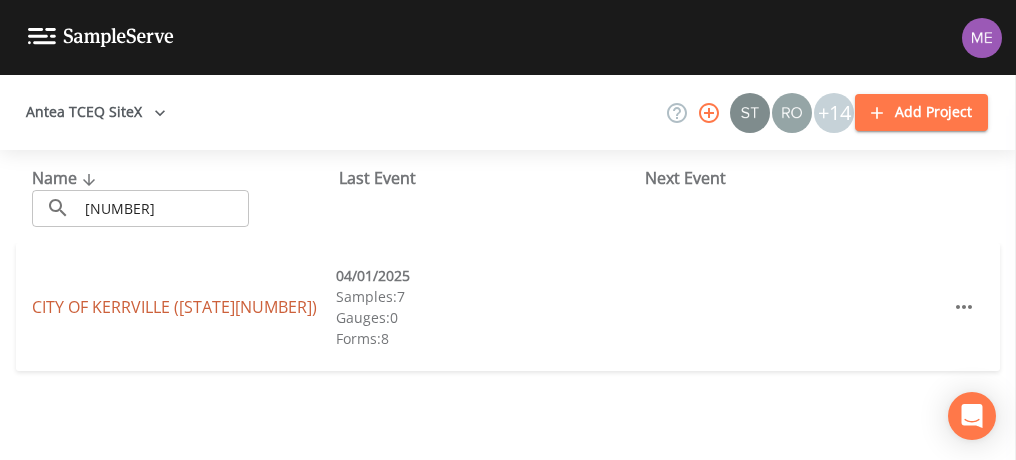 click on "[CITY] [STATE][NUMBER]" at bounding box center [174, 307] 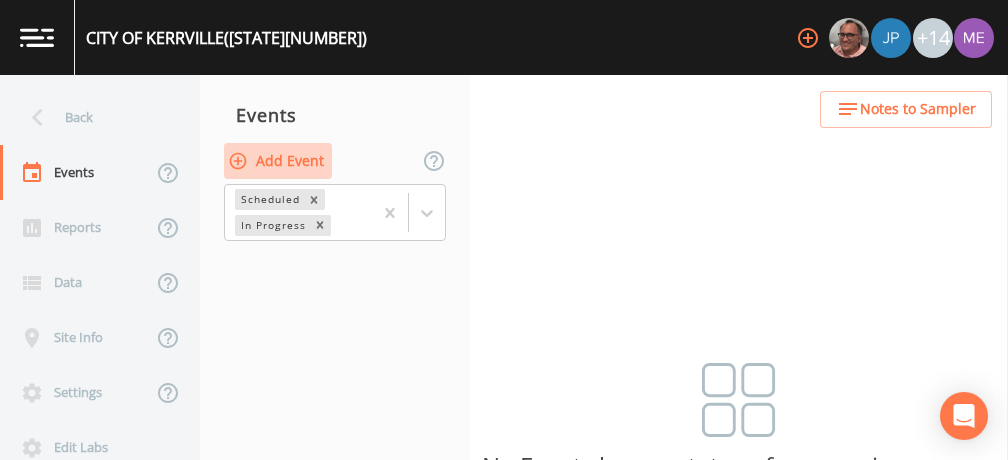 click on "Add Event" at bounding box center [278, 161] 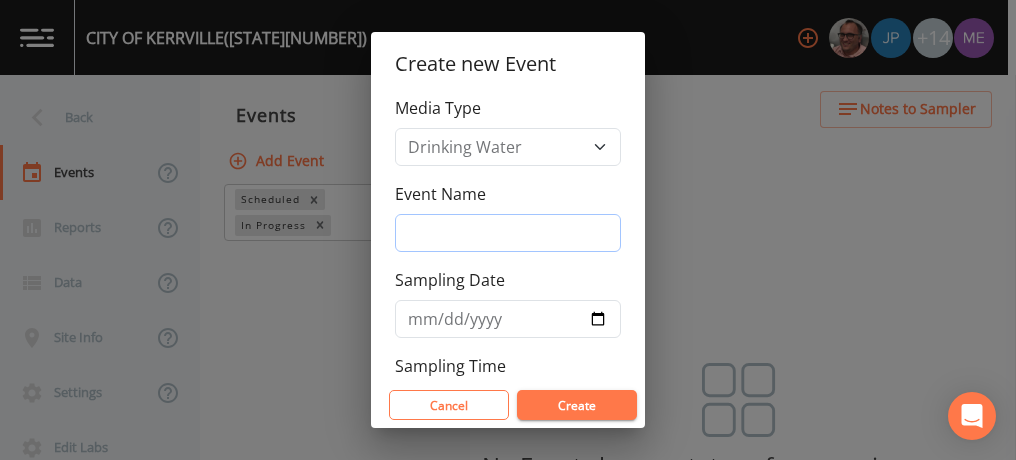 click on "Event Name" at bounding box center [508, 233] 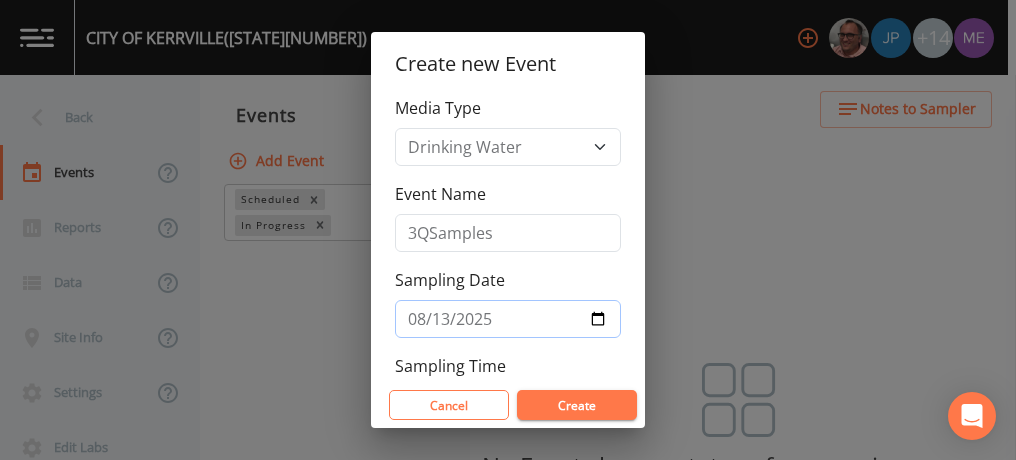 click on "2025-08-13" at bounding box center [508, 319] 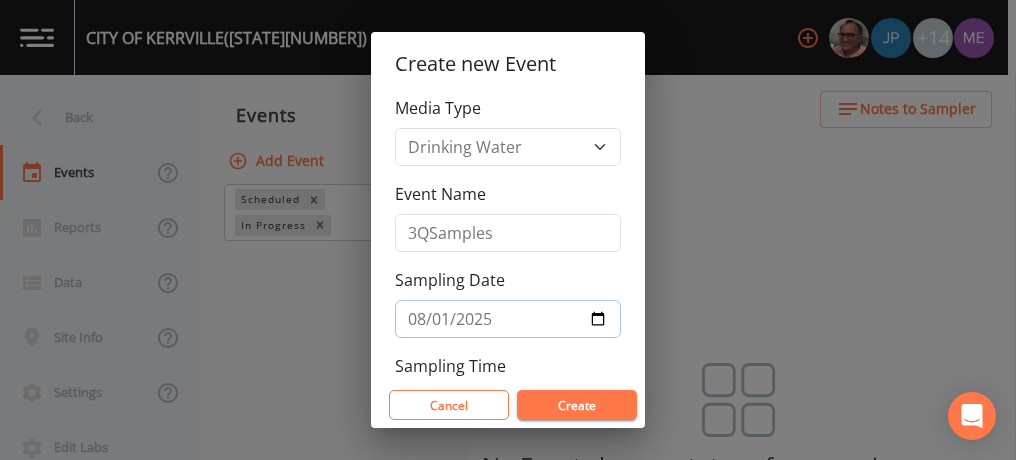 type on "2025-08-12" 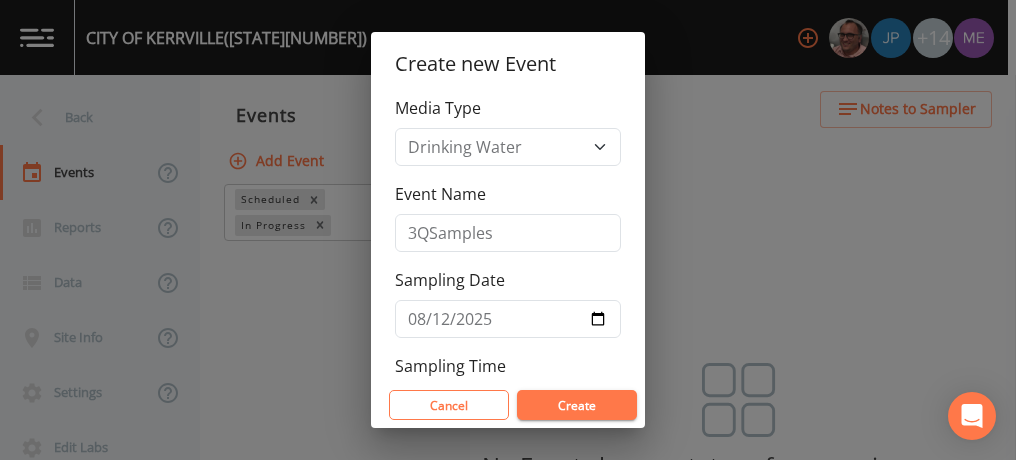 click on "Create" at bounding box center [577, 405] 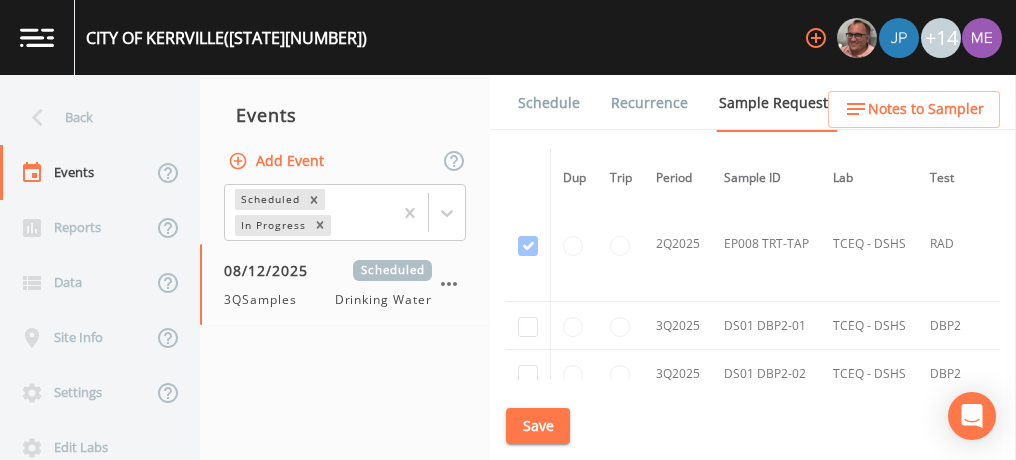 scroll, scrollTop: 15667, scrollLeft: 0, axis: vertical 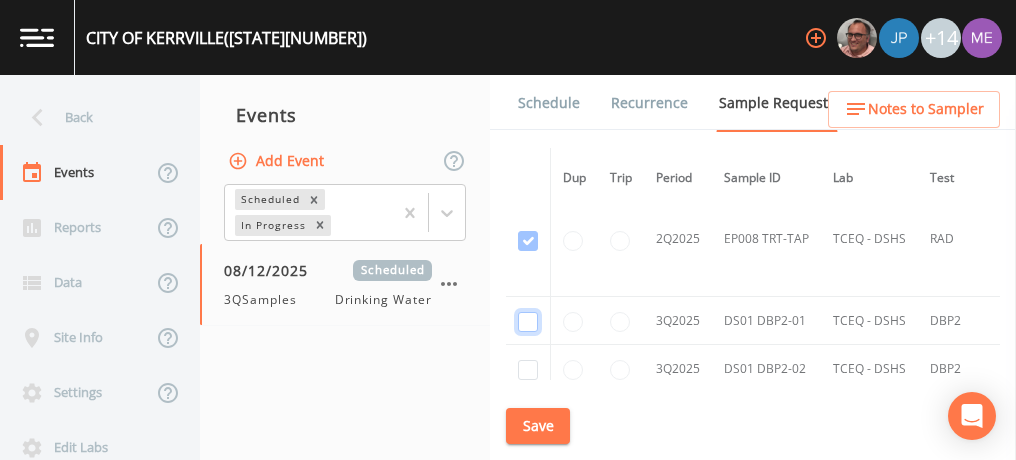 click at bounding box center (528, -9649) 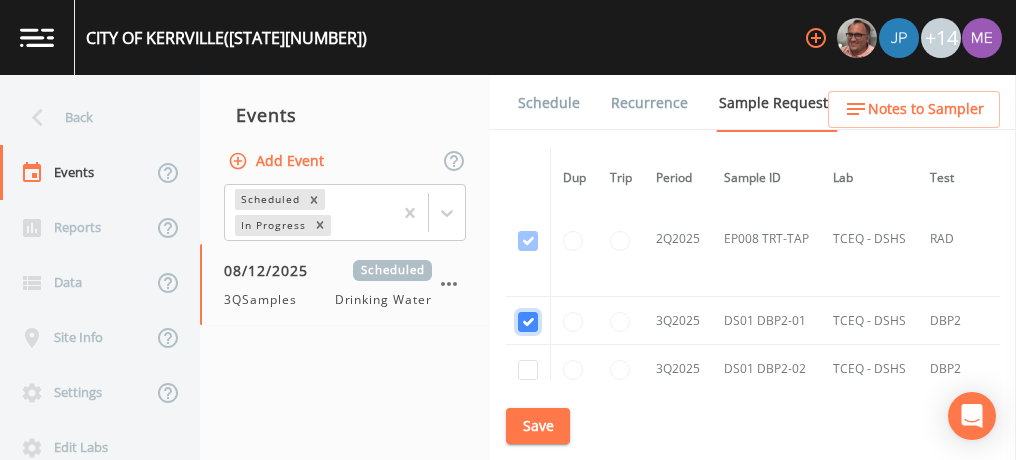 checkbox on "true" 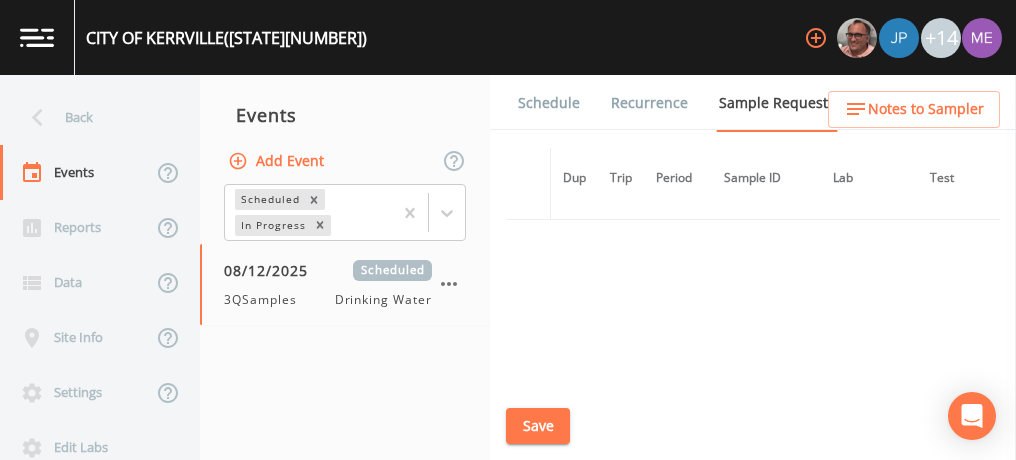 scroll, scrollTop: 13210, scrollLeft: 0, axis: vertical 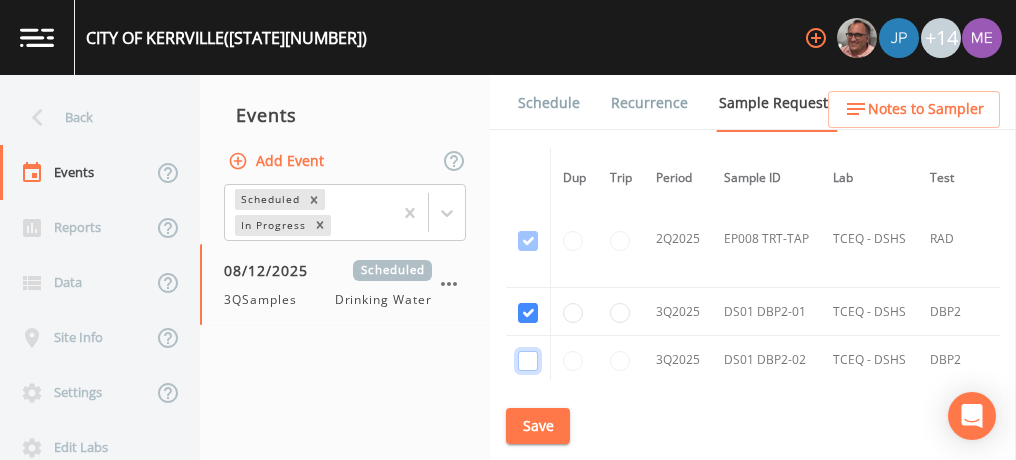 click at bounding box center [528, -8004] 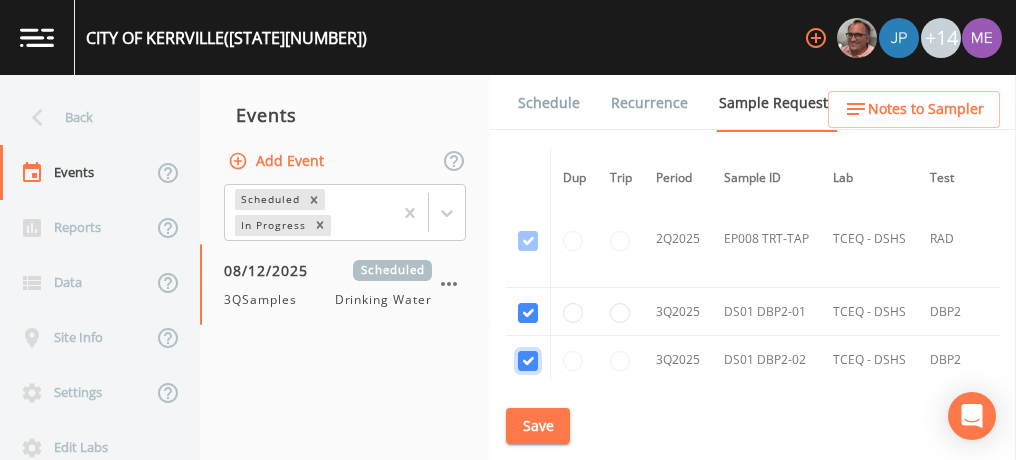 checkbox on "true" 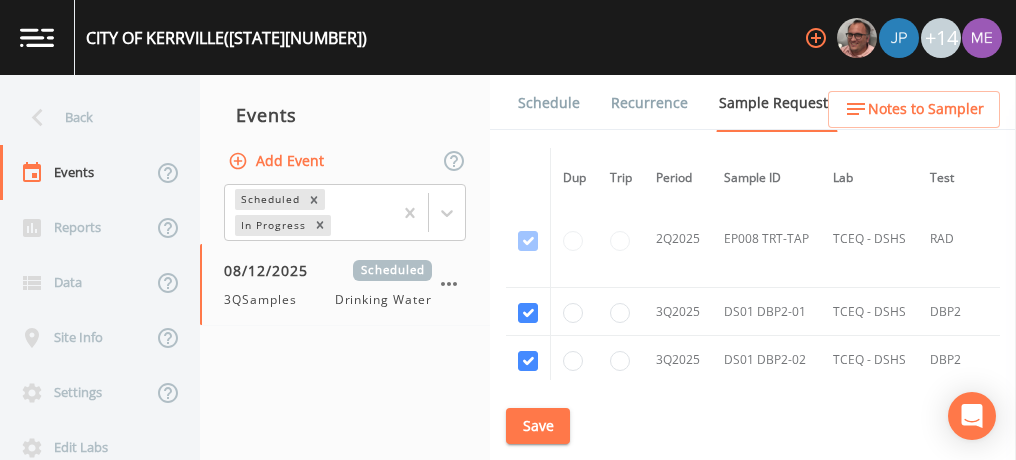 click at bounding box center (528, -7907) 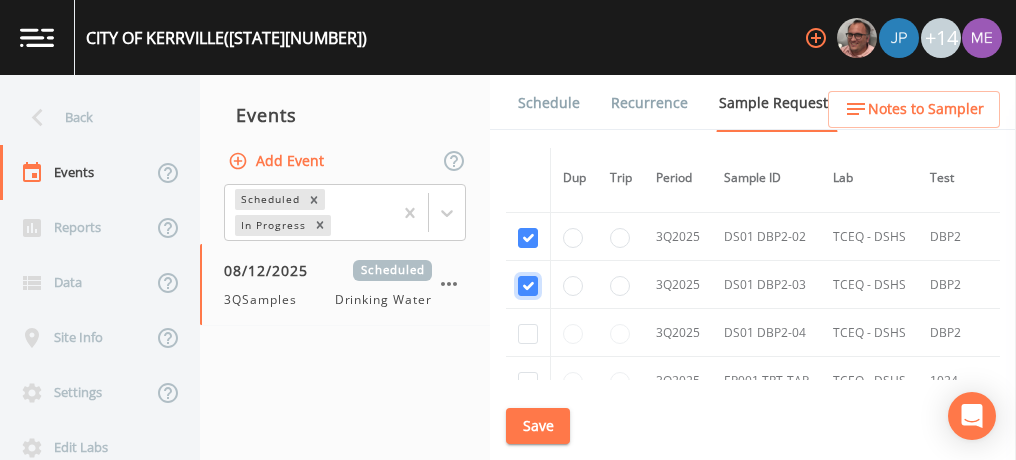 scroll, scrollTop: 13334, scrollLeft: 0, axis: vertical 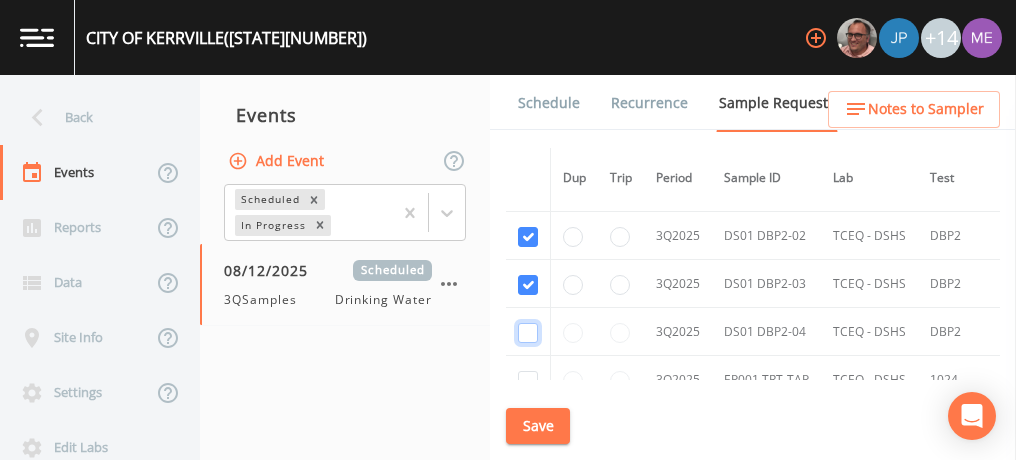click at bounding box center (528, -7934) 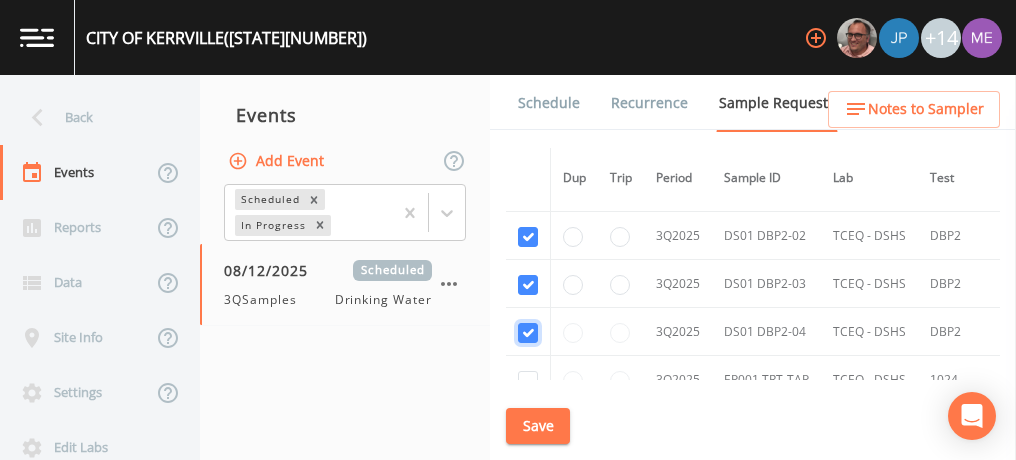 checkbox on "true" 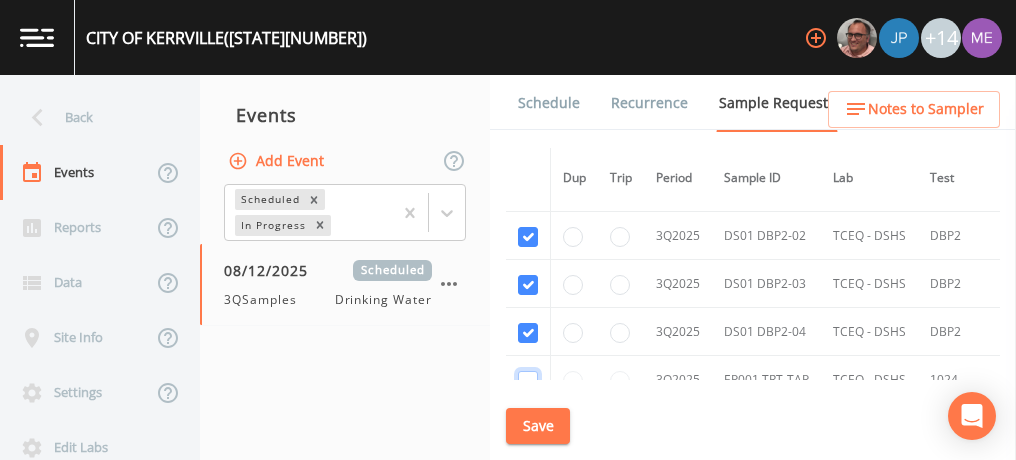 click at bounding box center (528, -7837) 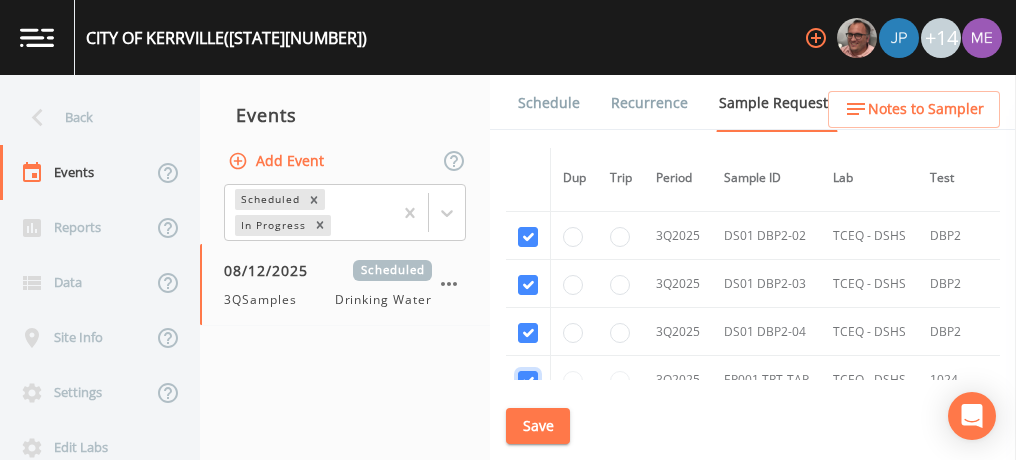 checkbox on "true" 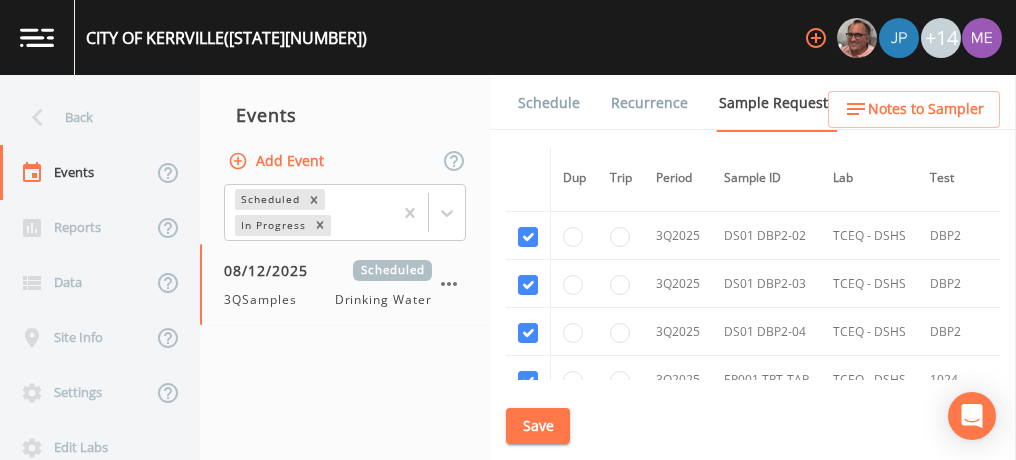 click at bounding box center [528, -12881] 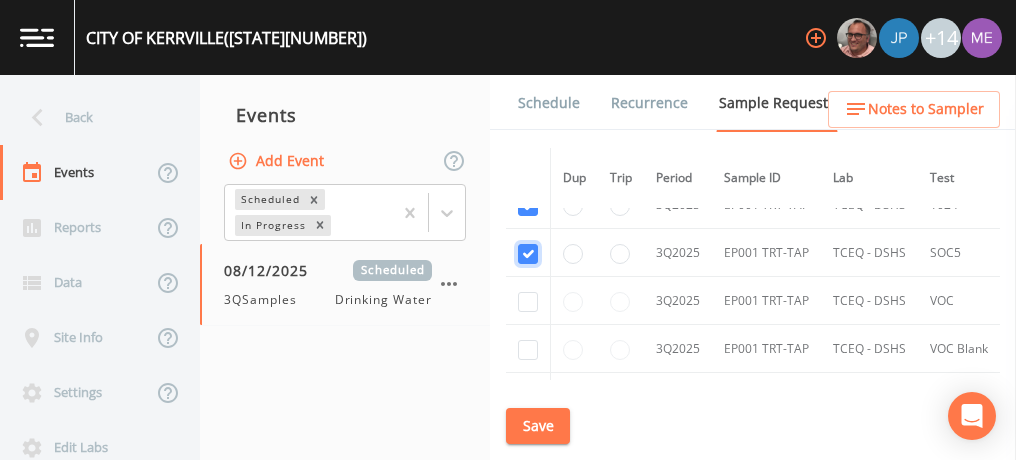 scroll, scrollTop: 13512, scrollLeft: 0, axis: vertical 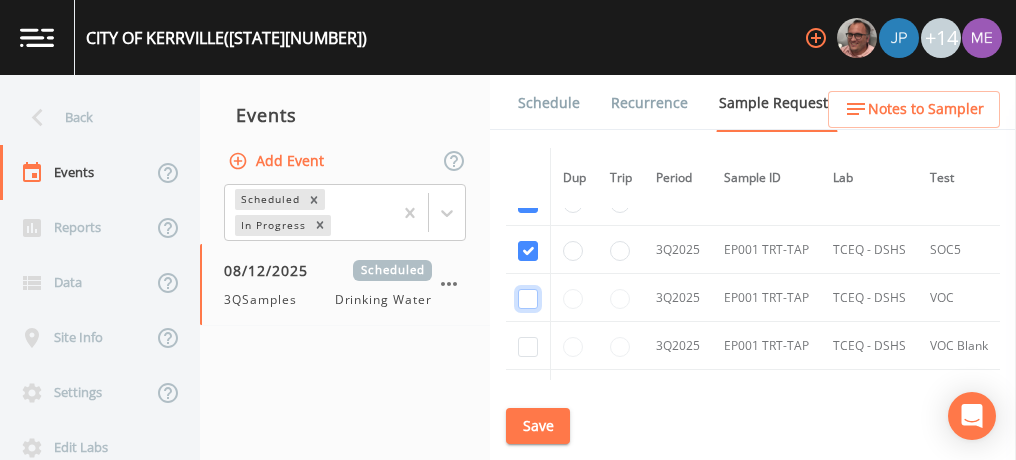 click at bounding box center (528, -12962) 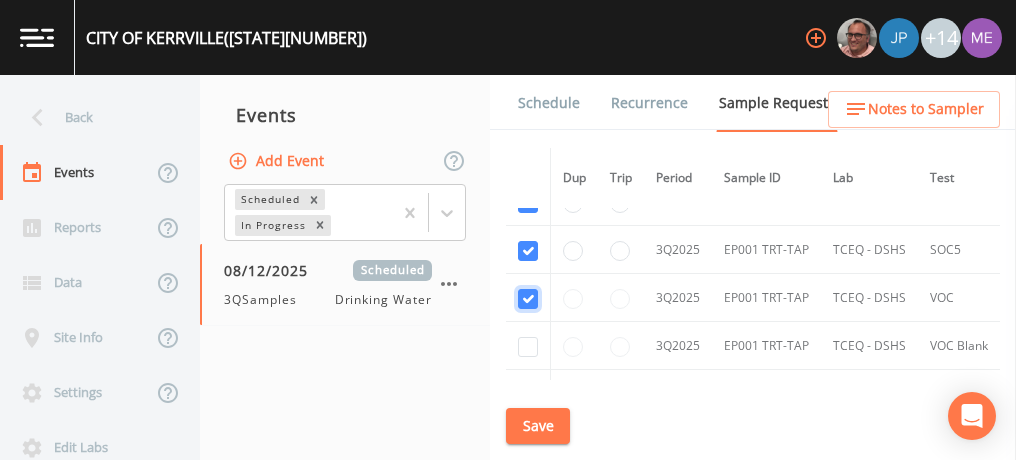 checkbox on "true" 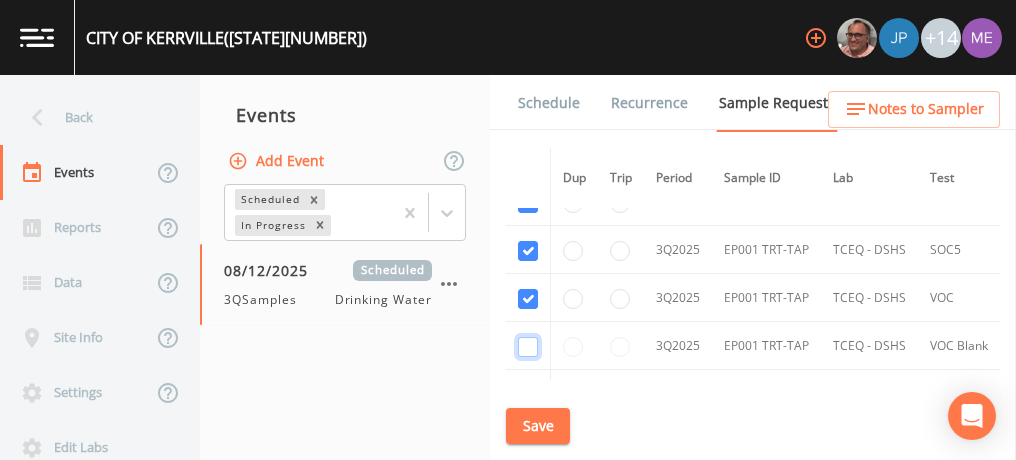 click at bounding box center (528, -12865) 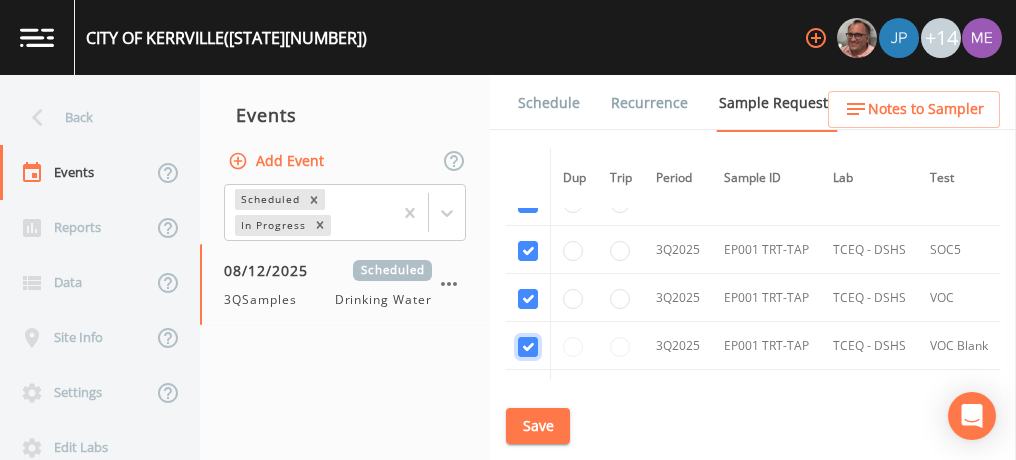 checkbox on "true" 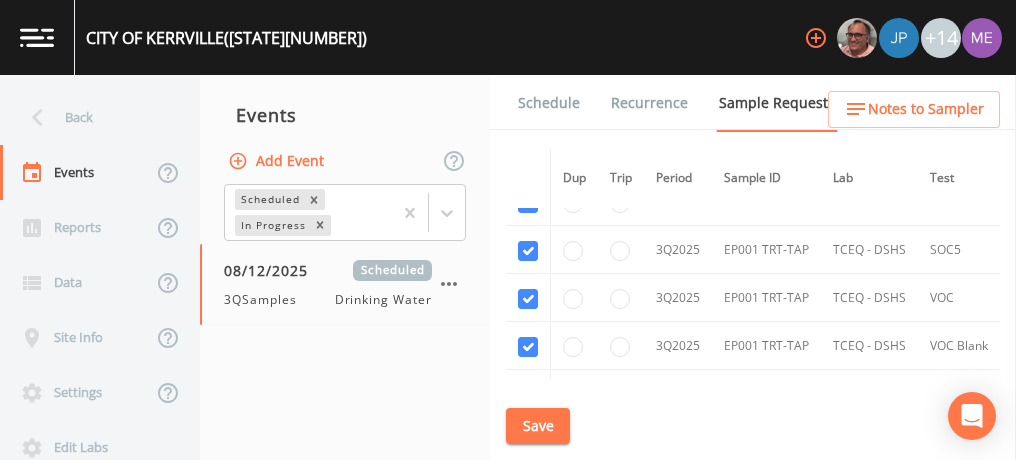 click at bounding box center (528, -7433) 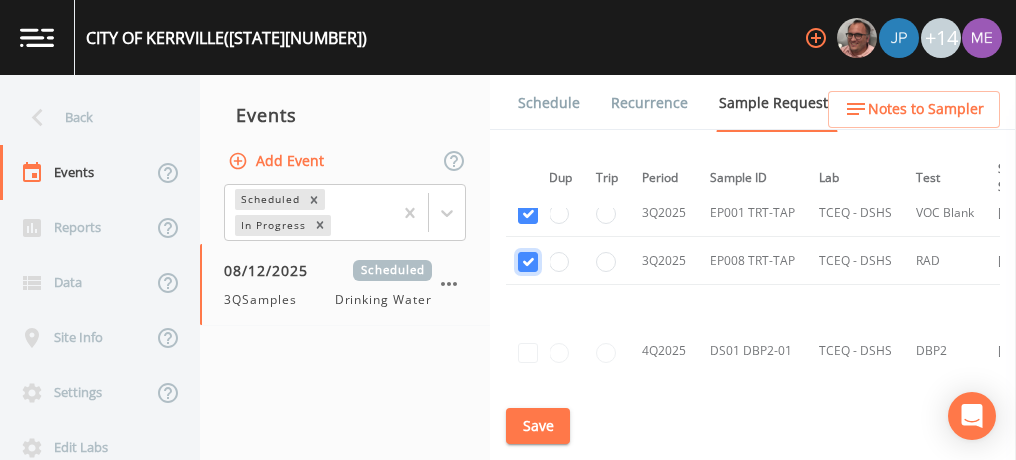 scroll, scrollTop: 13646, scrollLeft: 14, axis: both 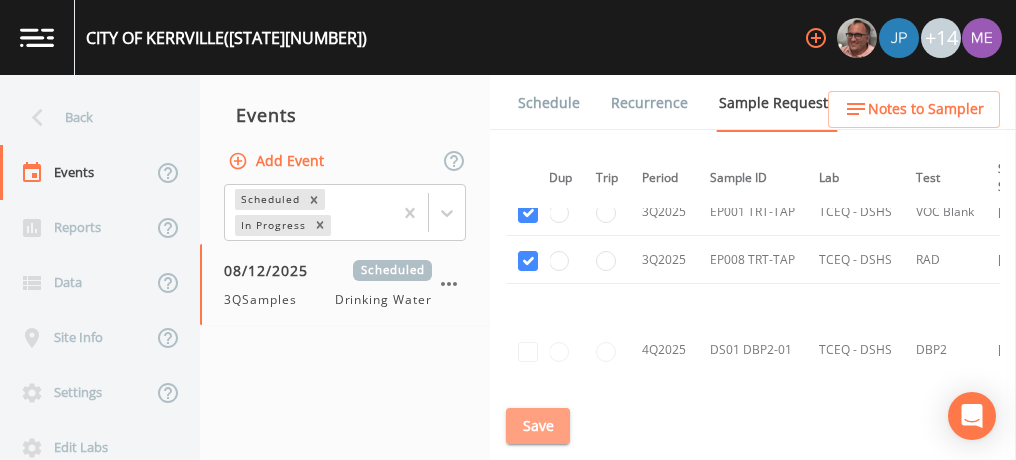 click on "Save" at bounding box center [538, 426] 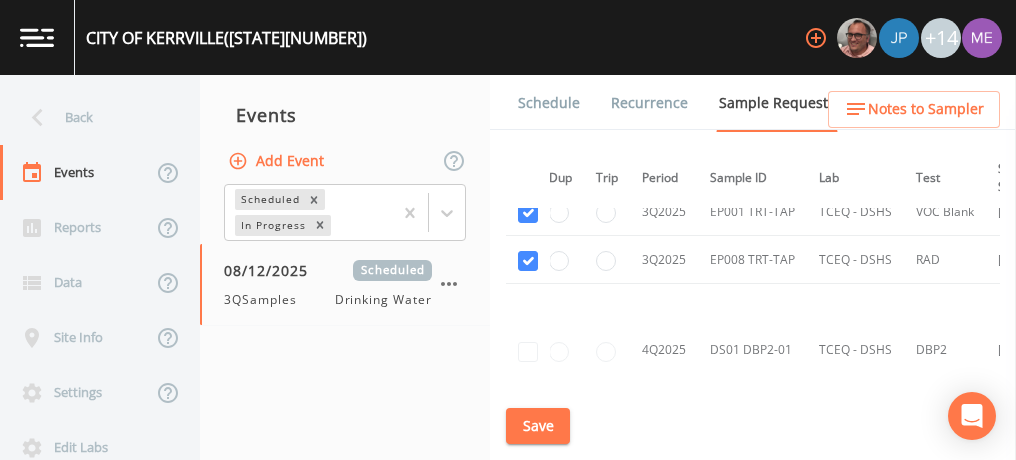 click on "Schedule" at bounding box center (549, 103) 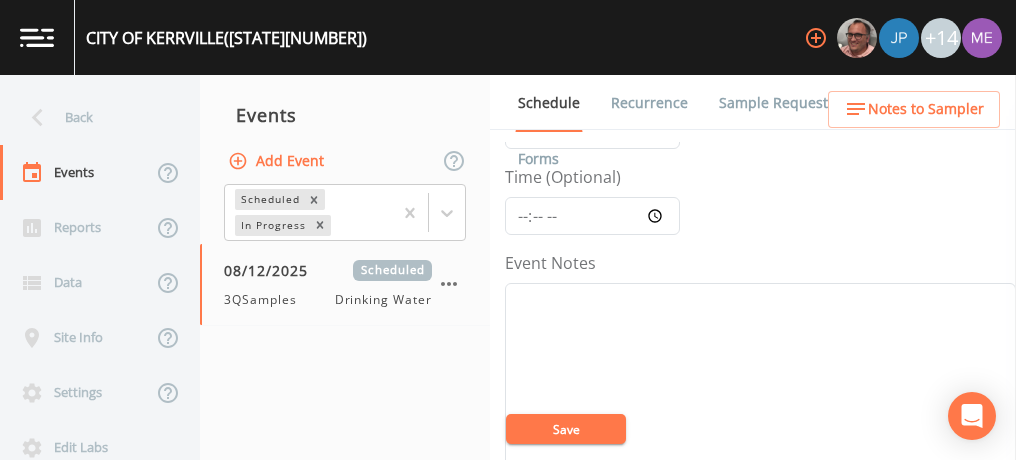 scroll, scrollTop: 154, scrollLeft: 0, axis: vertical 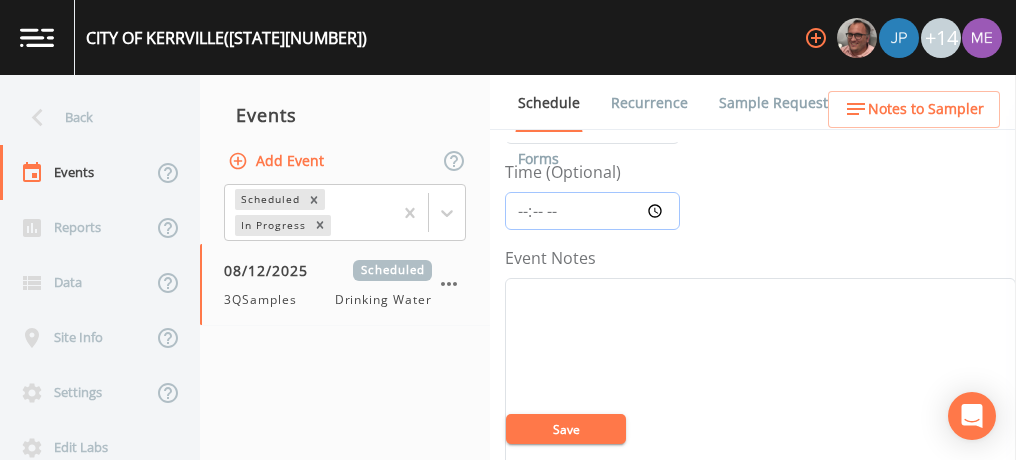 click on "Time (Optional)" at bounding box center [592, 211] 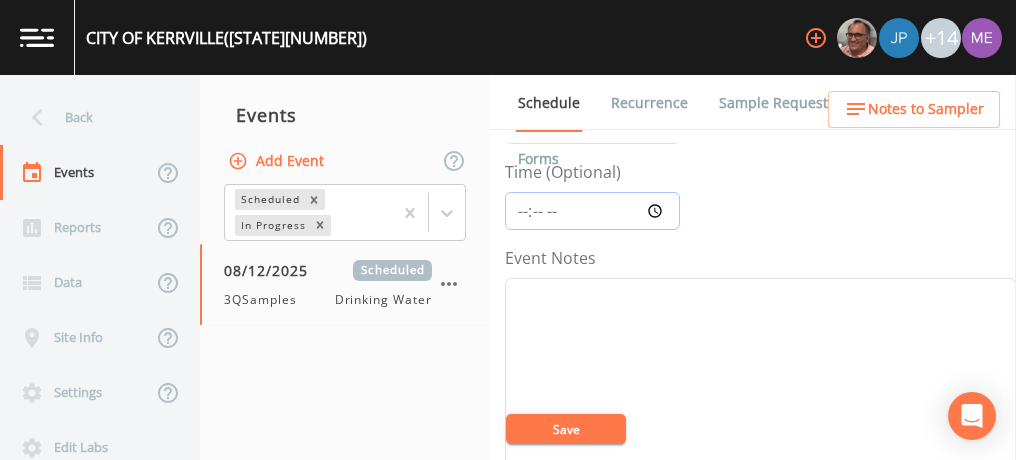 type on "08:00" 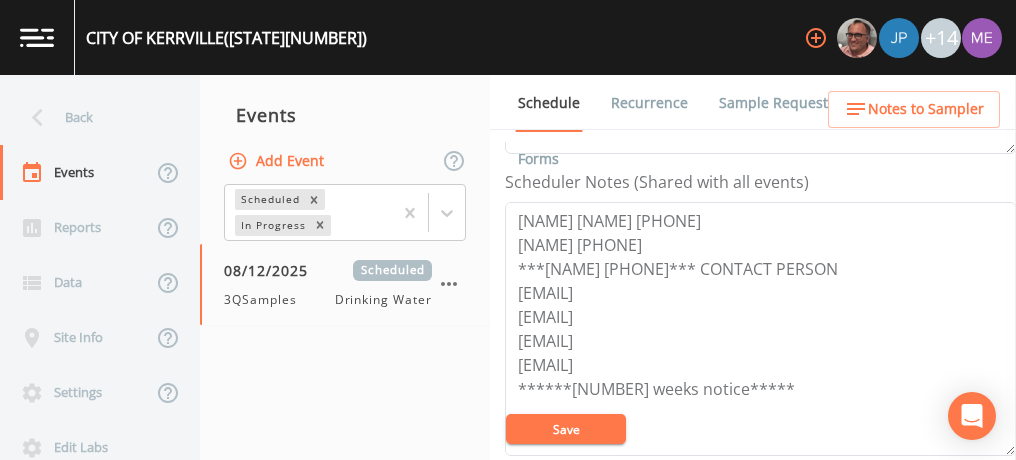 scroll, scrollTop: 541, scrollLeft: 0, axis: vertical 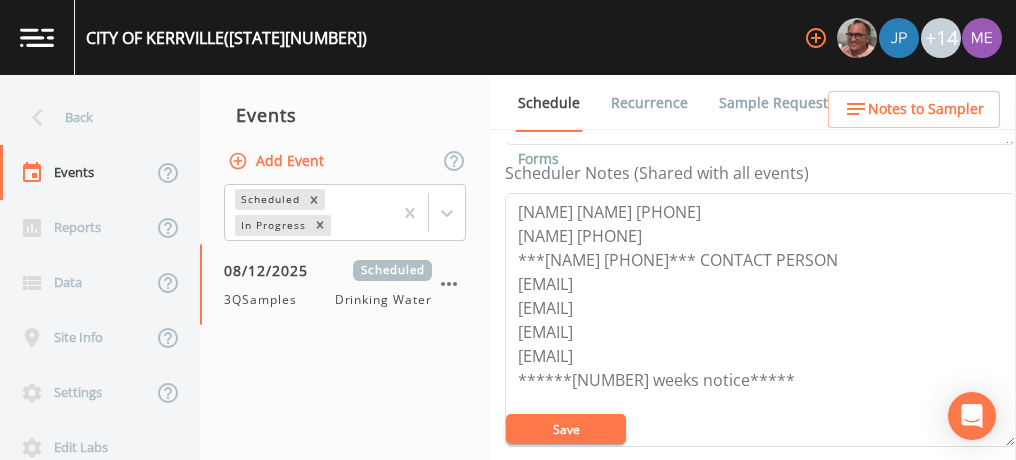 click on "Save" at bounding box center [566, 429] 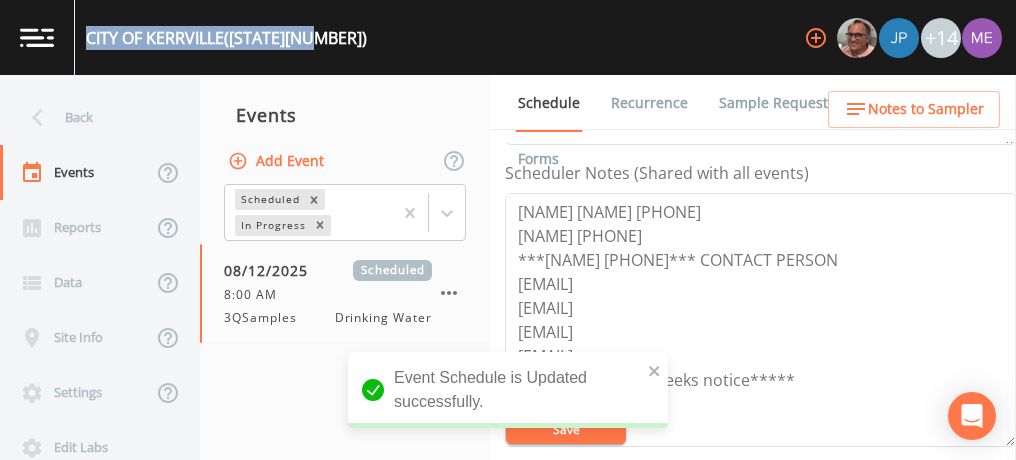 drag, startPoint x: 87, startPoint y: 33, endPoint x: 324, endPoint y: 46, distance: 237.35628 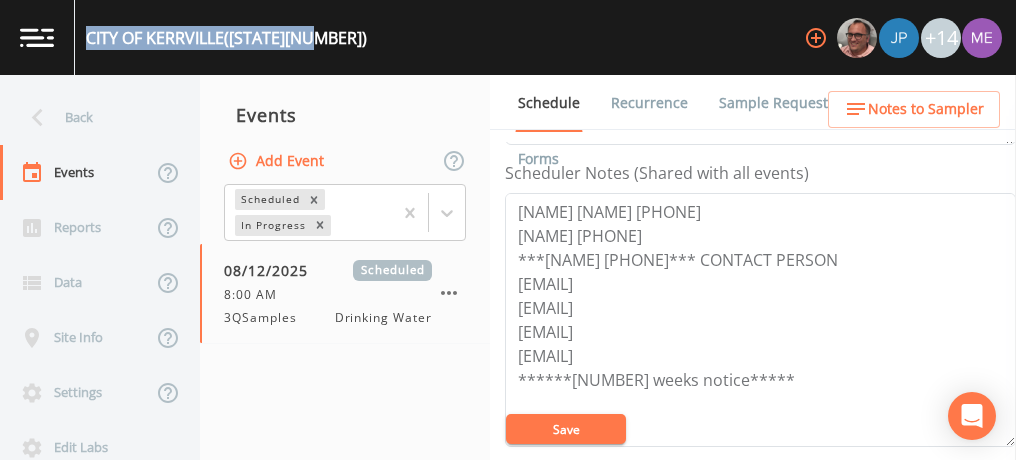 copy on "[CITY] [STATE][NUMBER]" 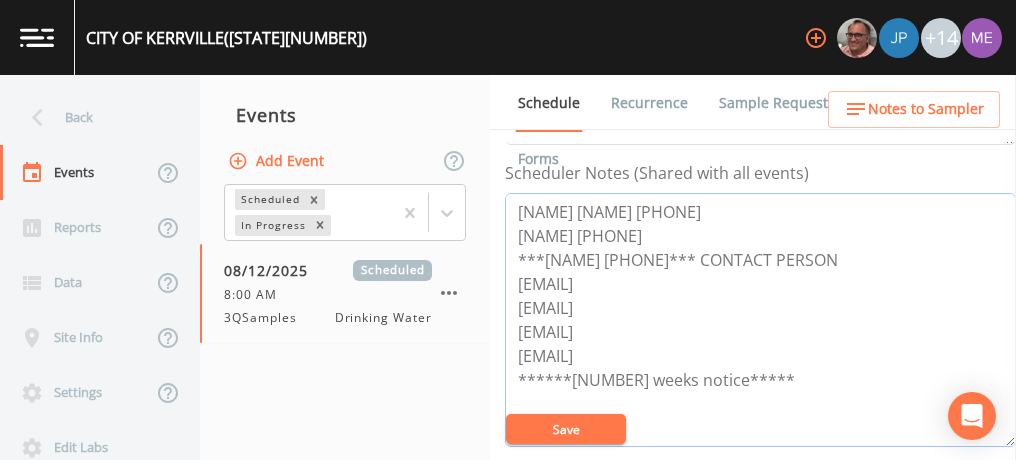 drag, startPoint x: 519, startPoint y: 204, endPoint x: 740, endPoint y: 207, distance: 221.02036 